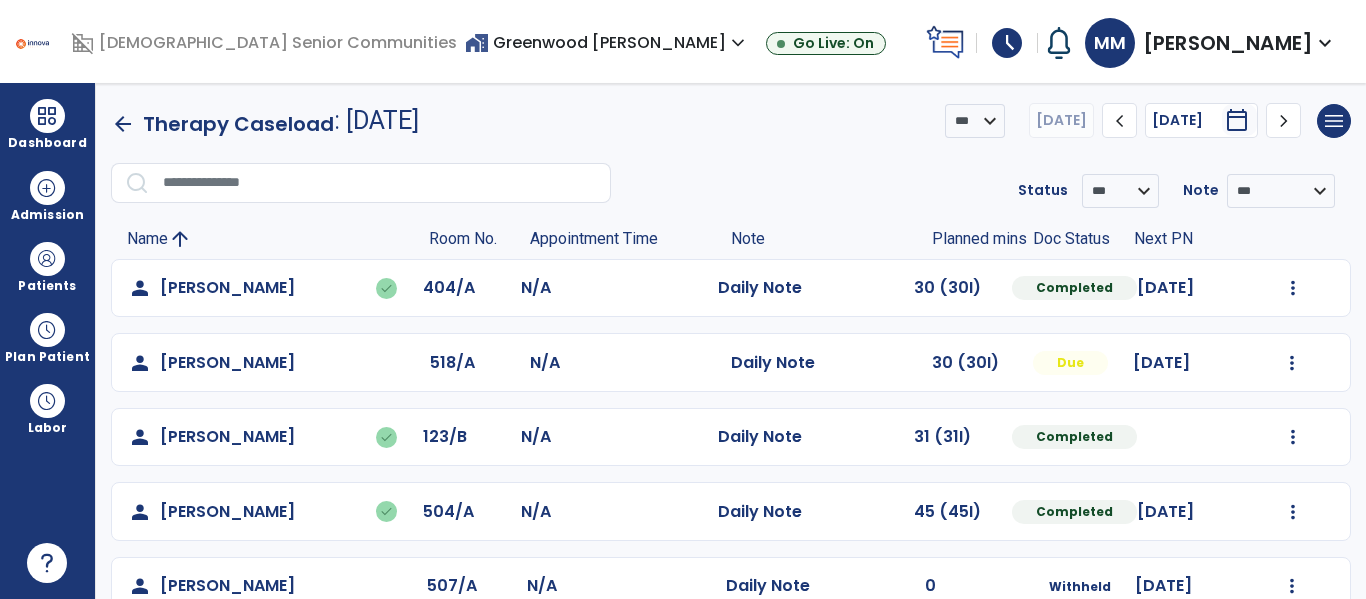 scroll, scrollTop: 0, scrollLeft: 0, axis: both 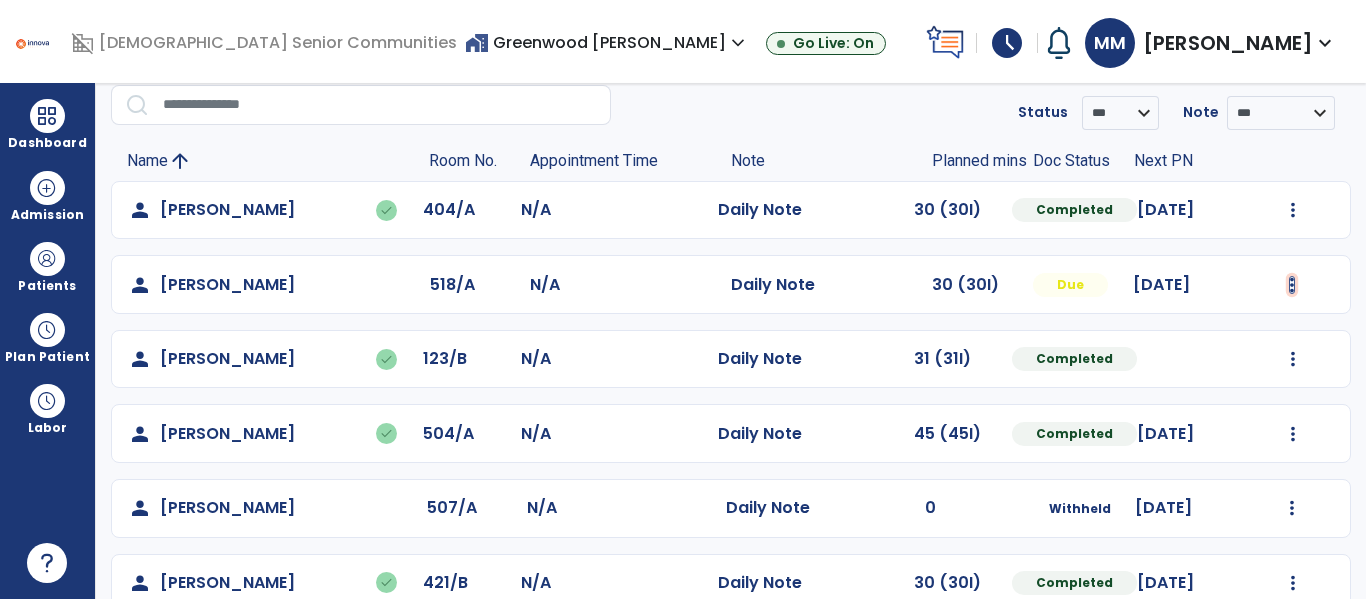 click at bounding box center (1293, 210) 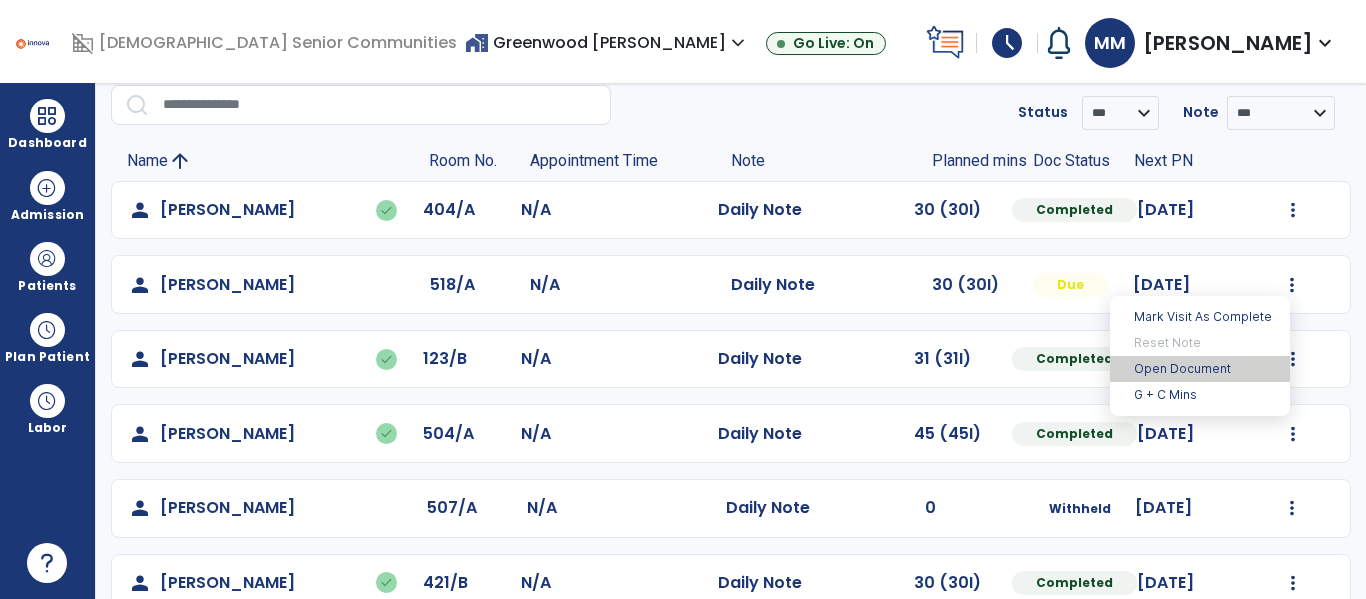 drag, startPoint x: 1161, startPoint y: 369, endPoint x: 1099, endPoint y: 370, distance: 62.008064 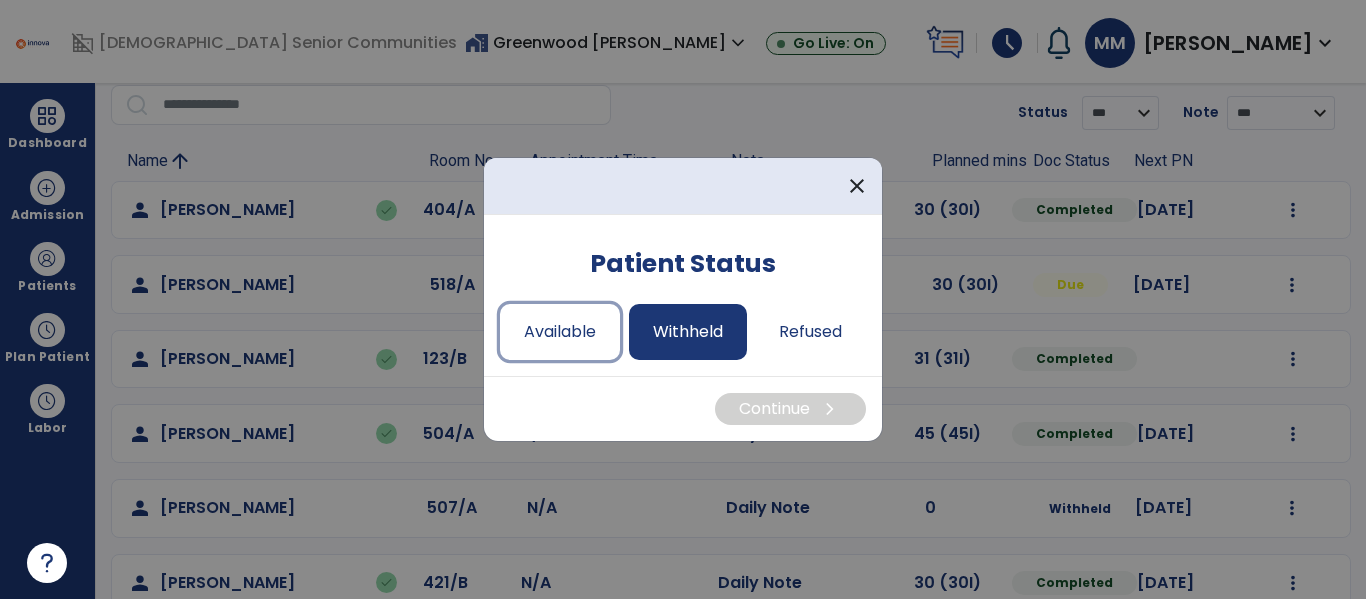 drag, startPoint x: 552, startPoint y: 329, endPoint x: 652, endPoint y: 357, distance: 103.84604 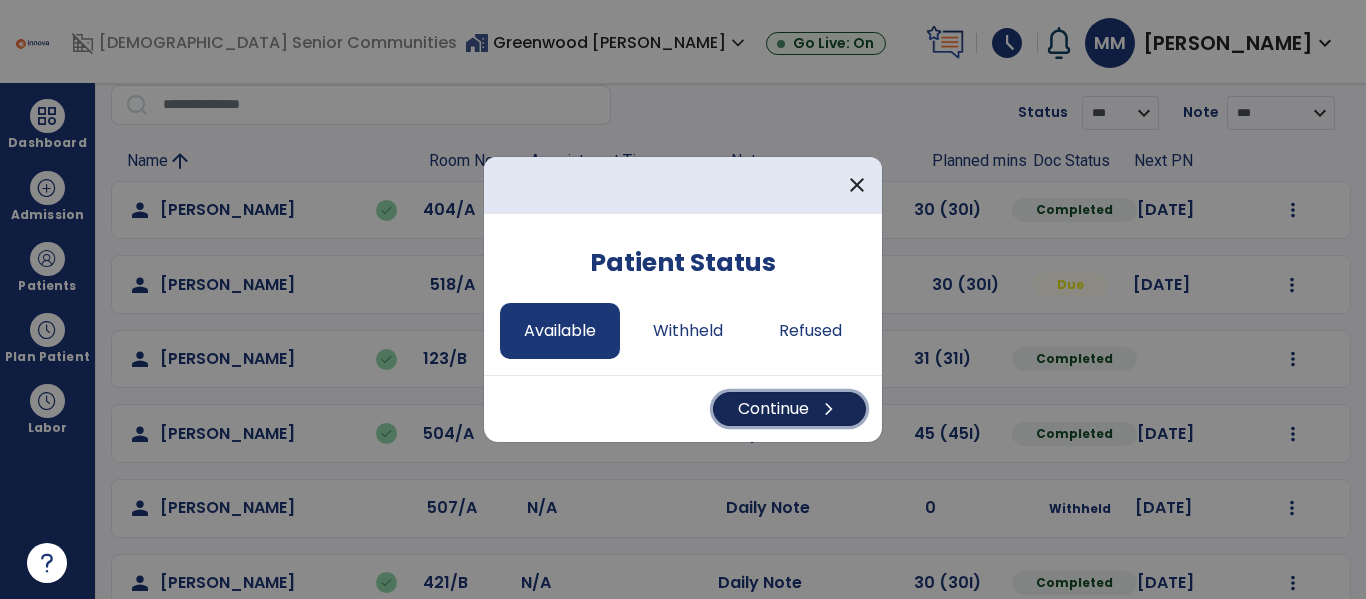 drag, startPoint x: 750, startPoint y: 405, endPoint x: 700, endPoint y: 389, distance: 52.49762 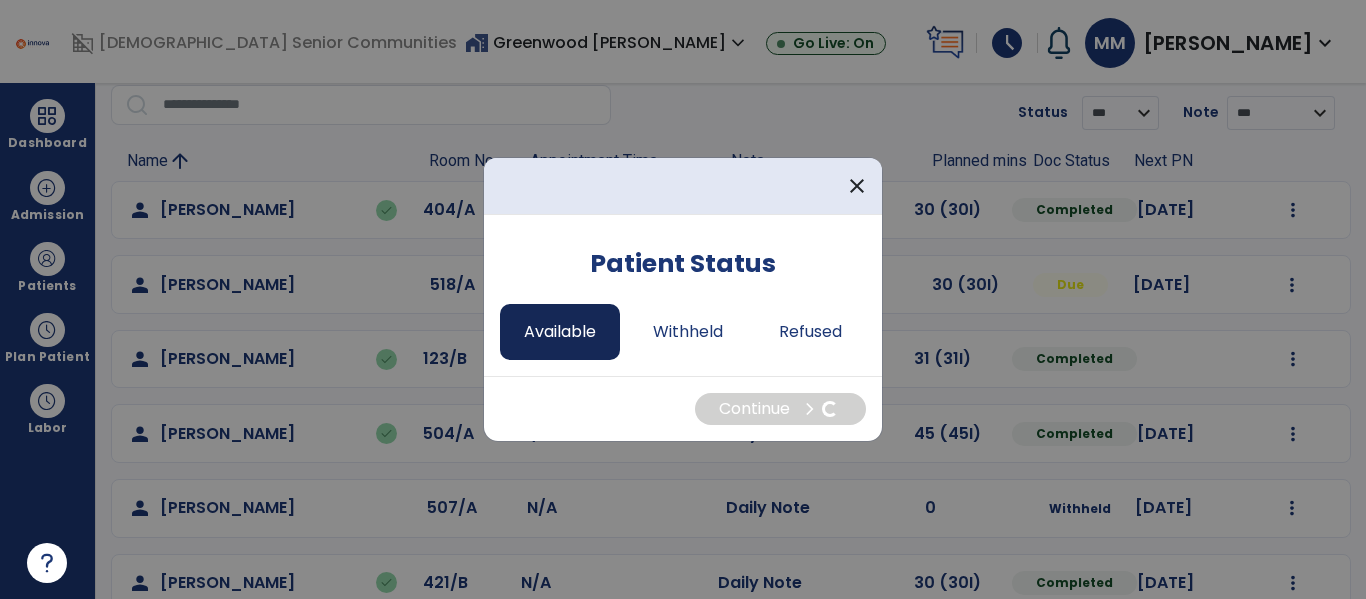 select on "*" 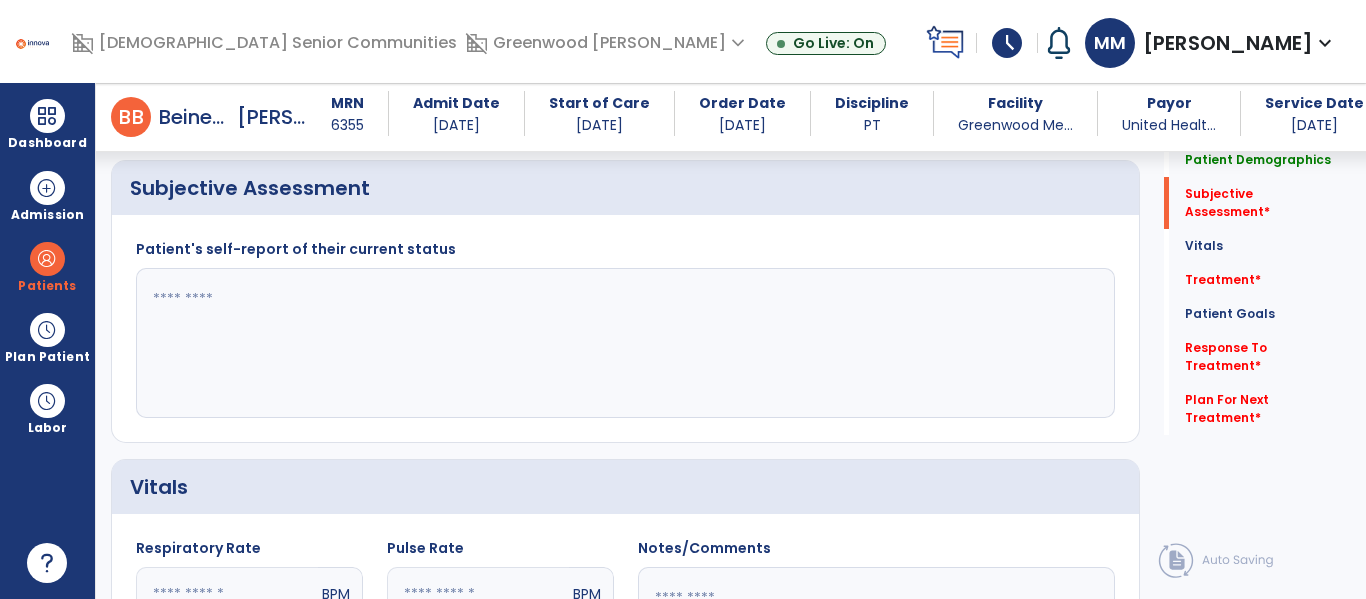 scroll, scrollTop: 436, scrollLeft: 0, axis: vertical 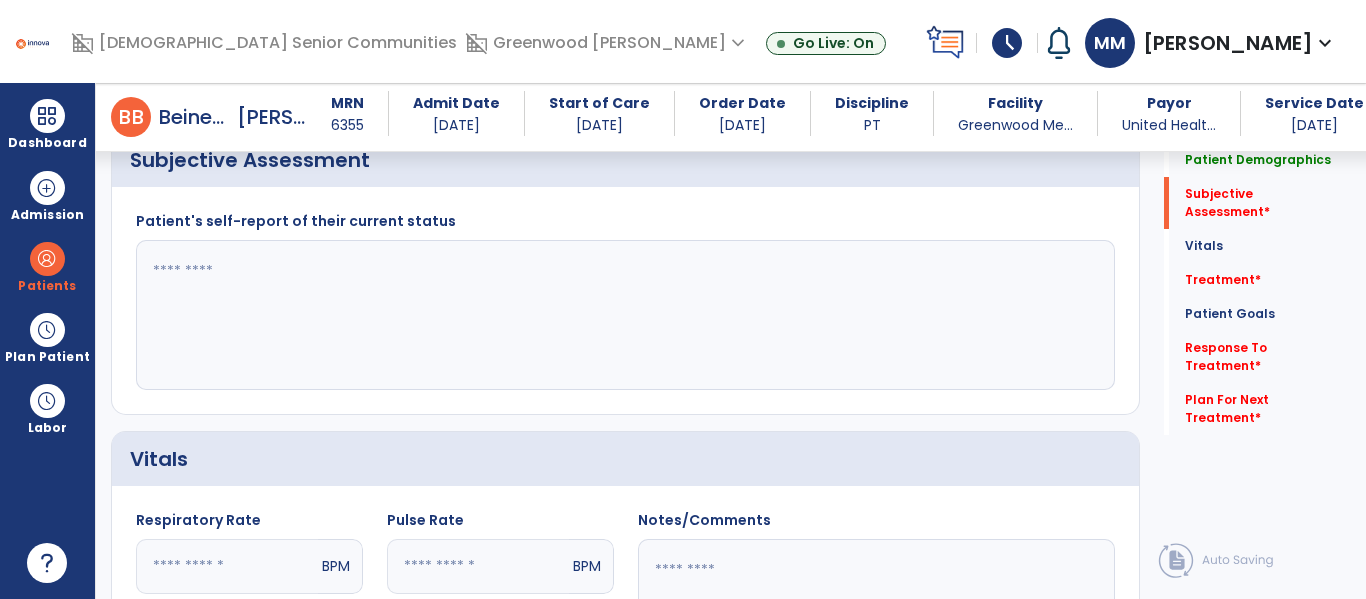 click 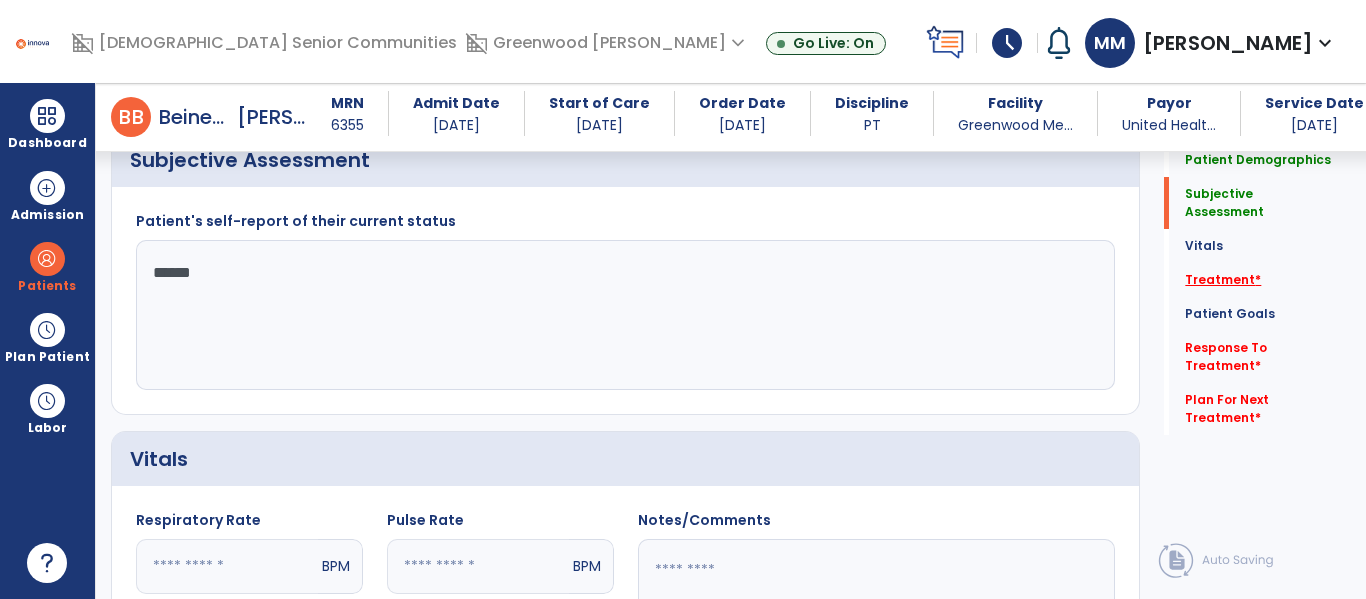 type on "******" 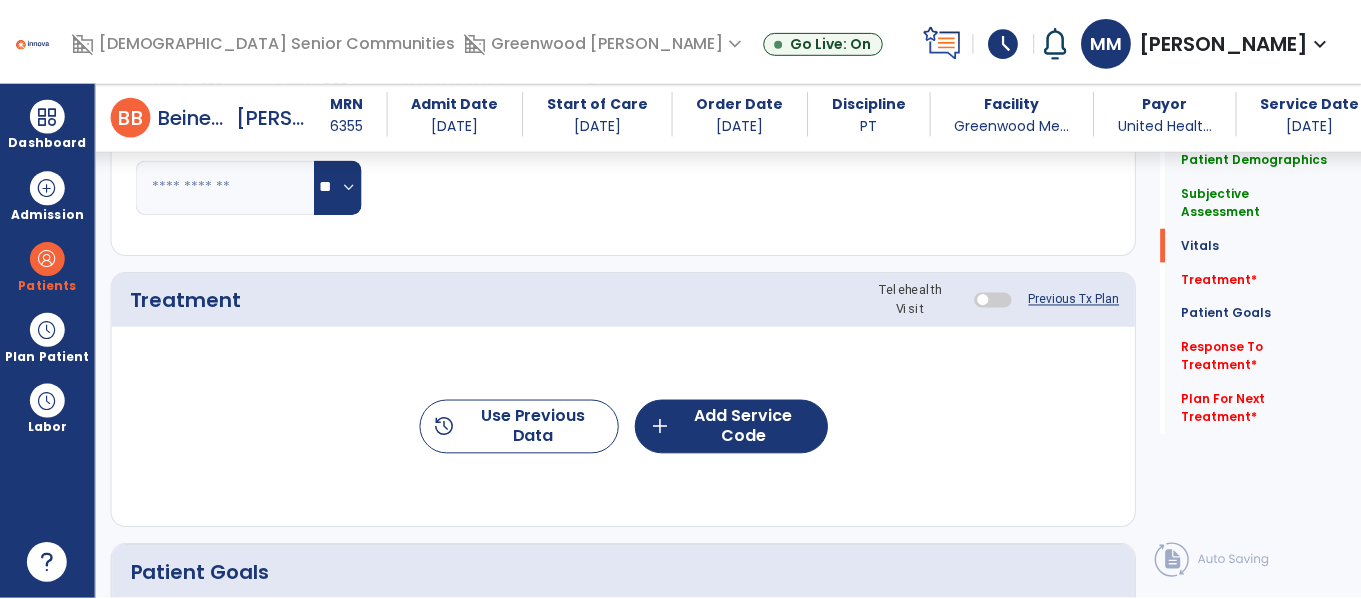 scroll, scrollTop: 1076, scrollLeft: 0, axis: vertical 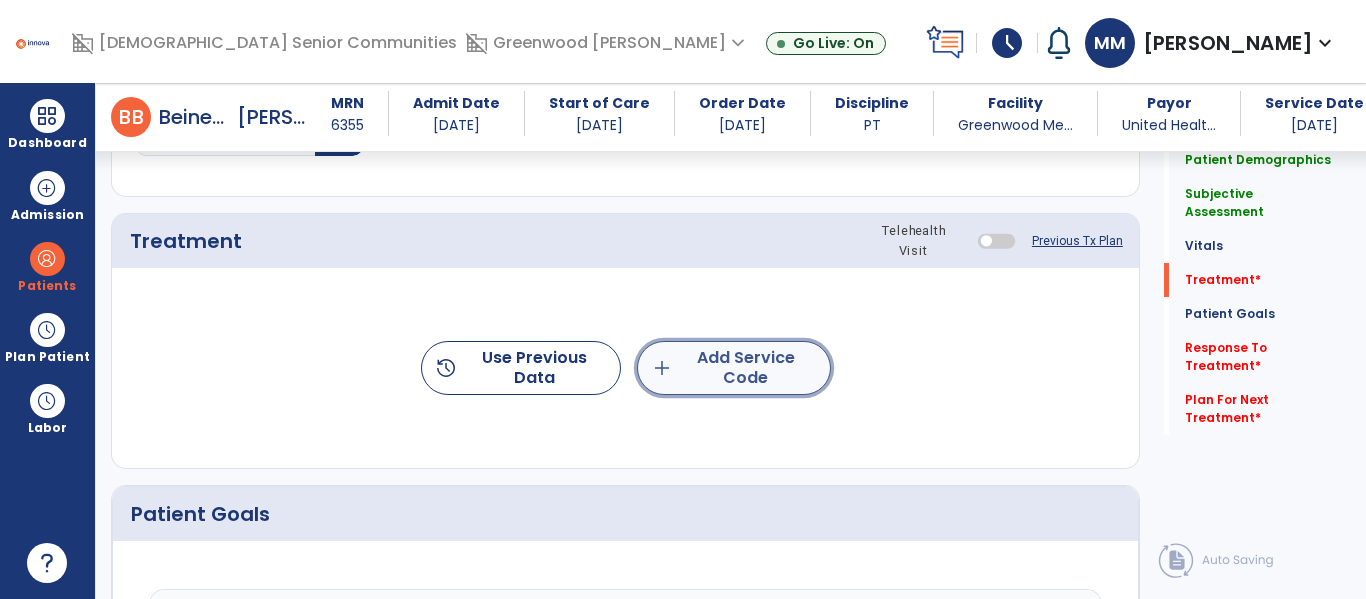 click on "add  Add Service Code" 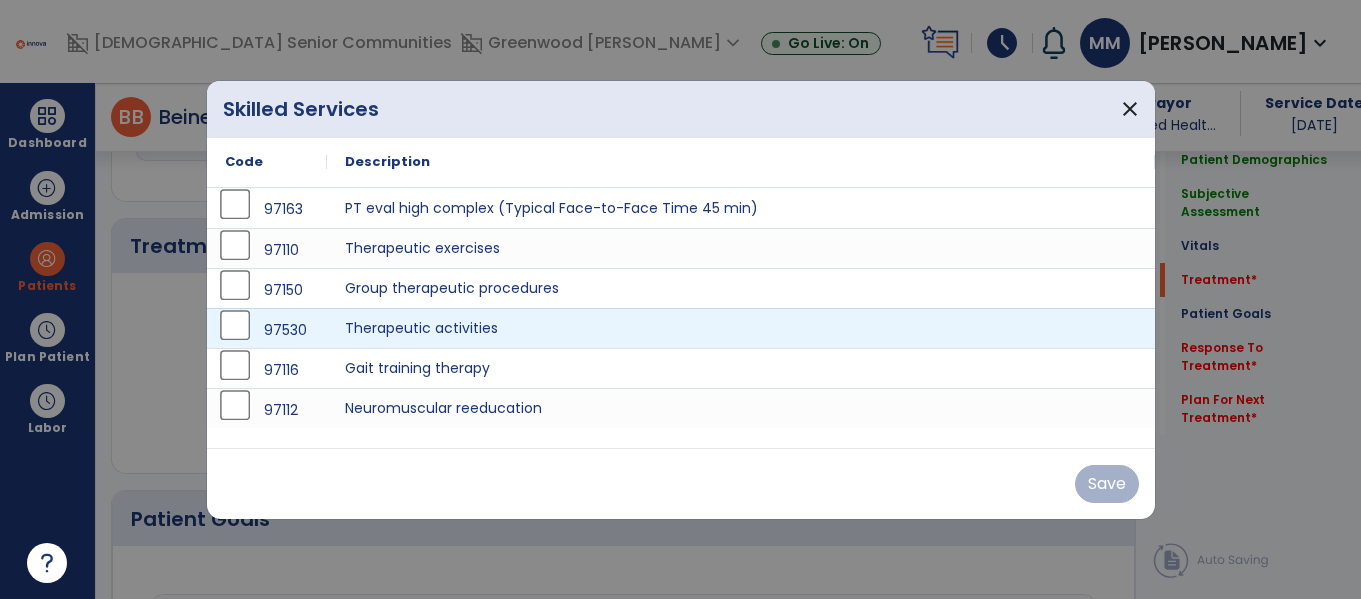scroll, scrollTop: 1076, scrollLeft: 0, axis: vertical 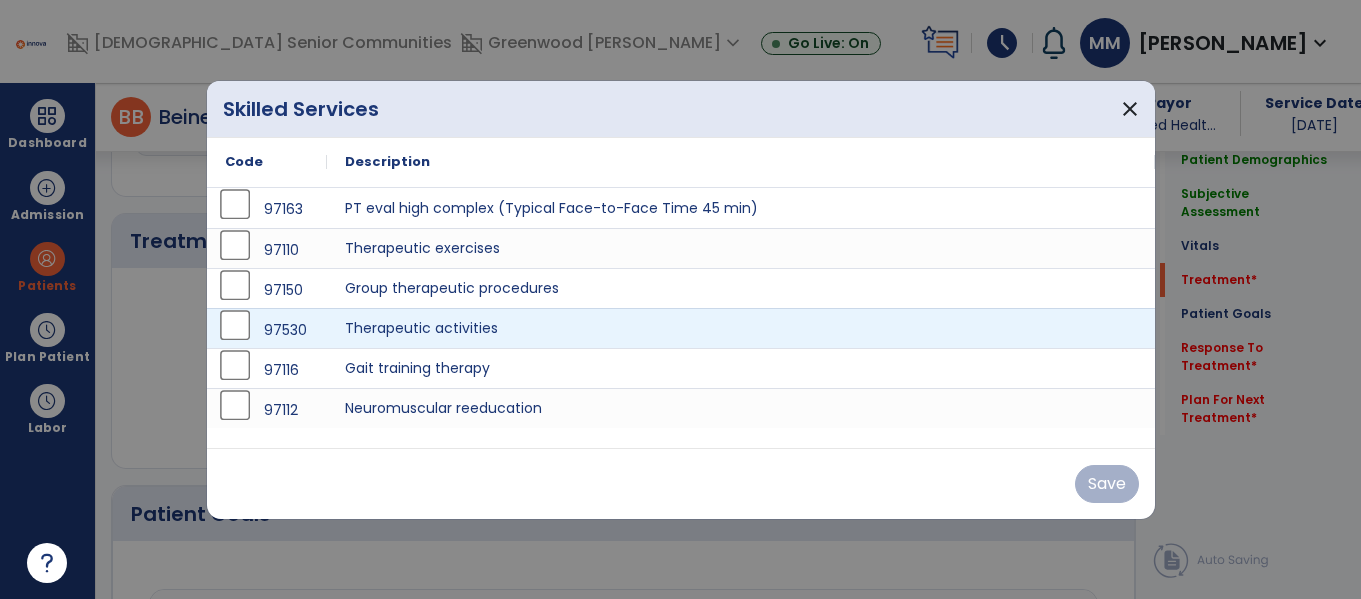click on "97530" at bounding box center (267, 330) 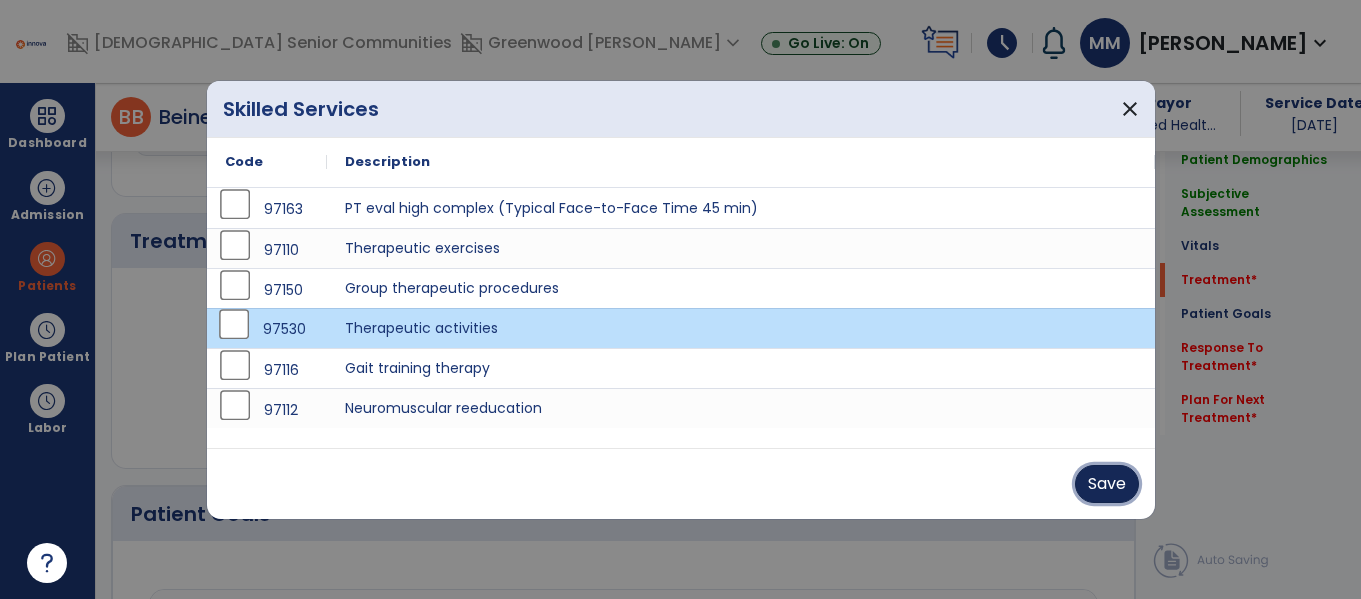 click on "Save" at bounding box center [1107, 484] 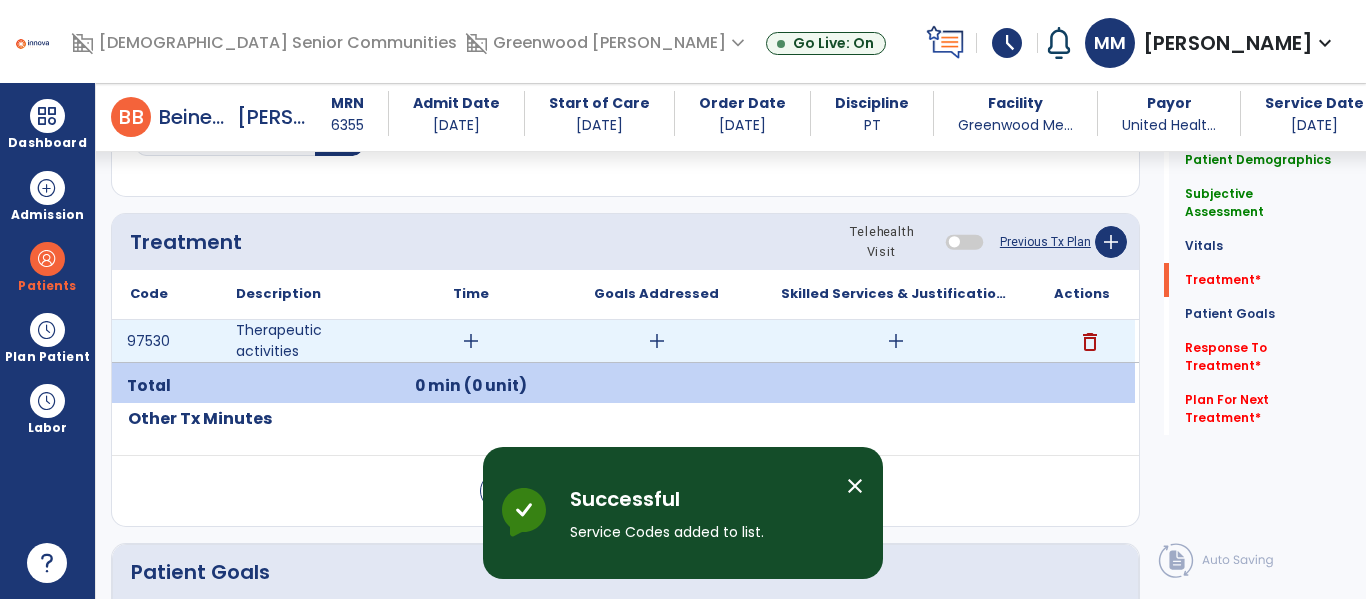 click on "add" at bounding box center [471, 341] 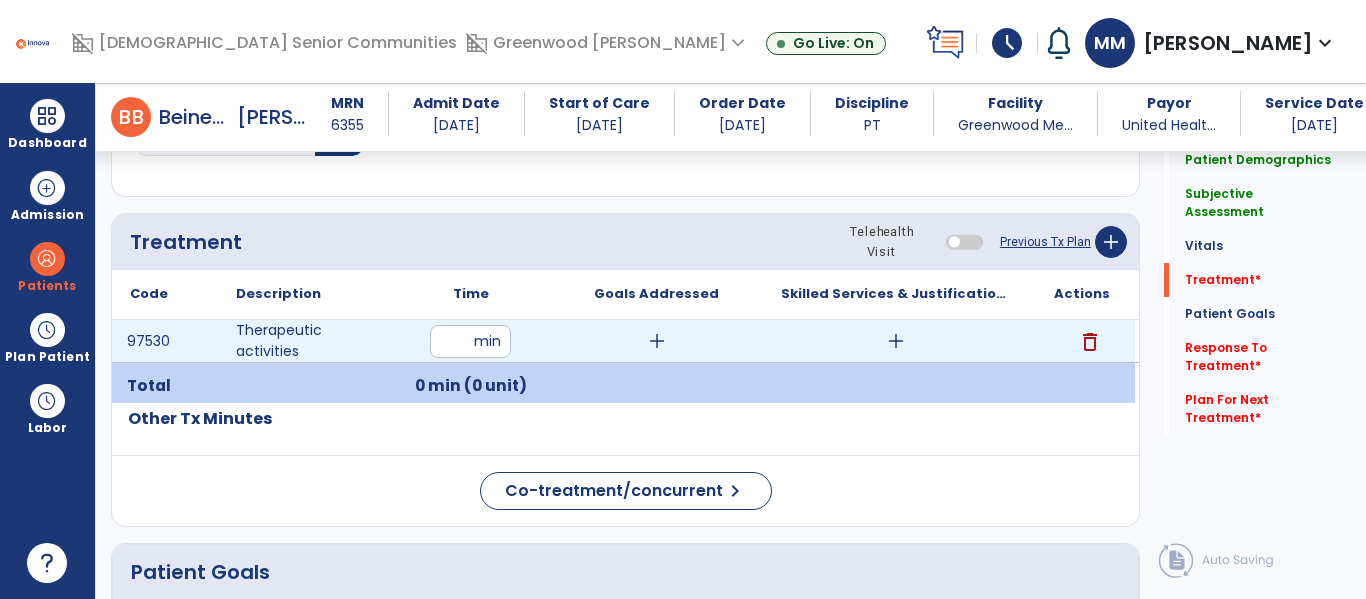 type on "**" 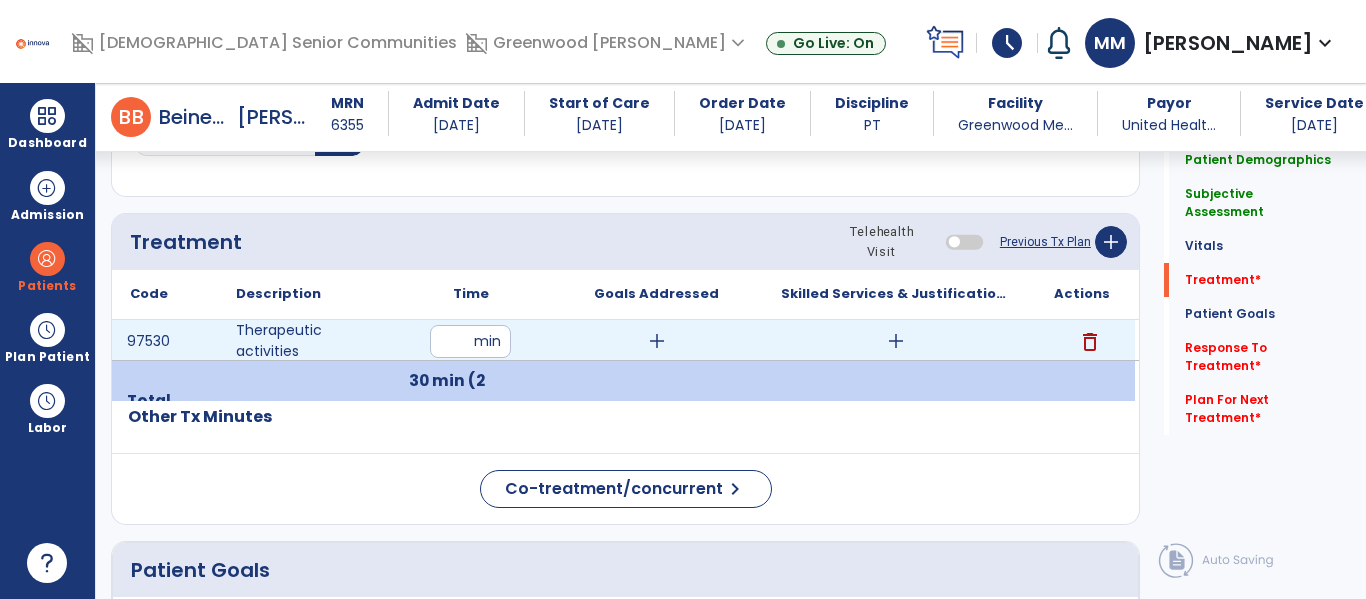 click on "add" at bounding box center (896, 341) 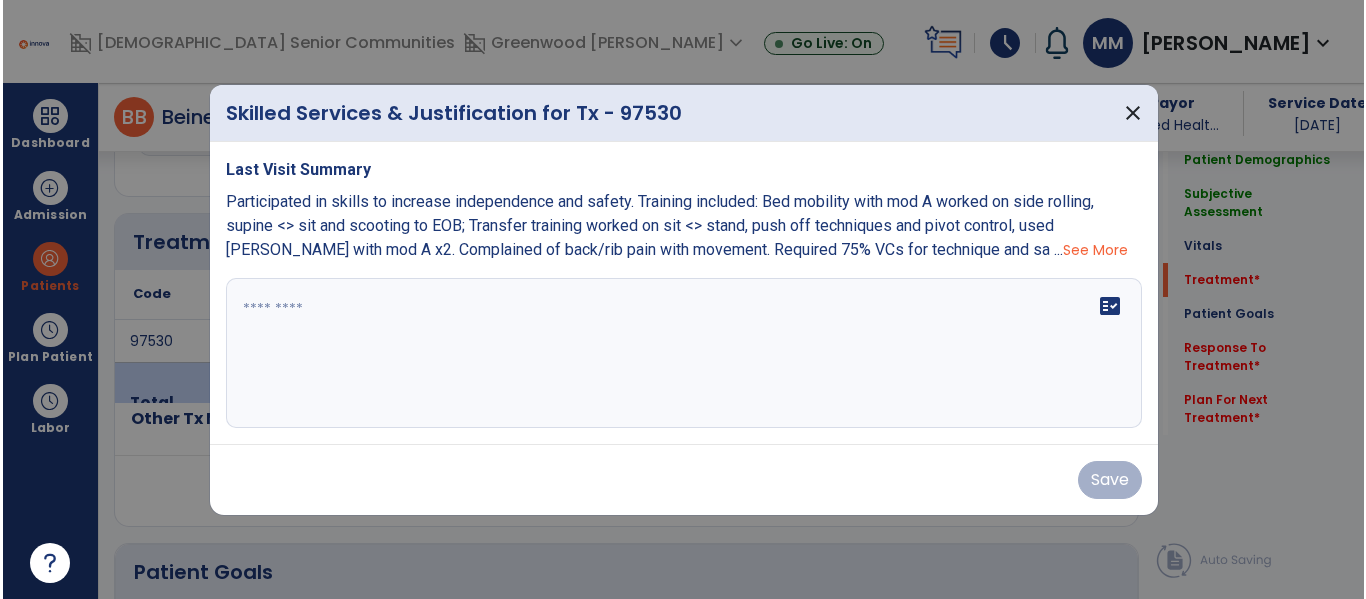 scroll, scrollTop: 1076, scrollLeft: 0, axis: vertical 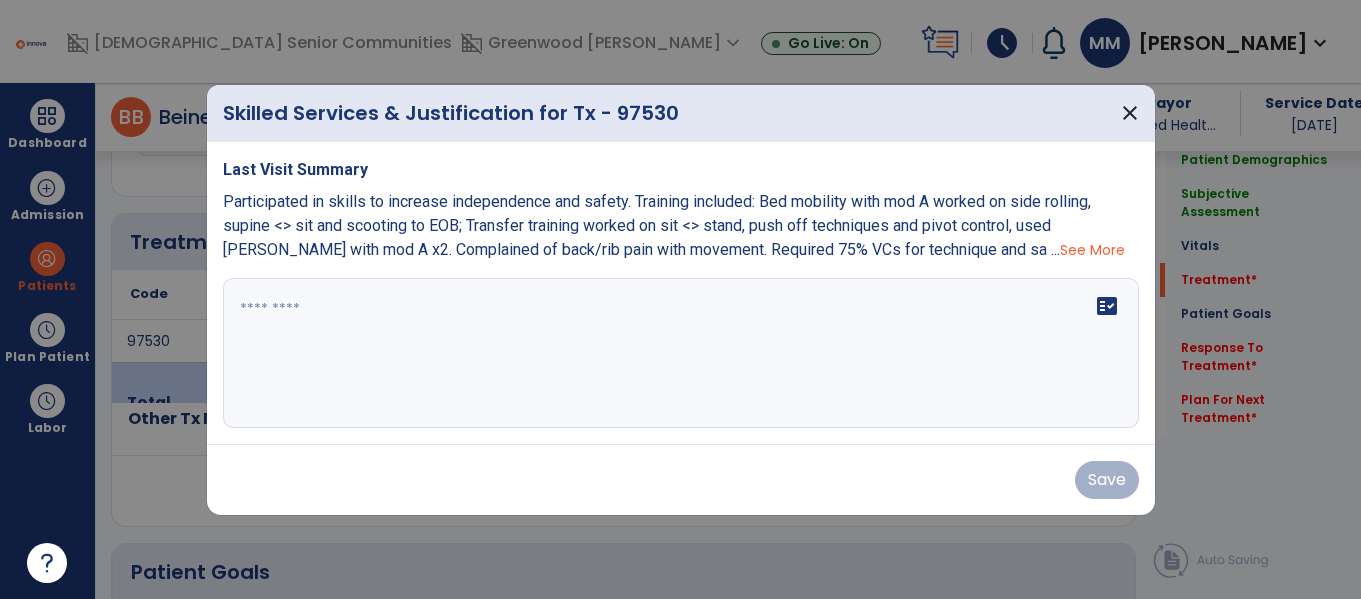 click on "fact_check" at bounding box center (681, 353) 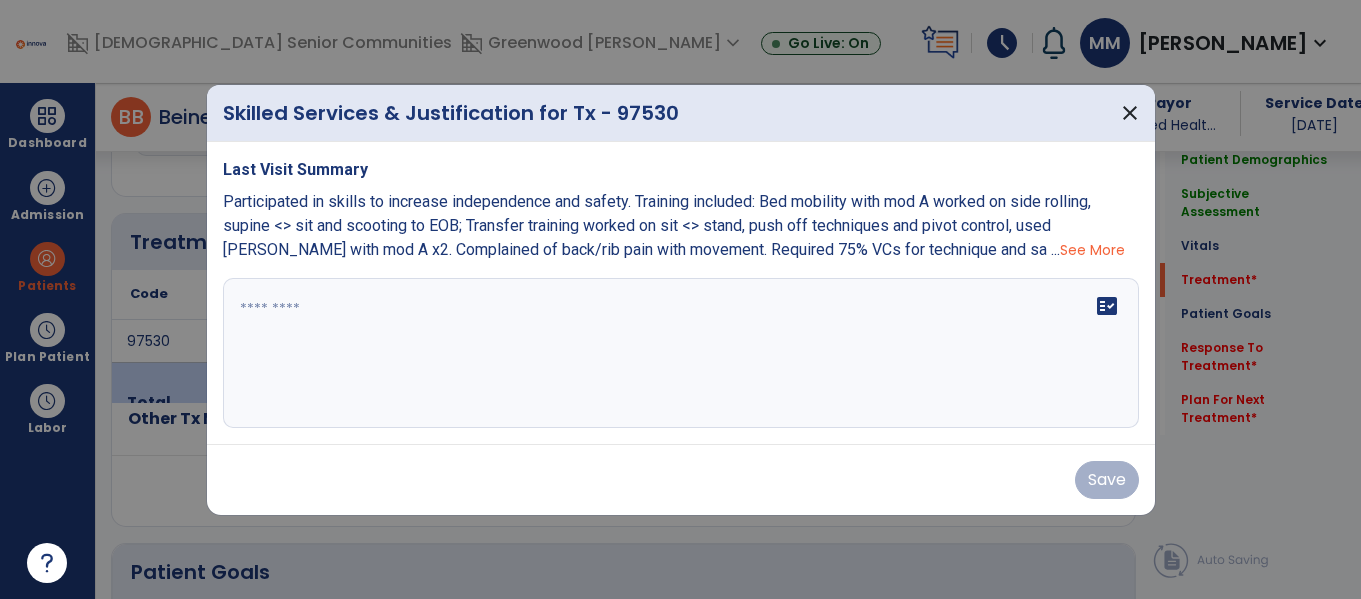 drag, startPoint x: 635, startPoint y: 200, endPoint x: 748, endPoint y: 208, distance: 113.28283 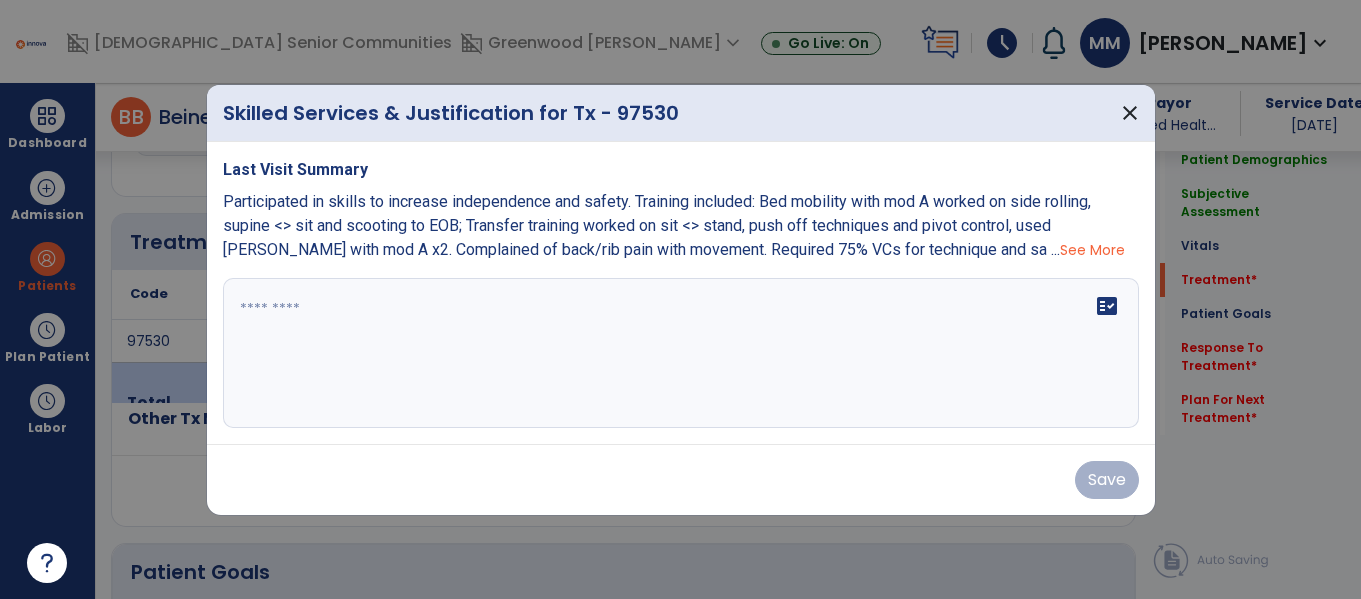 click on "Participated in skills to increase independence and safety. Training included: Bed mobility with mod A worked on side rolling, supine <> sit and scooting to EOB; Transfer training worked on sit <> stand, push off techniques and pivot control, used [PERSON_NAME] with mod A x2. Complained of back/rib pain with movement. Required 75% VCs for technique and sa ...  See More" at bounding box center (681, 226) 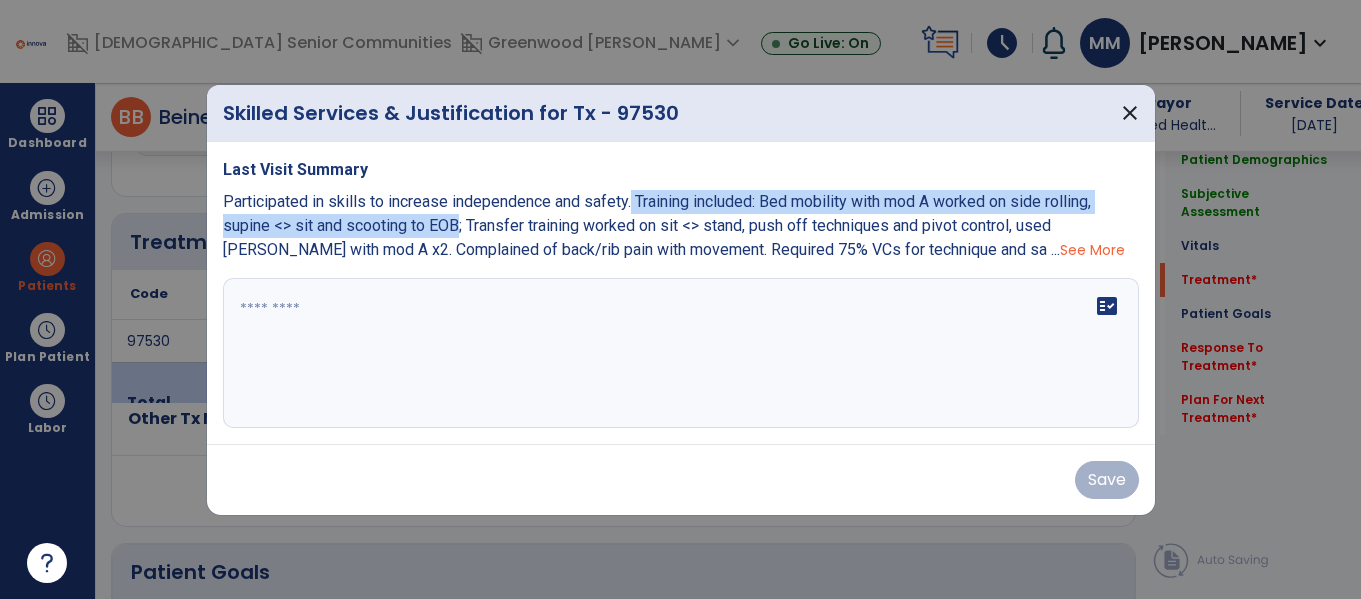 drag, startPoint x: 634, startPoint y: 199, endPoint x: 461, endPoint y: 226, distance: 175.09425 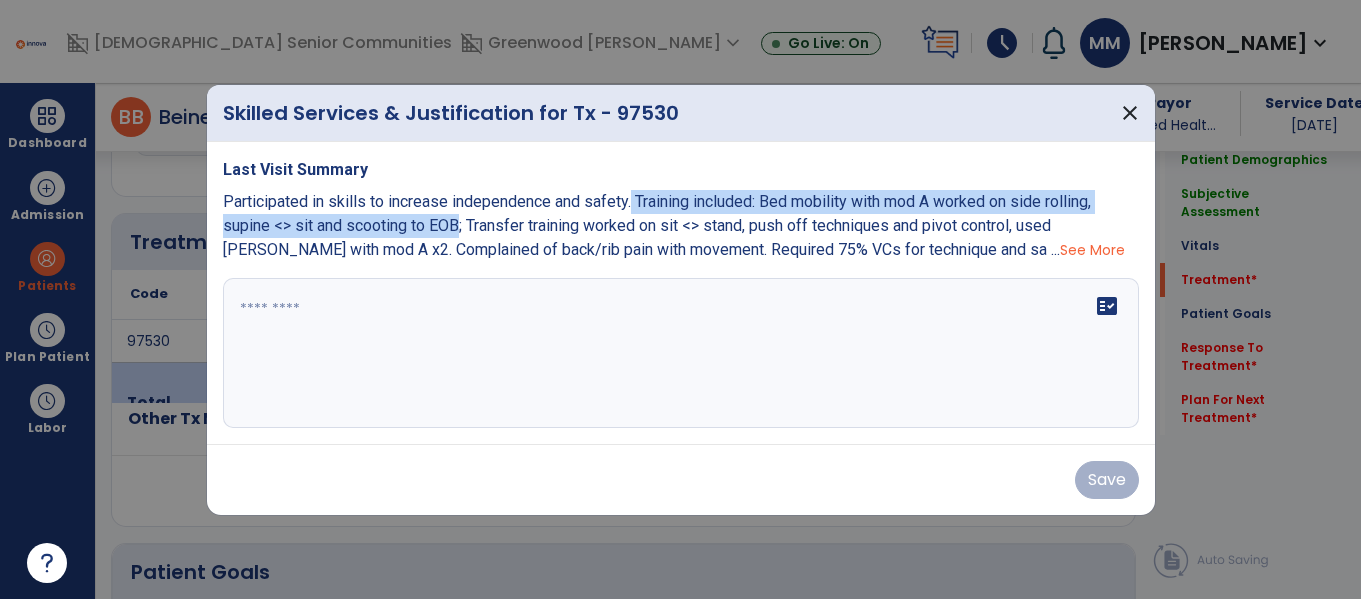 click on "Participated in skills to increase independence and safety. Training included: Bed mobility with mod A worked on side rolling, supine <> sit and scooting to EOB; Transfer training worked on sit <> stand, push off techniques and pivot control, used [PERSON_NAME] with mod A x2. Complained of back/rib pain with movement. Required 75% VCs for technique and sa ..." at bounding box center [657, 225] 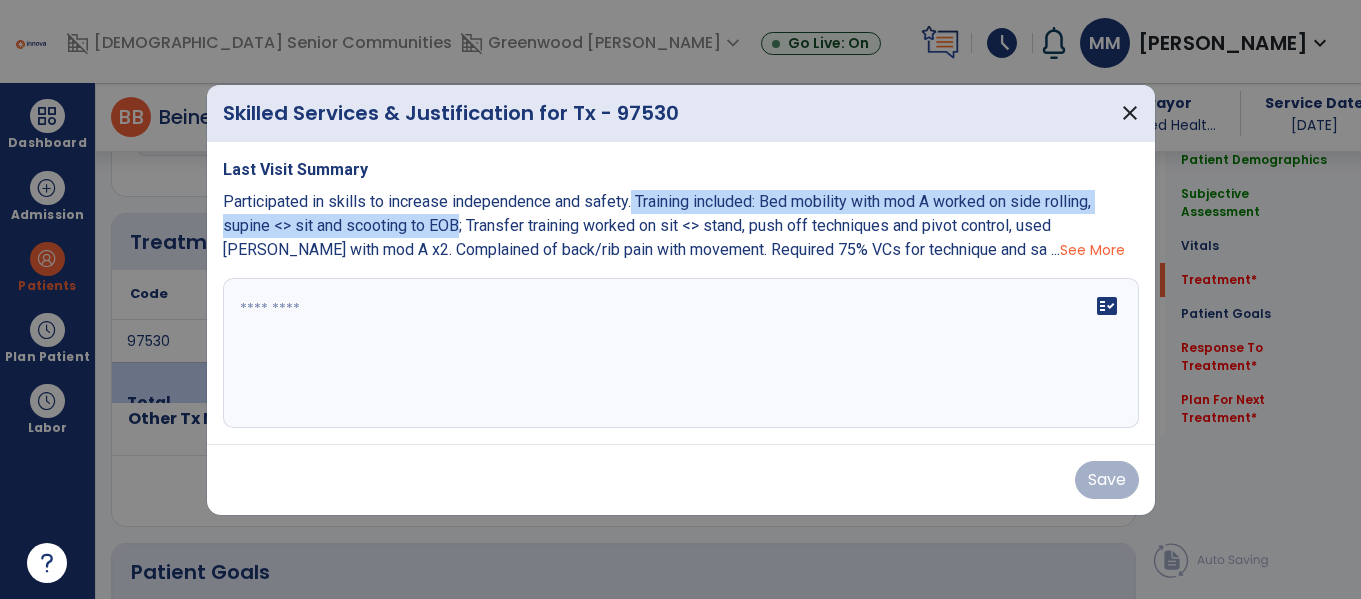 copy on "Training included: Bed mobility with mod A worked on side rolling, supine <> sit and scooting to EOB" 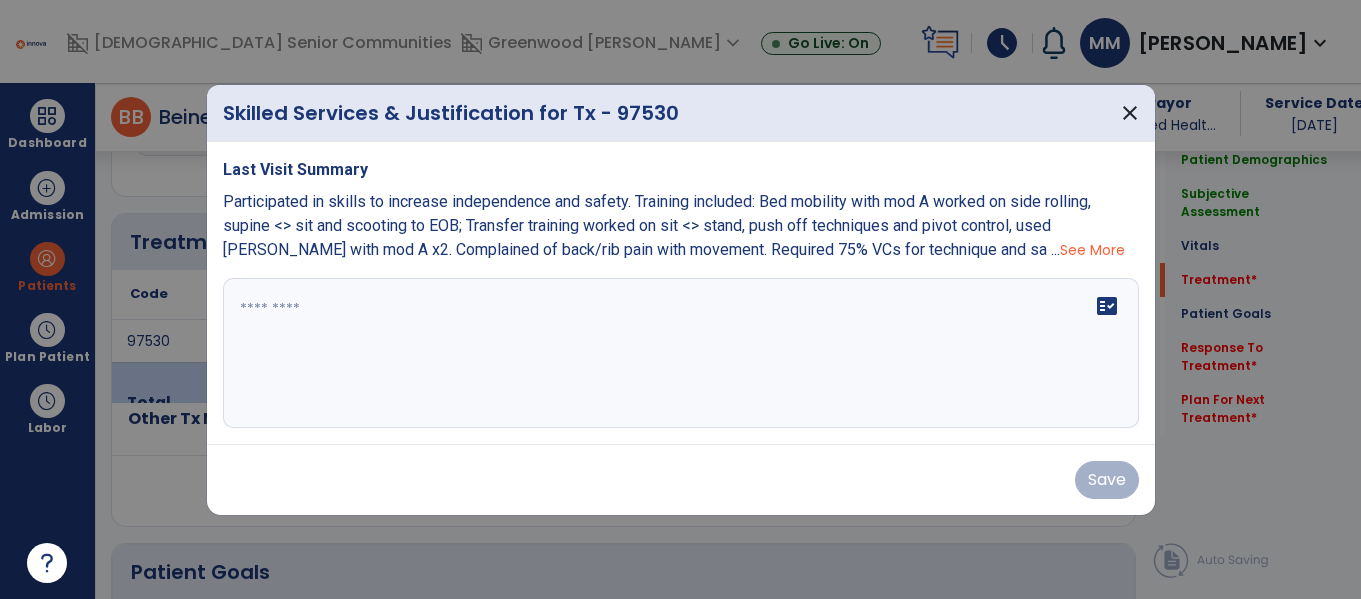 click at bounding box center [681, 353] 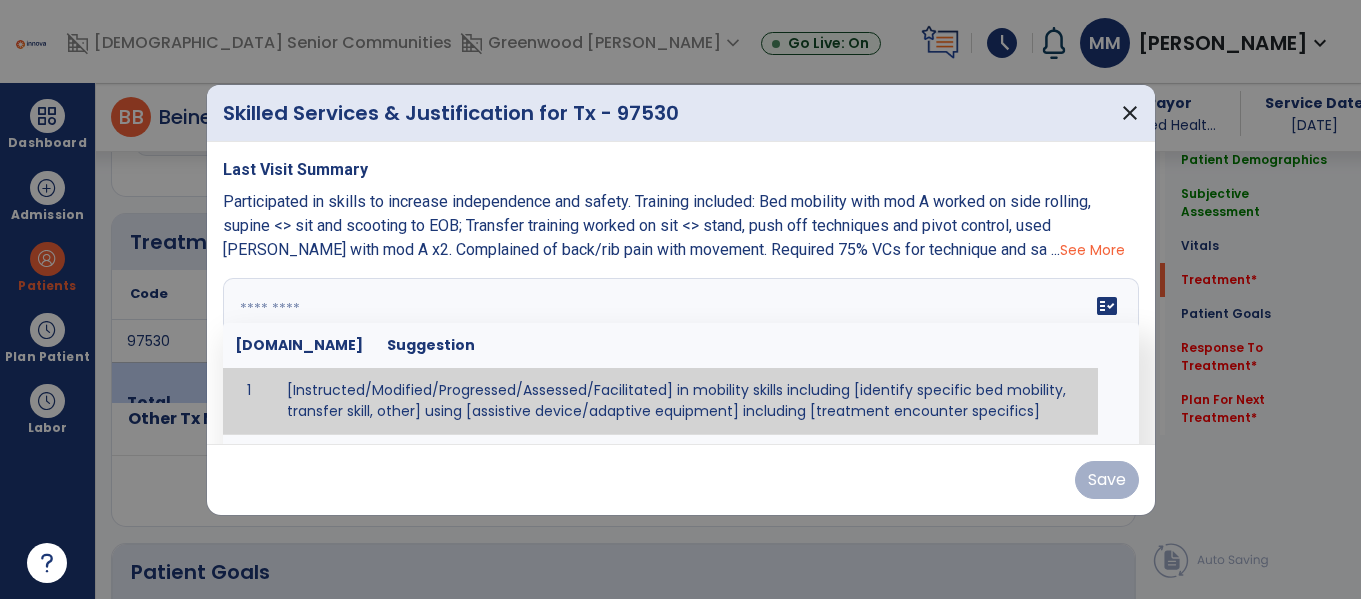 paste on "**********" 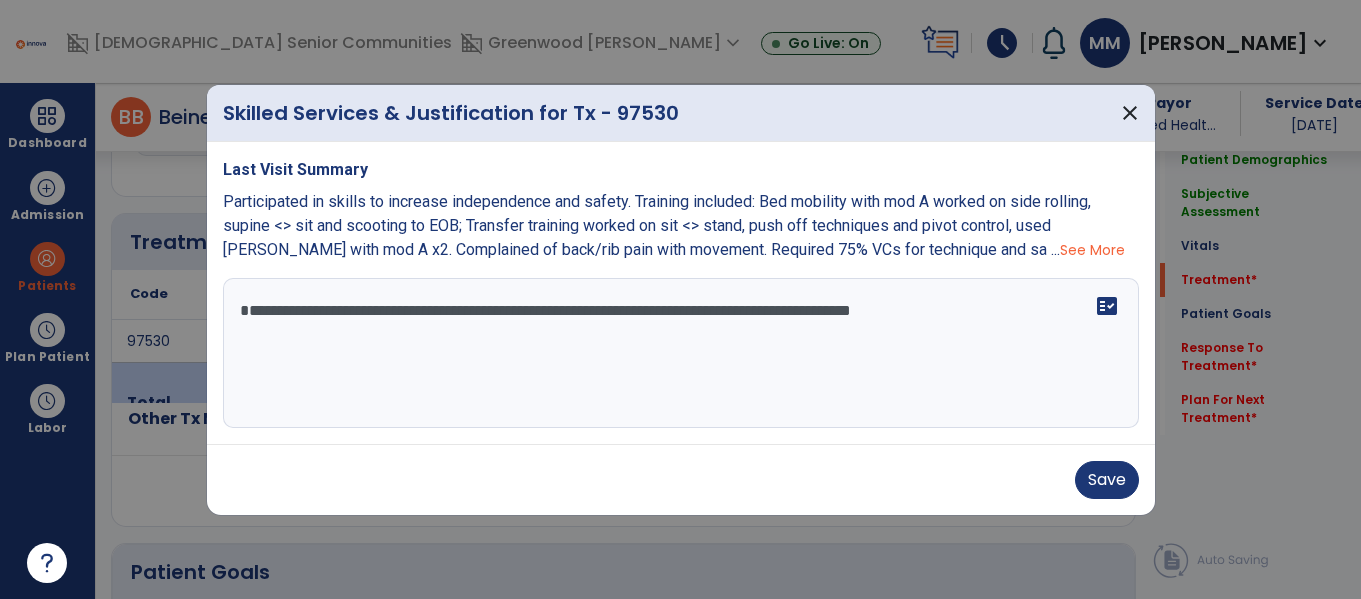 click on "**********" at bounding box center (681, 353) 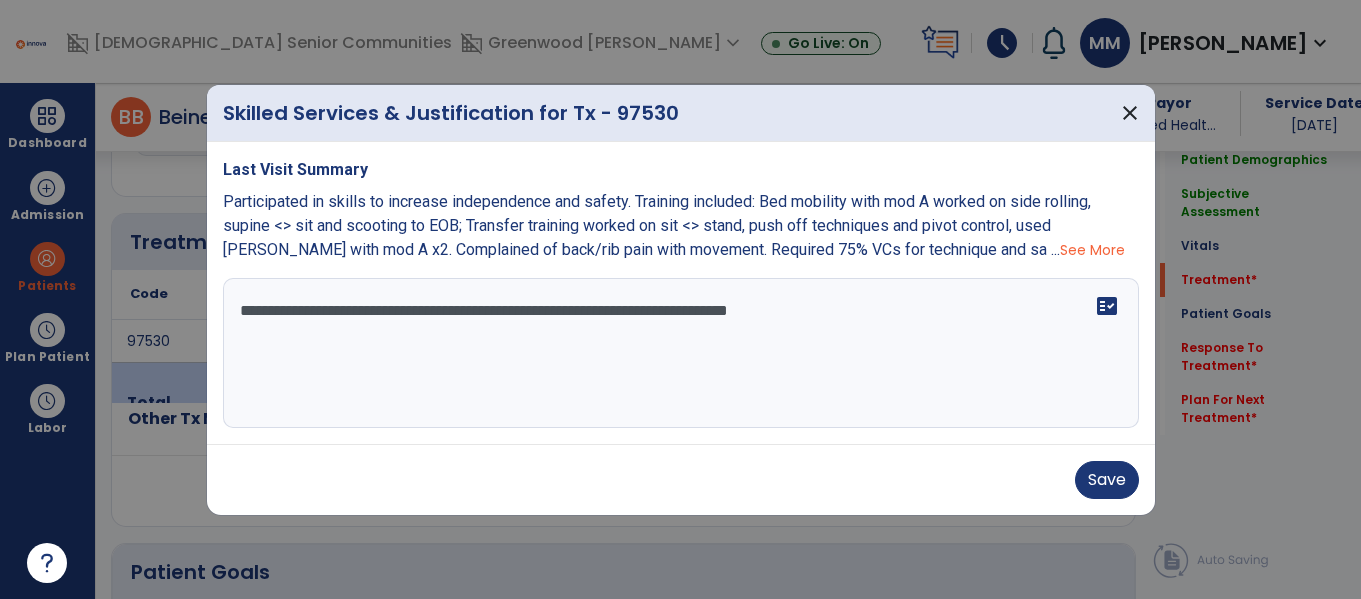 click on "**********" at bounding box center [681, 353] 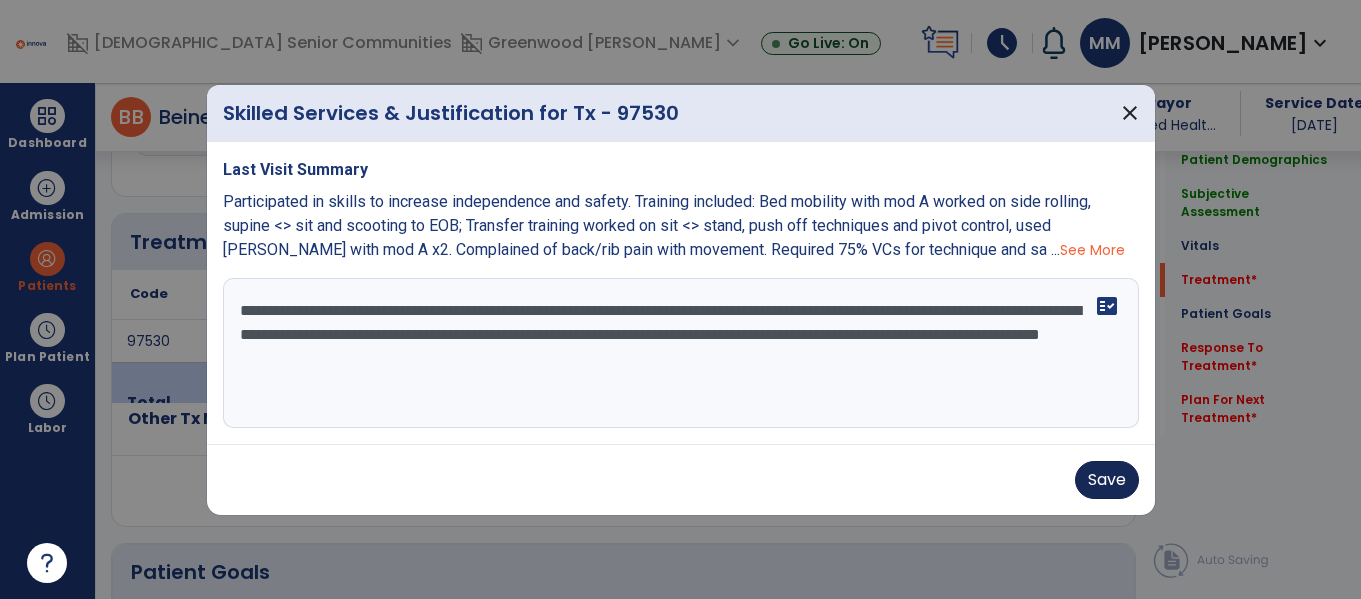type on "**********" 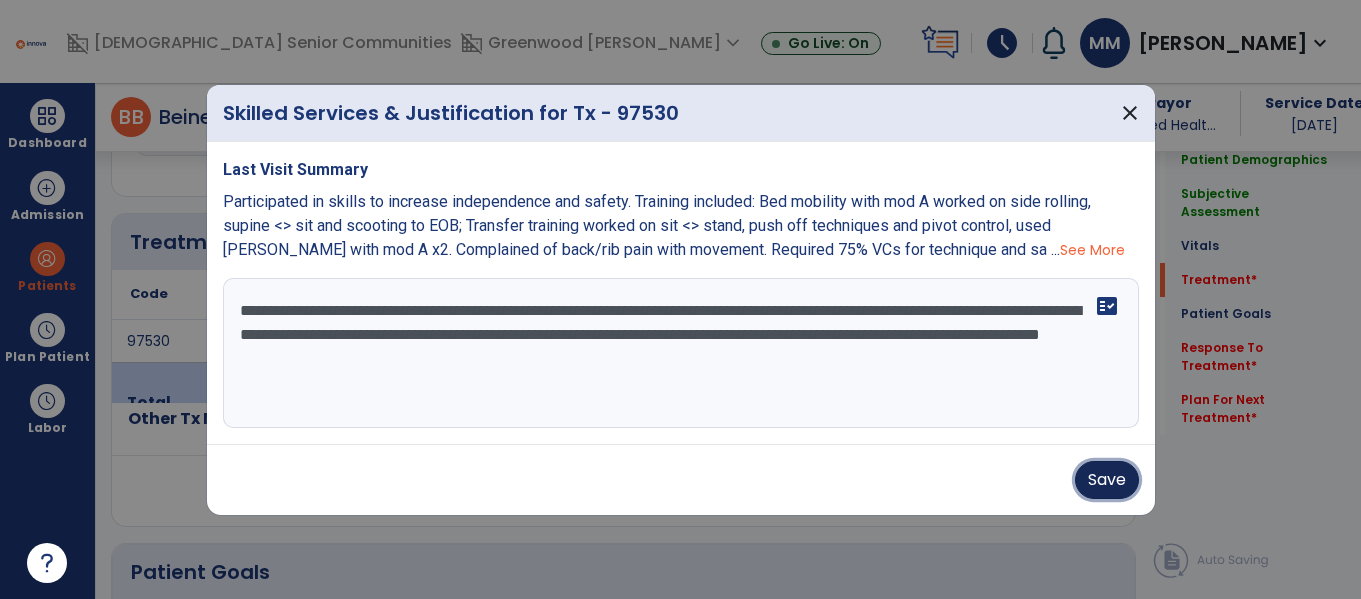 click on "Save" at bounding box center [1107, 480] 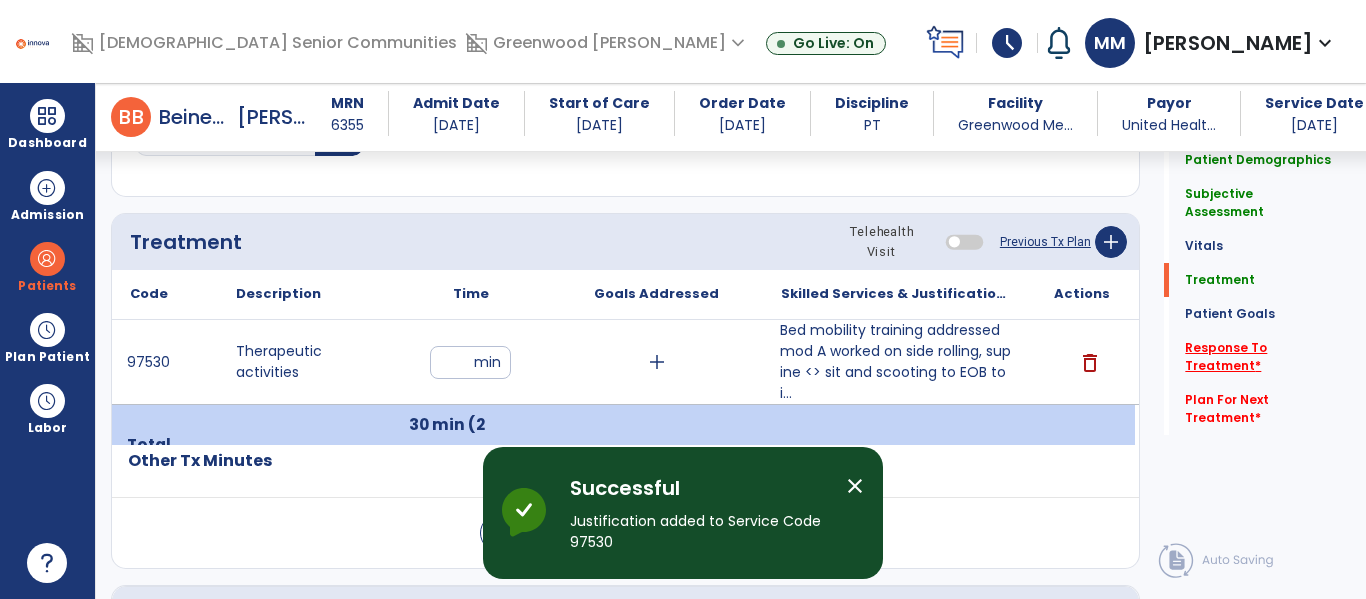 click on "Response To Treatment   *" 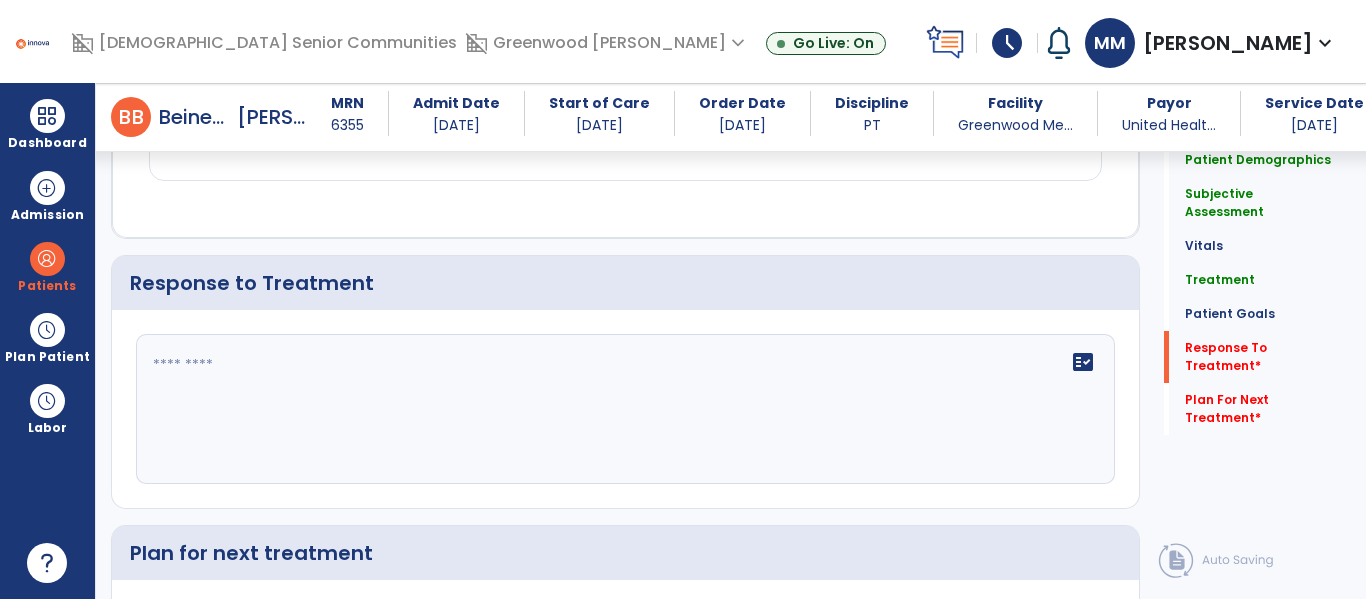 scroll, scrollTop: 3050, scrollLeft: 0, axis: vertical 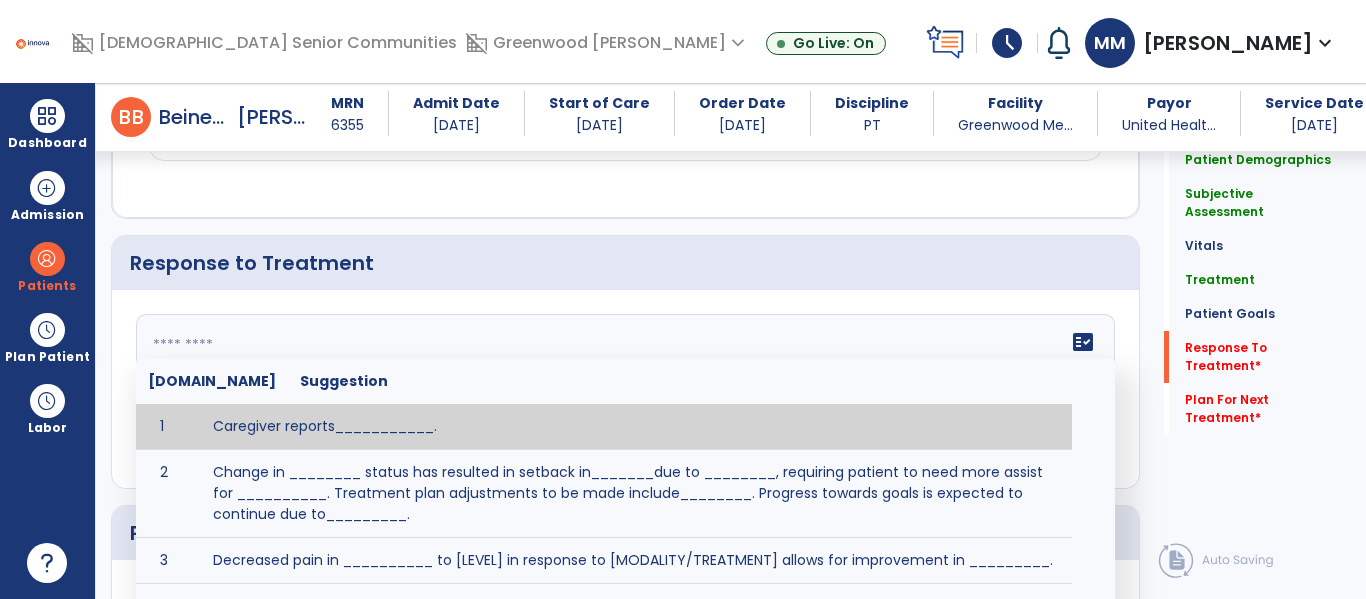click on "fact_check  [DOMAIN_NAME] Suggestion 1 Caregiver reports___________. 2 Change in ________ status has resulted in setback in_______due to ________, requiring patient to need more assist for __________.   Treatment plan adjustments to be made include________.  Progress towards goals is expected to continue due to_________. 3 Decreased pain in __________ to [LEVEL] in response to [MODALITY/TREATMENT] allows for improvement in _________. 4 Functional gains in _______ have impacted the patient's ability to perform_________ with a reduction in assist levels to_________. 5 Functional progress this week has been significant due to__________. 6 Gains in ________ have improved the patient's ability to perform ______with decreased levels of assist to___________. 7 Improvement in ________allows patient to tolerate higher levels of challenges in_________. 8 Pain in [AREA] has decreased to [LEVEL] in response to [TREATMENT/MODALITY], allowing fore ease in completing__________. 9 10 11 12 13 14 15 16 17 18 19 20 21" 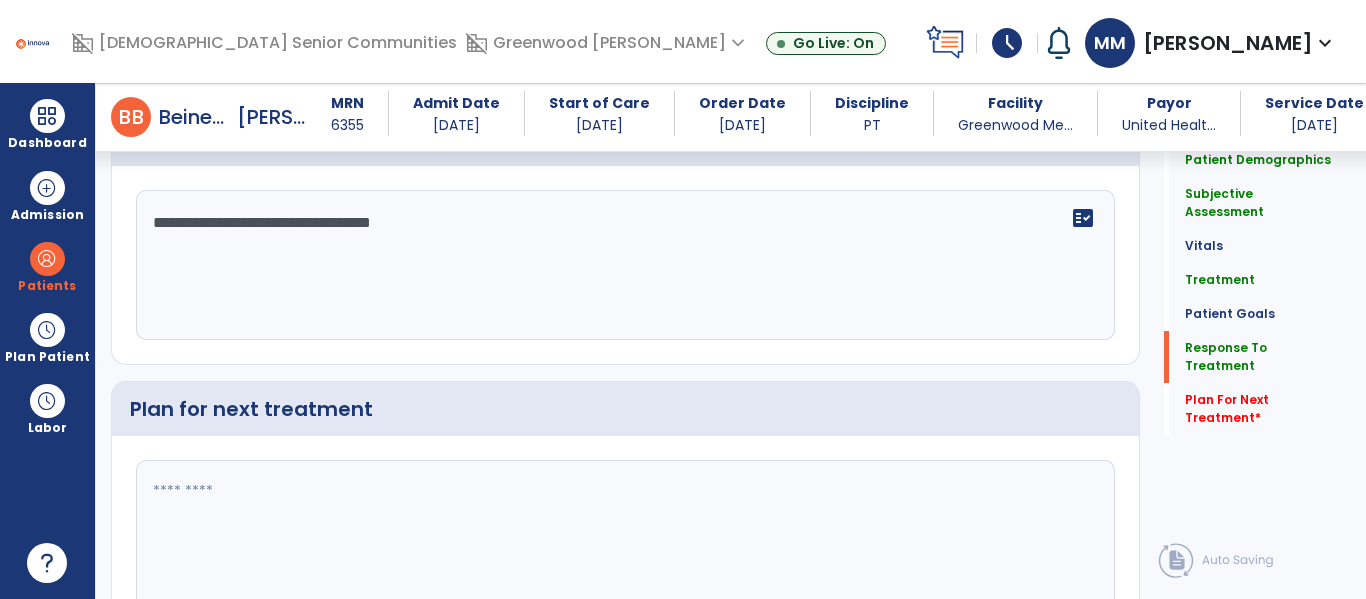 scroll, scrollTop: 3222, scrollLeft: 0, axis: vertical 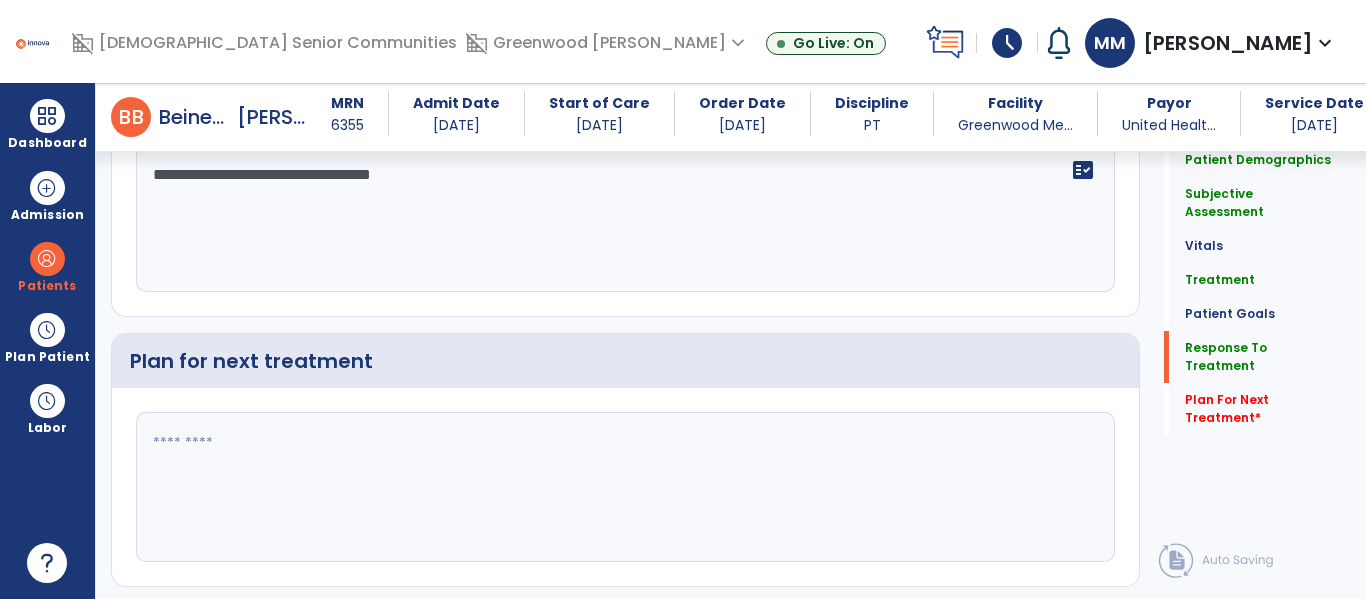 type on "**********" 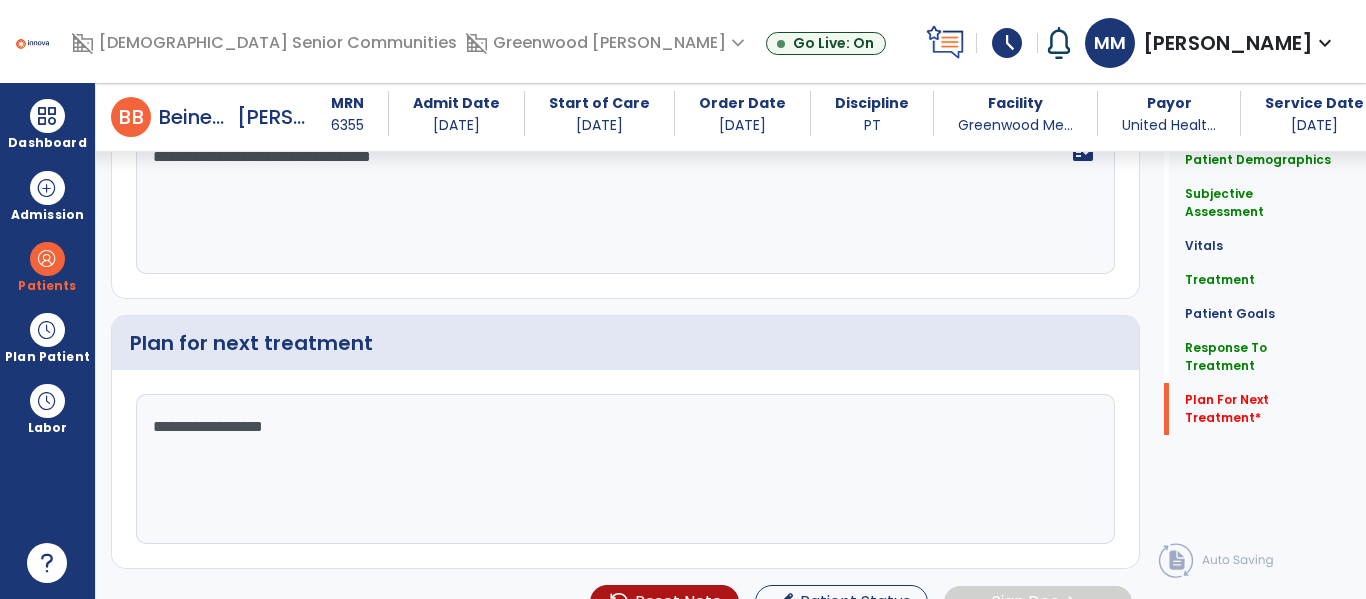 scroll, scrollTop: 3255, scrollLeft: 0, axis: vertical 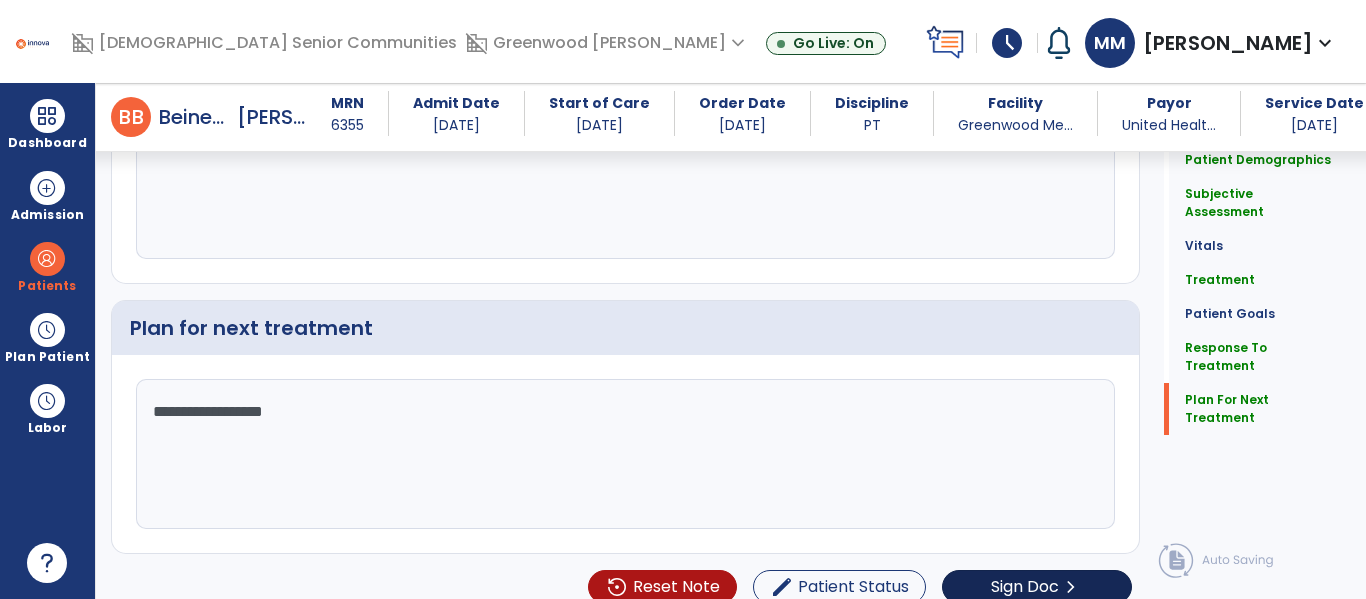 type on "**********" 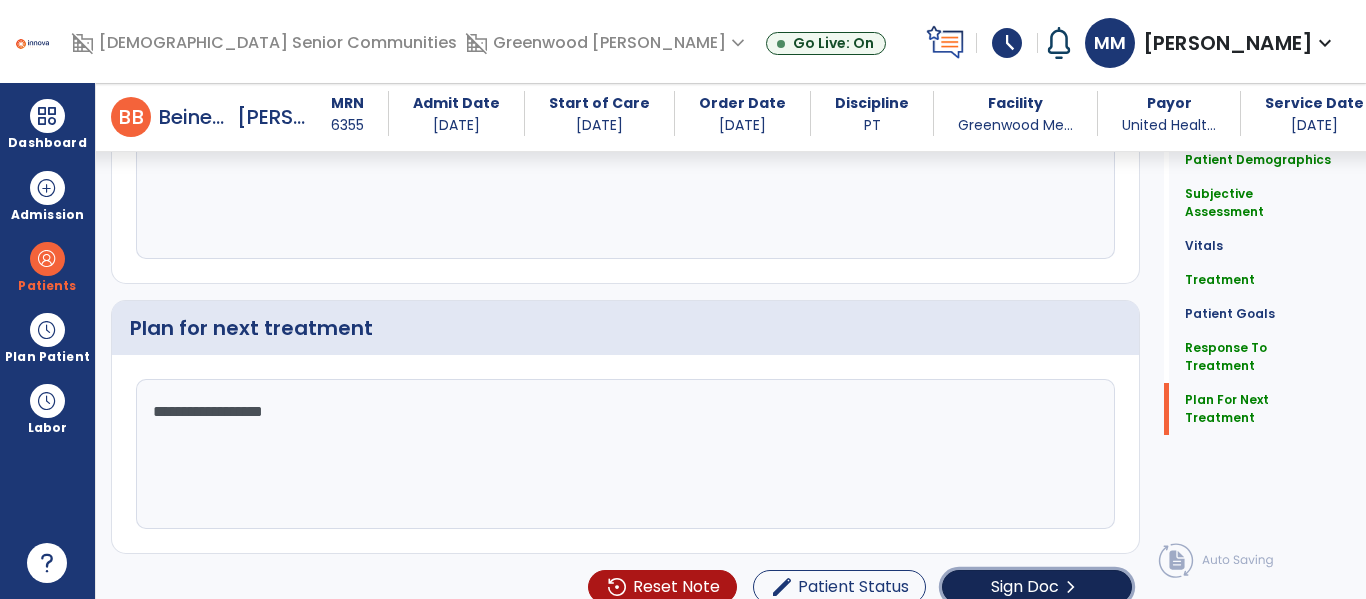 click on "Sign Doc" 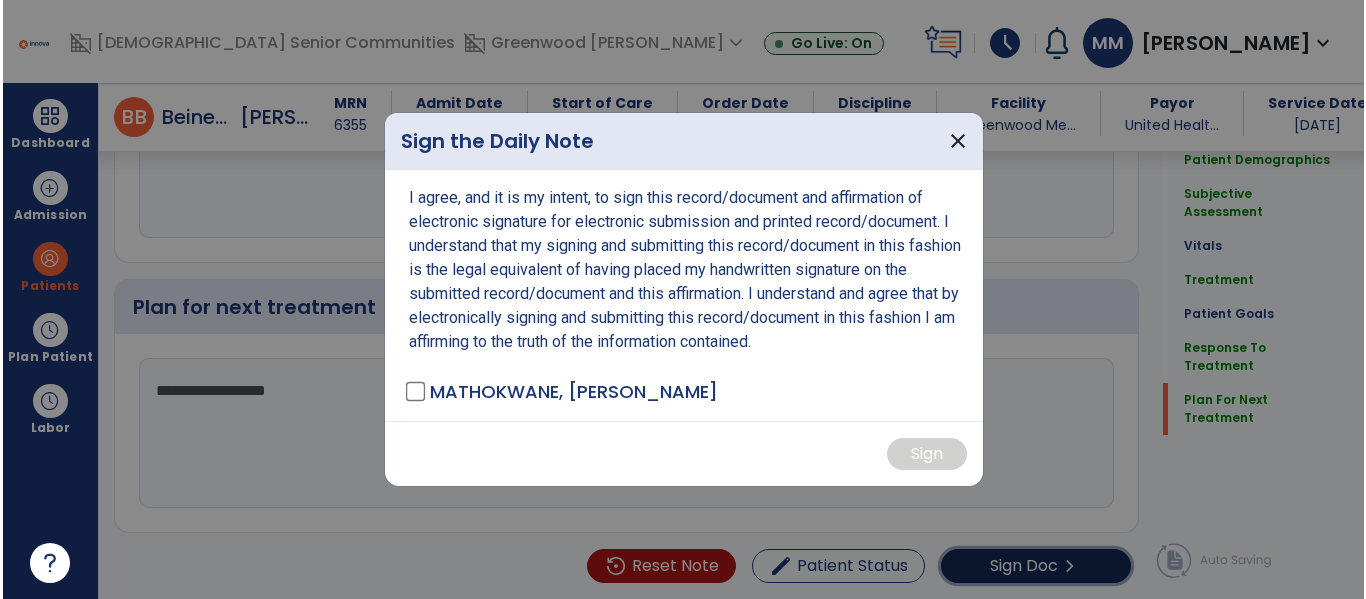 scroll, scrollTop: 3276, scrollLeft: 0, axis: vertical 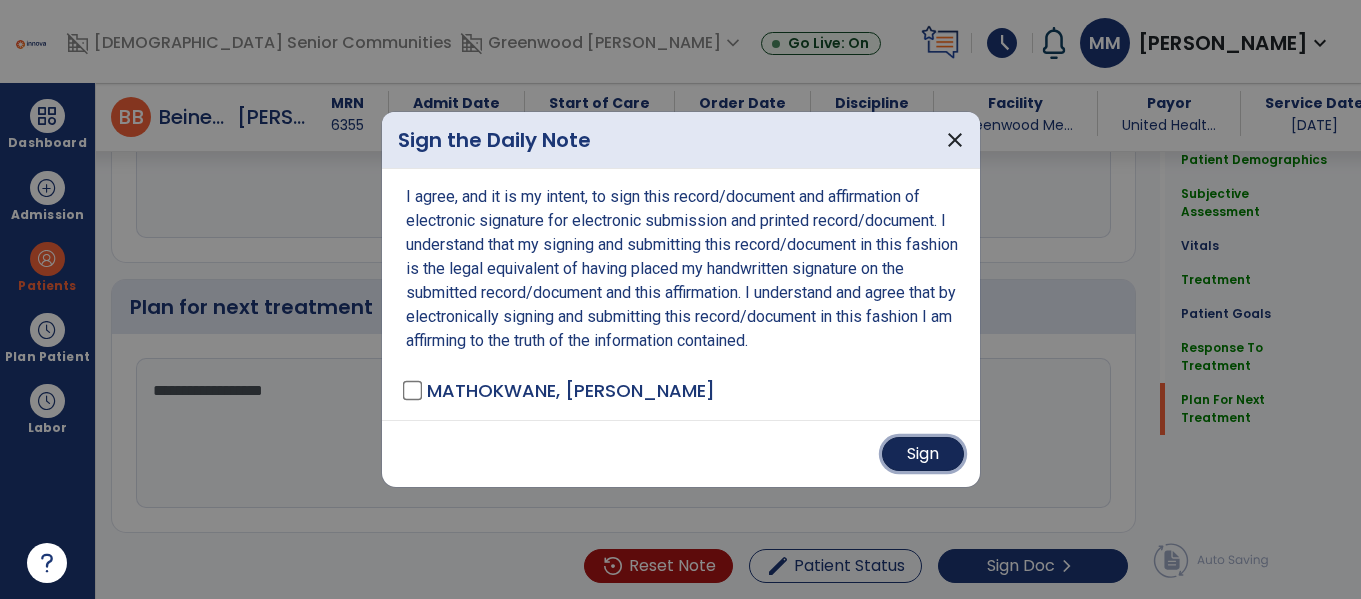 click on "Sign" at bounding box center (923, 454) 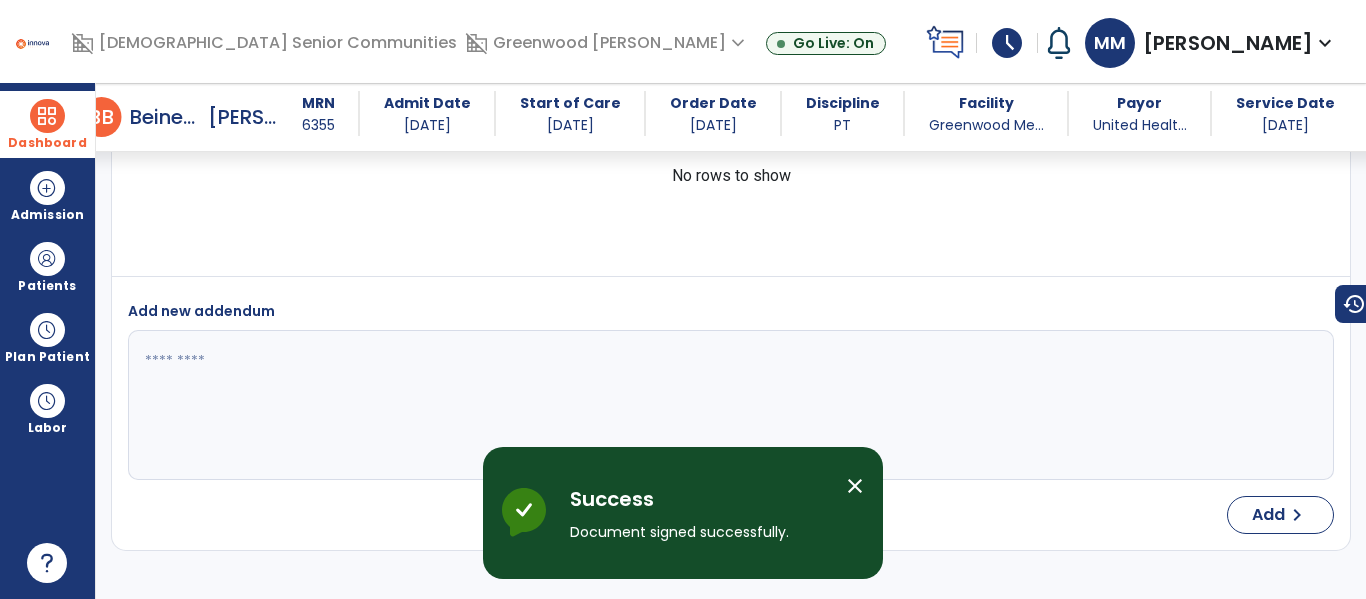 click on "Dashboard" at bounding box center (47, 124) 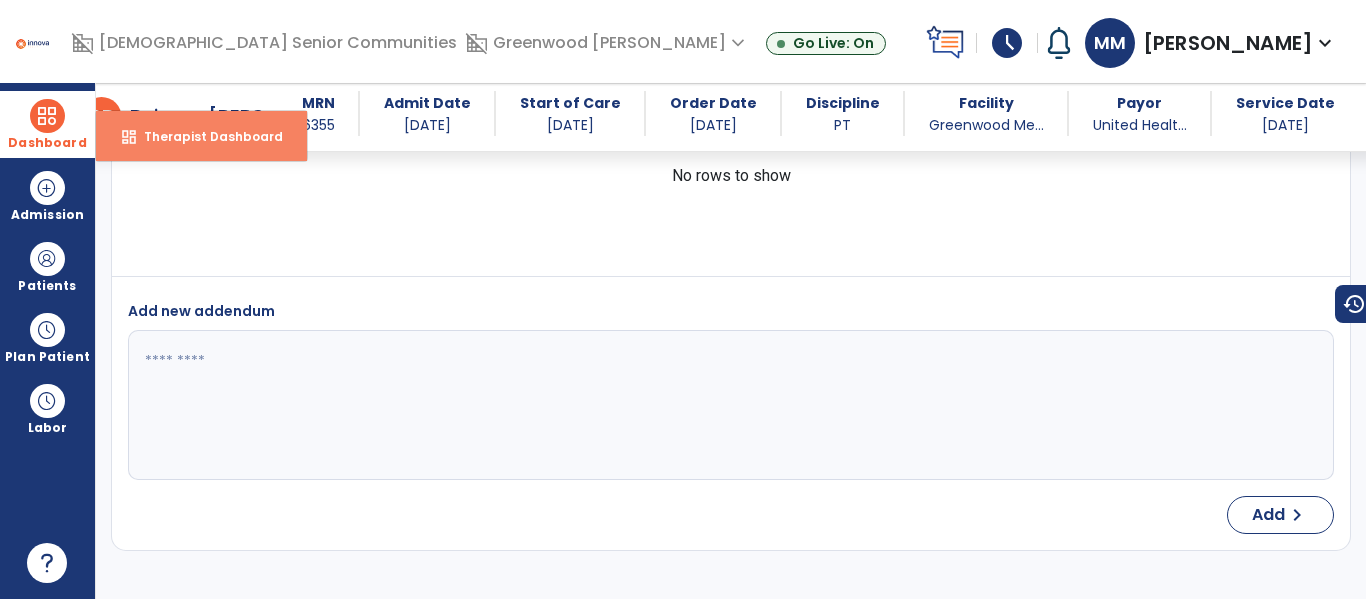 click on "dashboard  Therapist Dashboard" at bounding box center (201, 136) 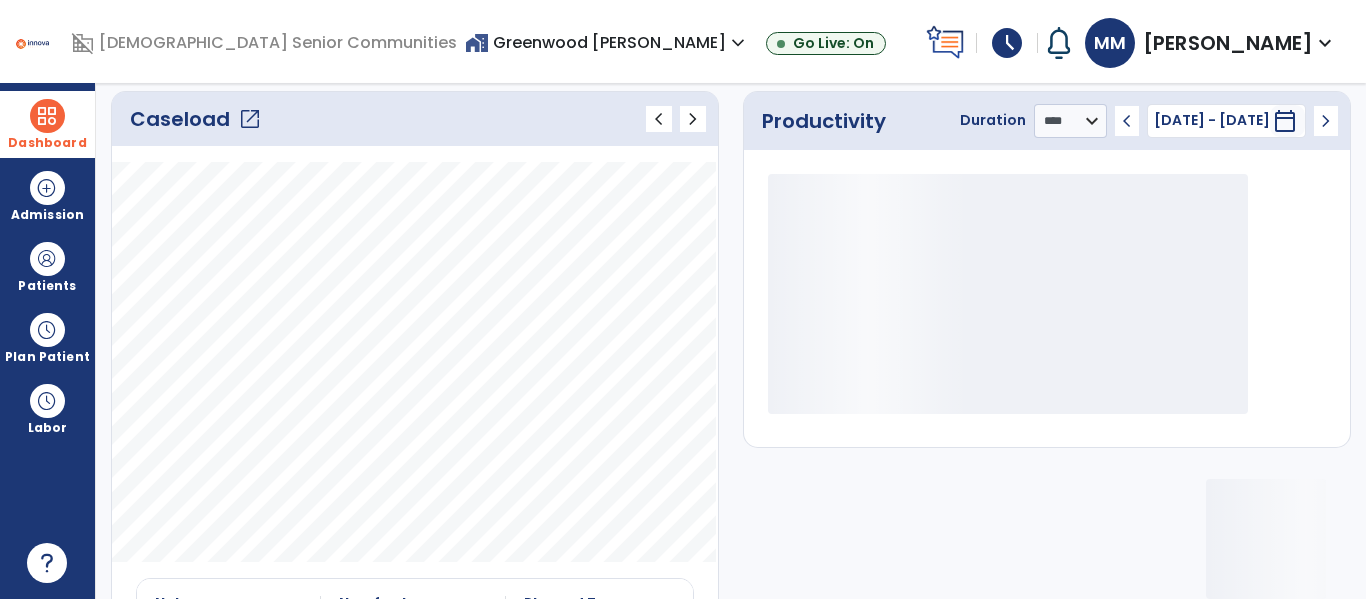 click on "open_in_new" 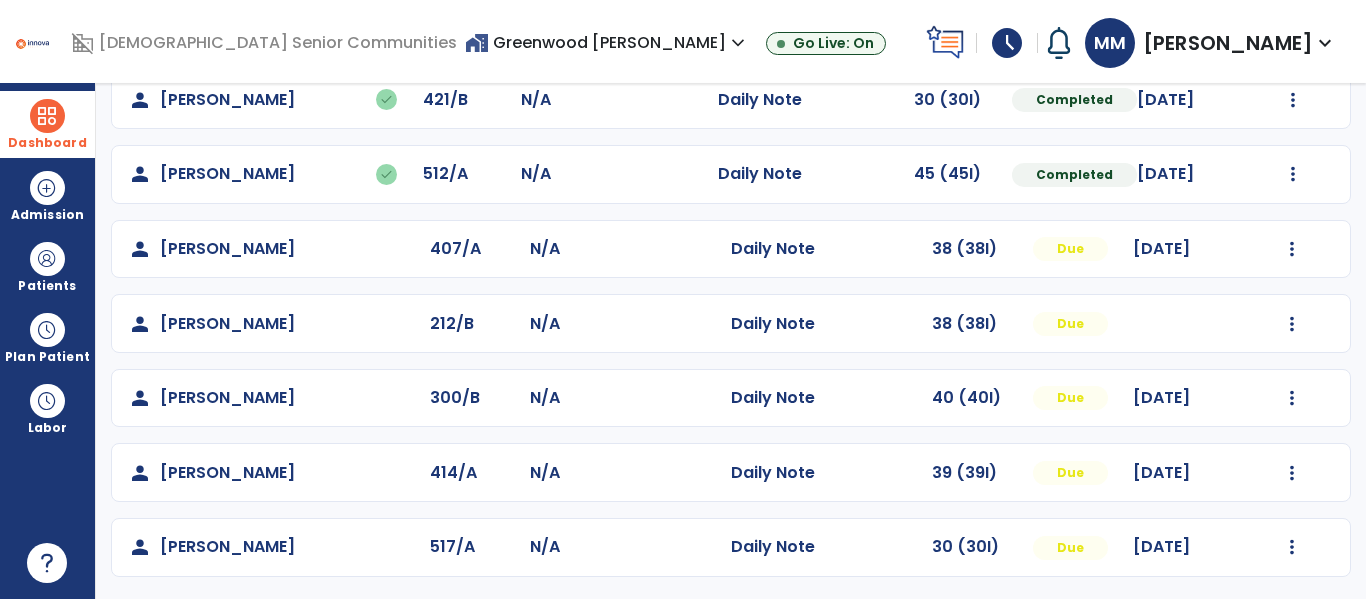 scroll, scrollTop: 563, scrollLeft: 0, axis: vertical 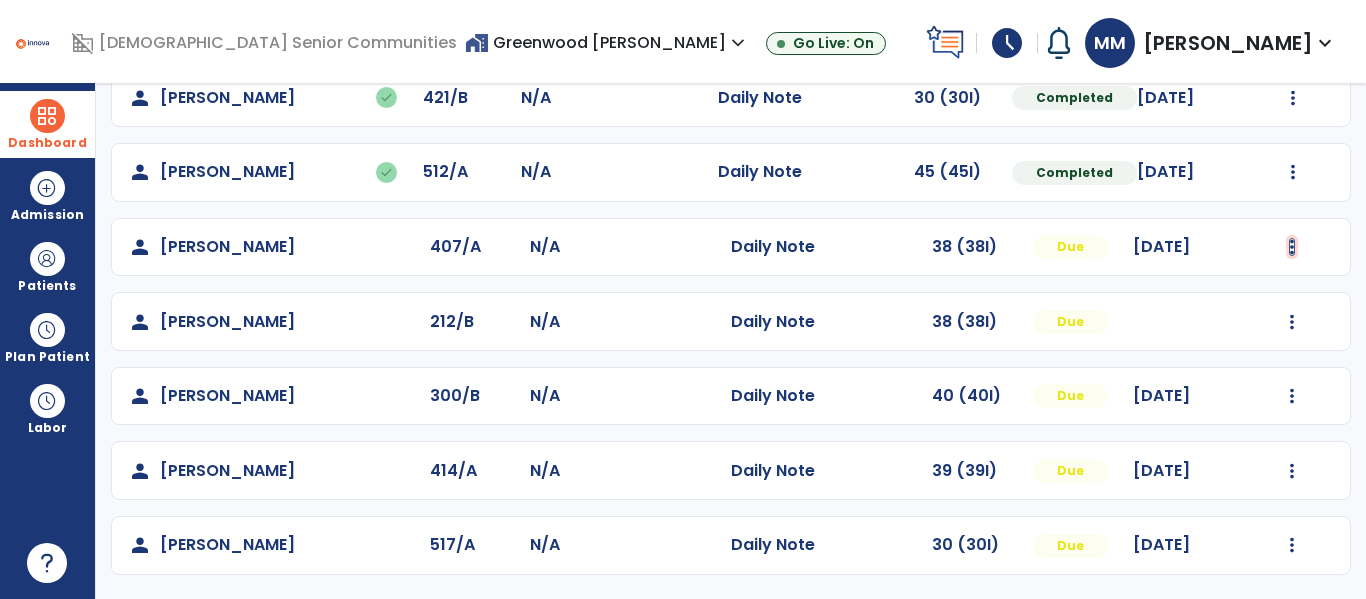 click at bounding box center (1293, -275) 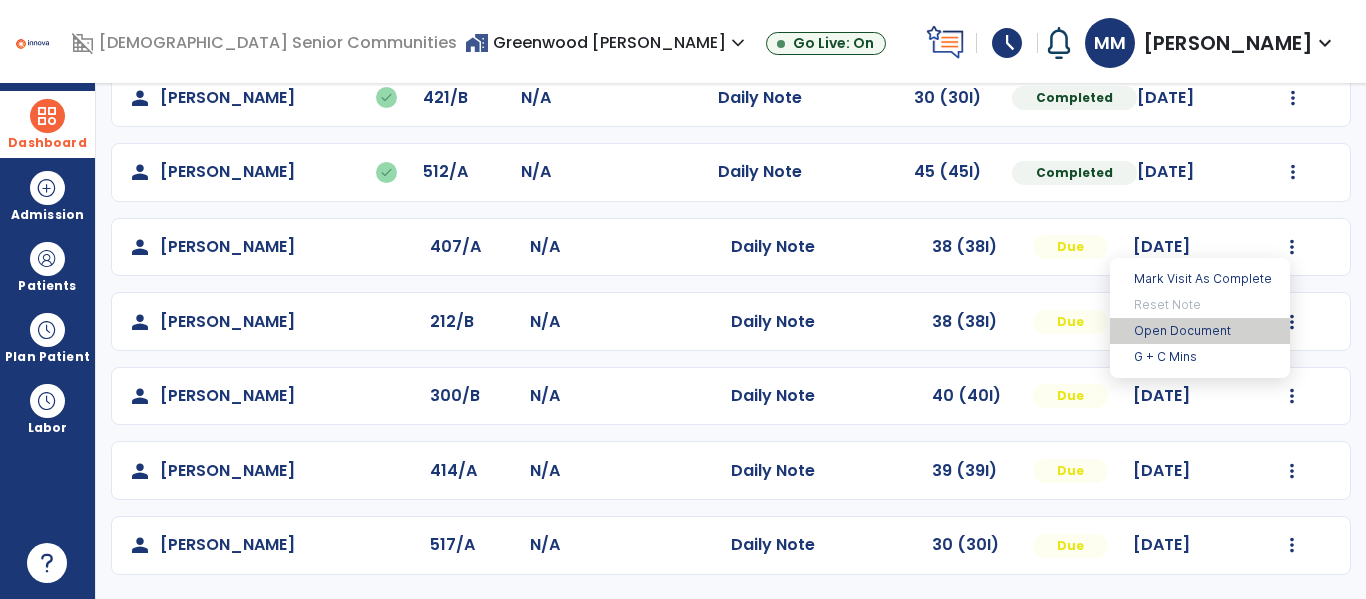 click on "Open Document" at bounding box center [1200, 331] 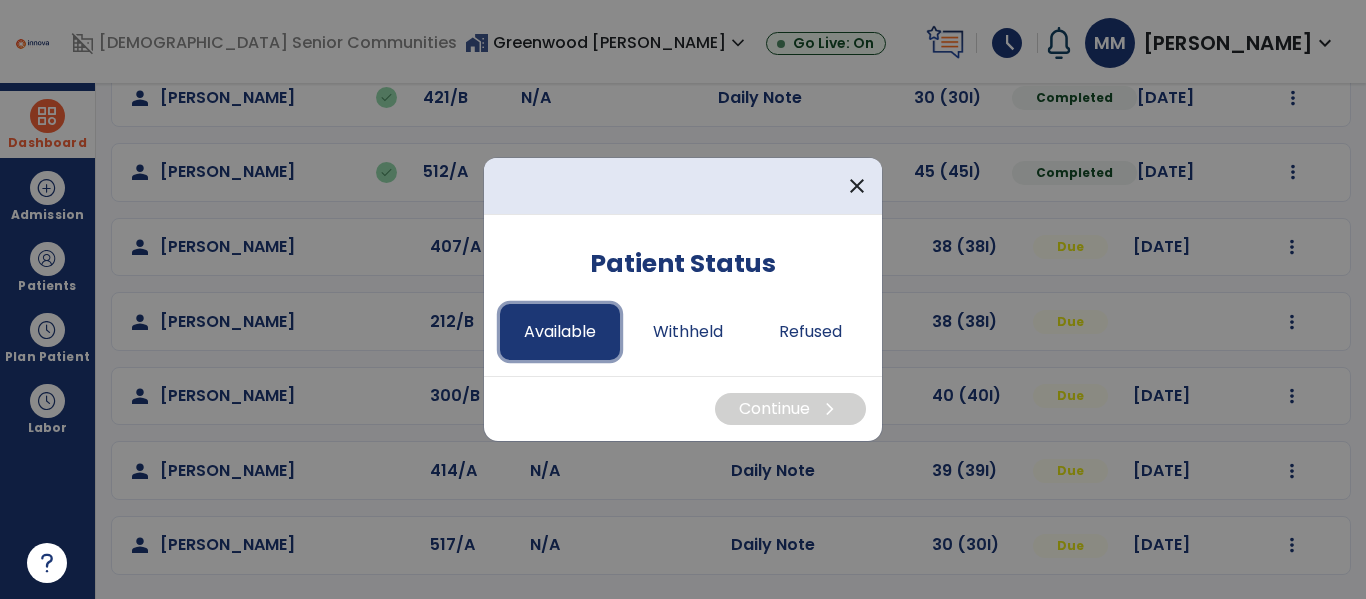 drag, startPoint x: 546, startPoint y: 329, endPoint x: 612, endPoint y: 346, distance: 68.154236 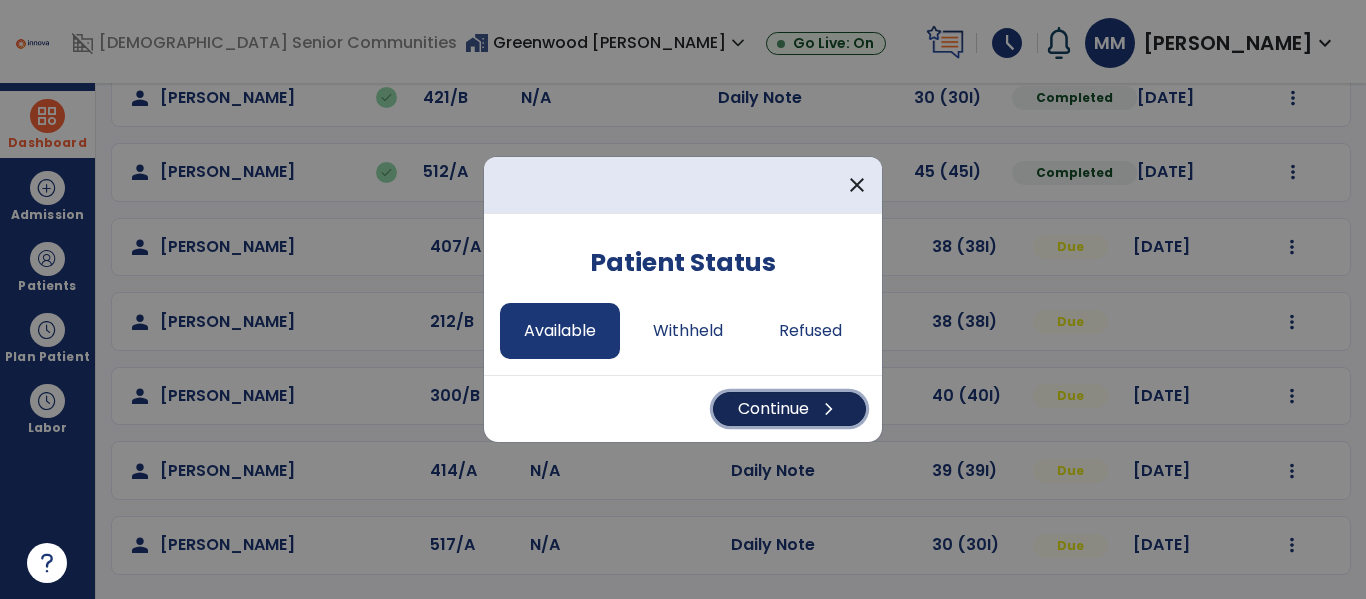 drag, startPoint x: 747, startPoint y: 401, endPoint x: 626, endPoint y: 387, distance: 121.80723 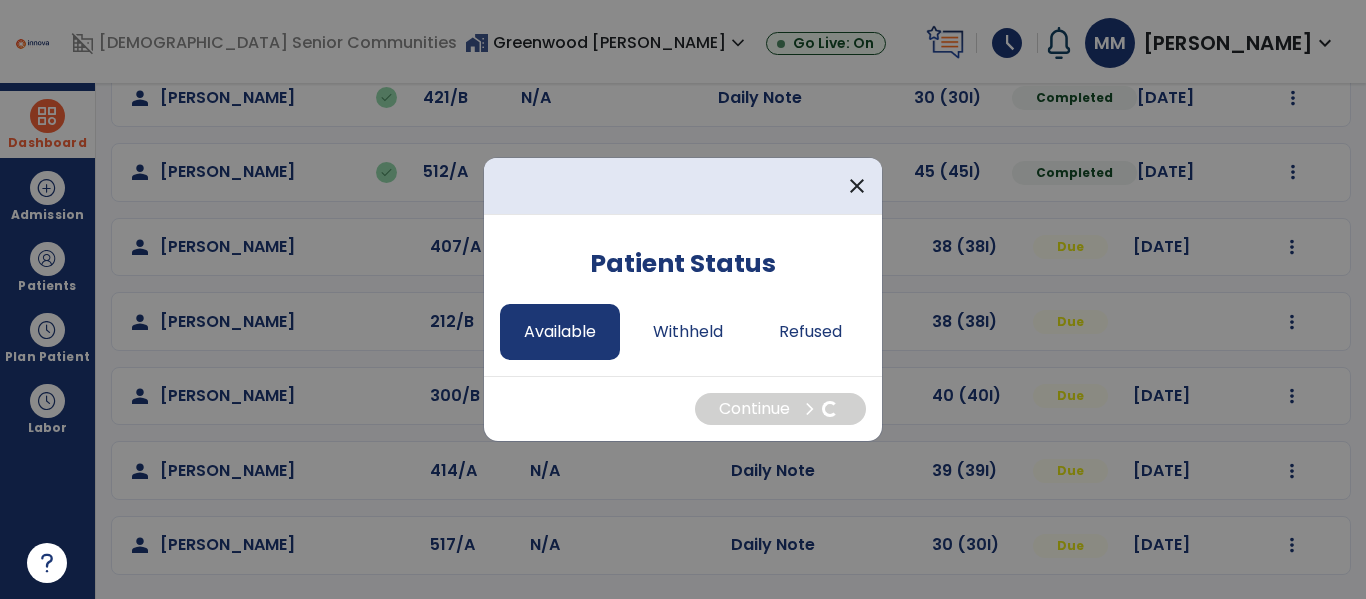 select on "*" 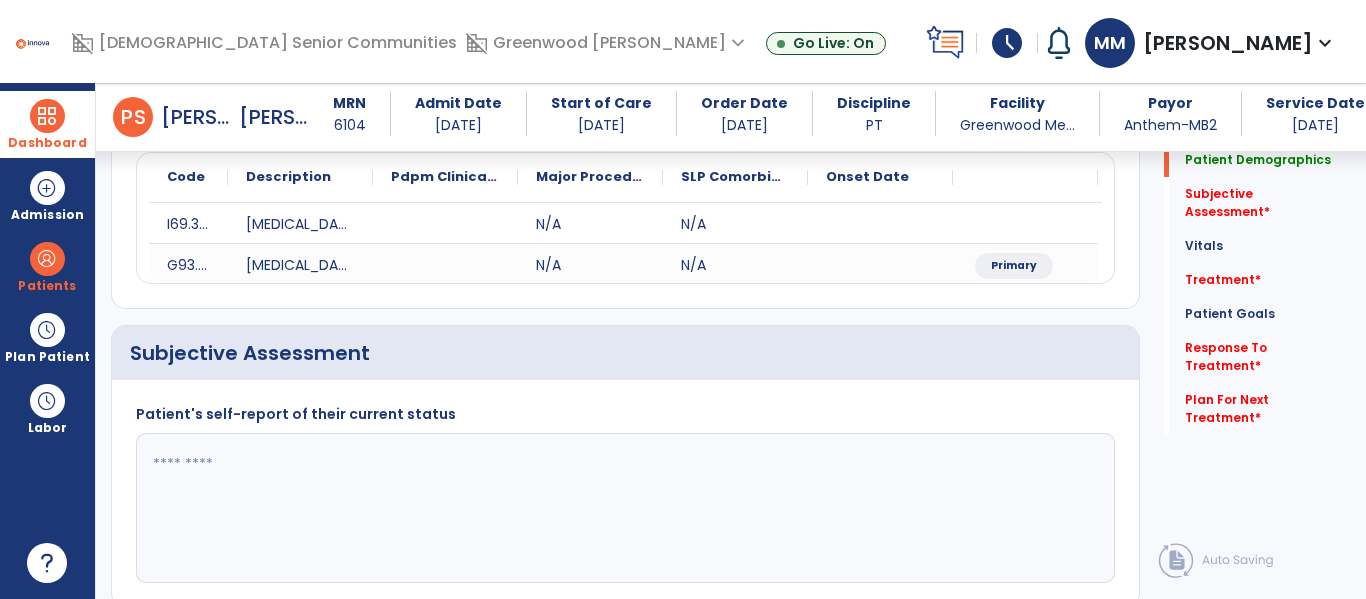 scroll, scrollTop: 295, scrollLeft: 0, axis: vertical 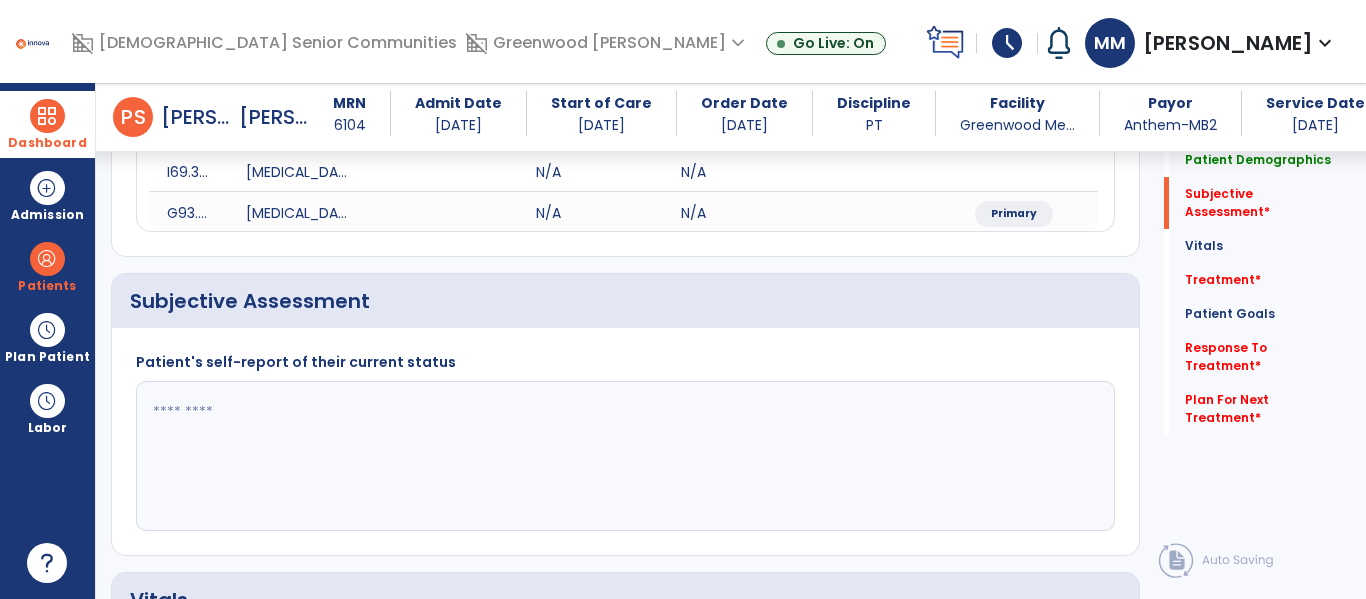click 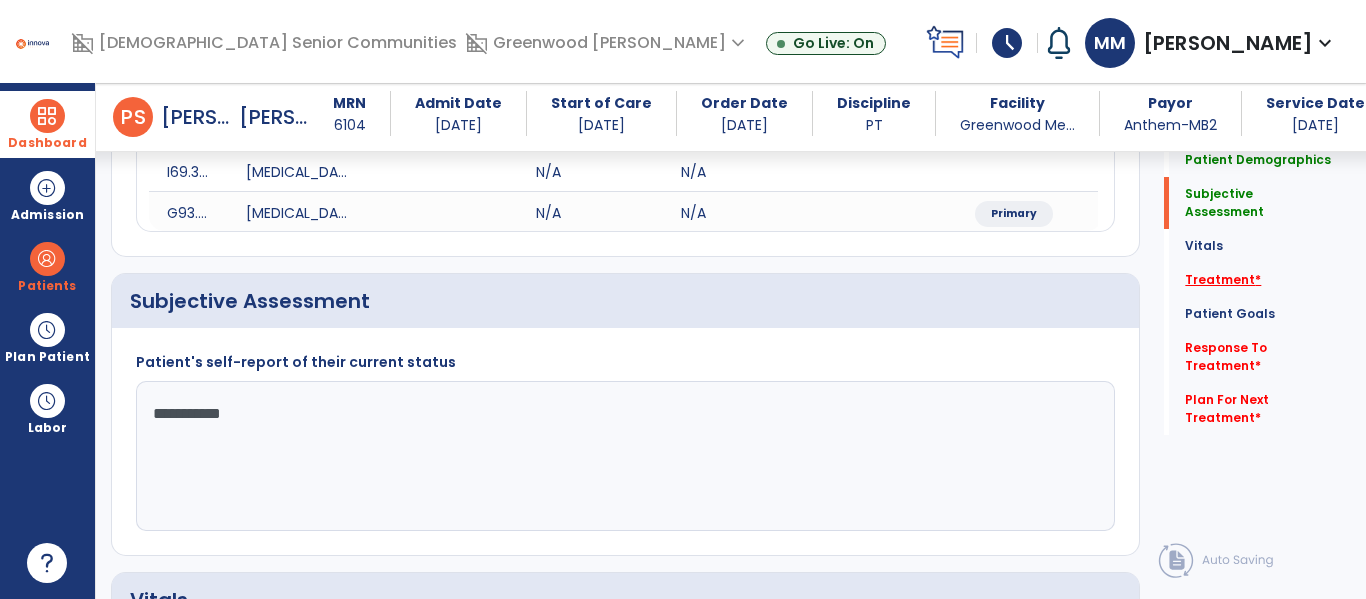 type on "**********" 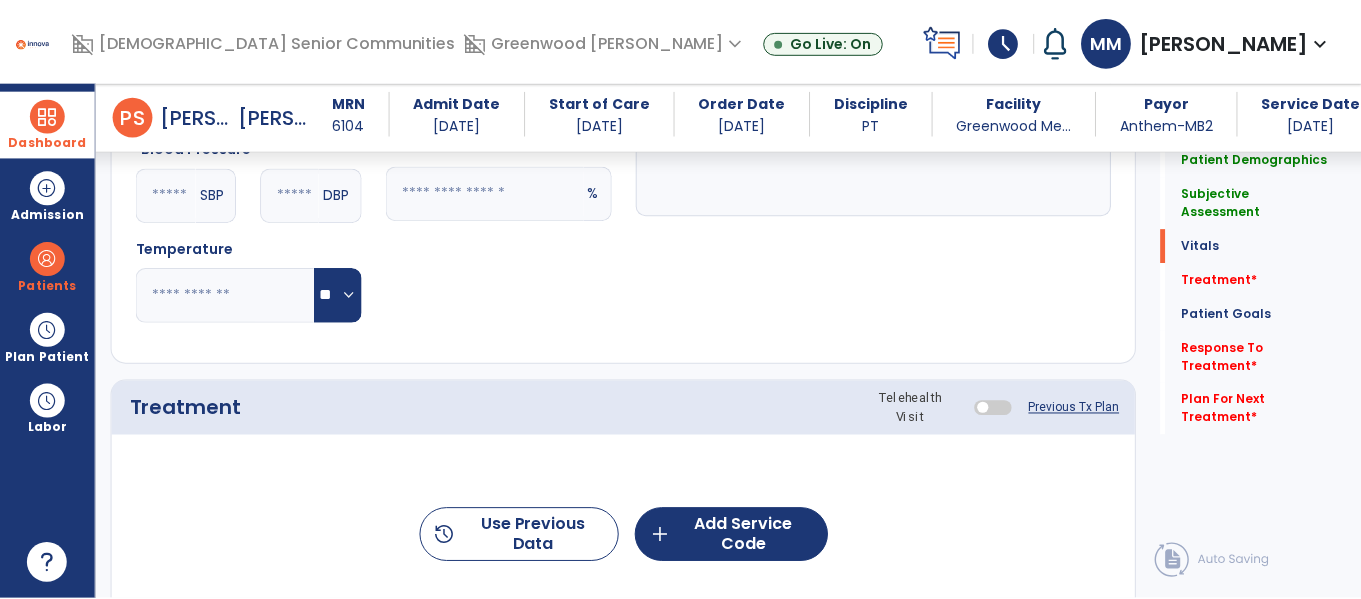 scroll, scrollTop: 1076, scrollLeft: 0, axis: vertical 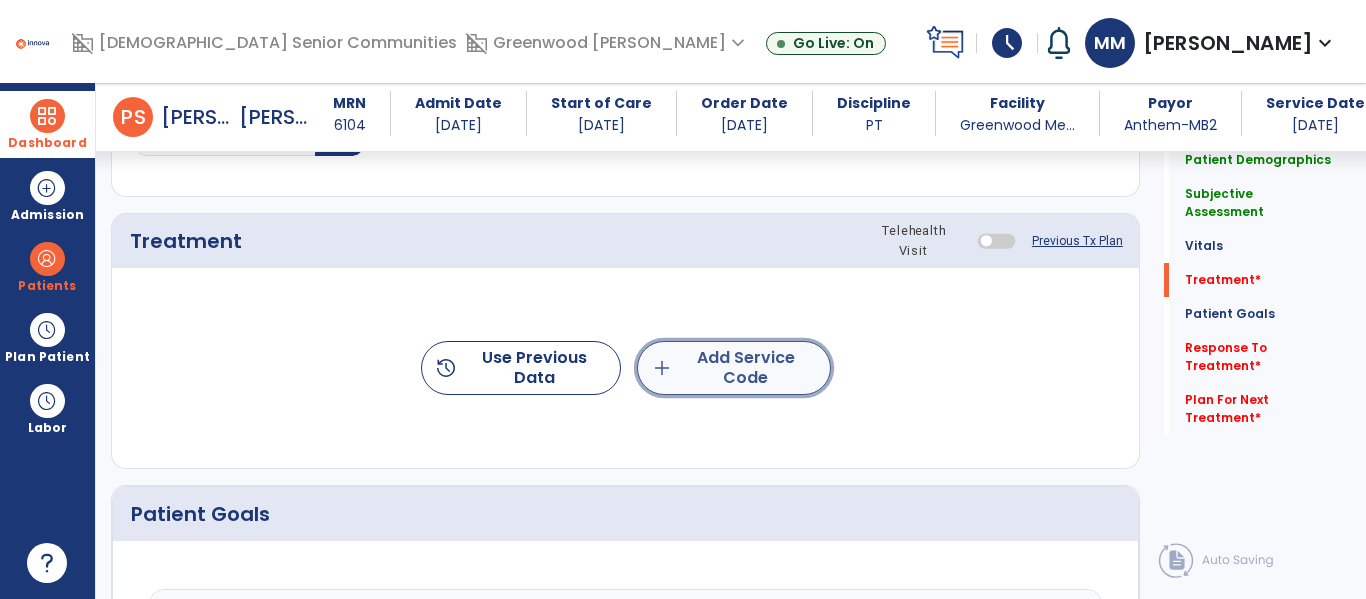 click on "add  Add Service Code" 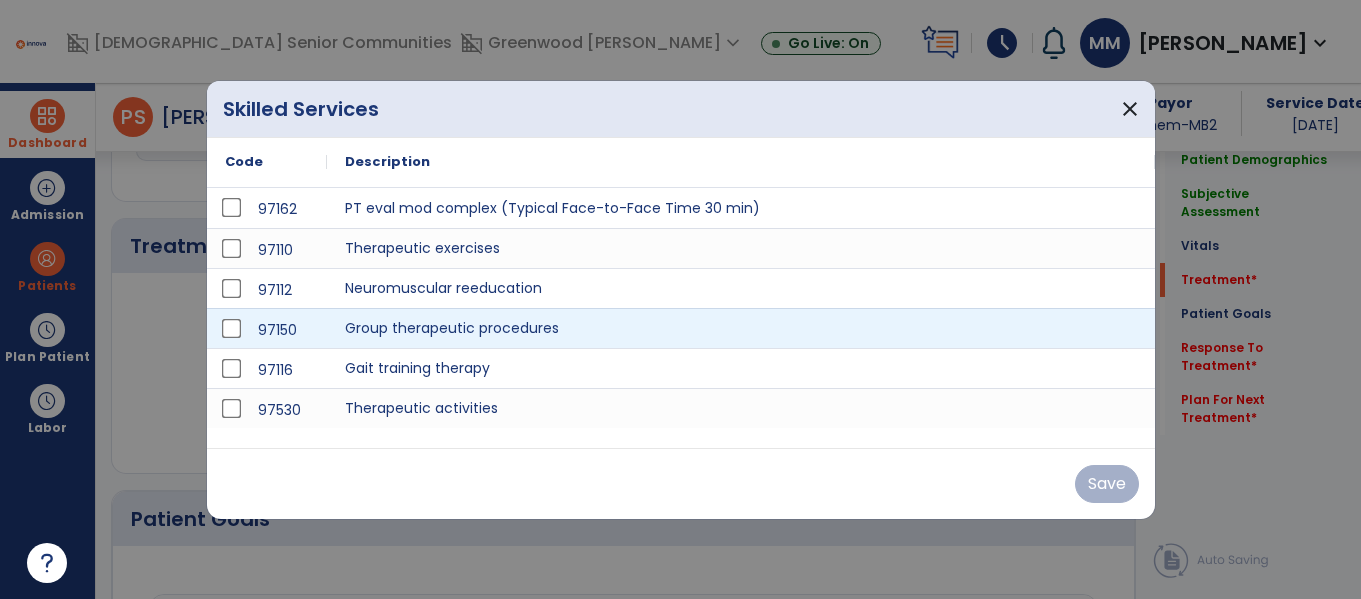 scroll, scrollTop: 1076, scrollLeft: 0, axis: vertical 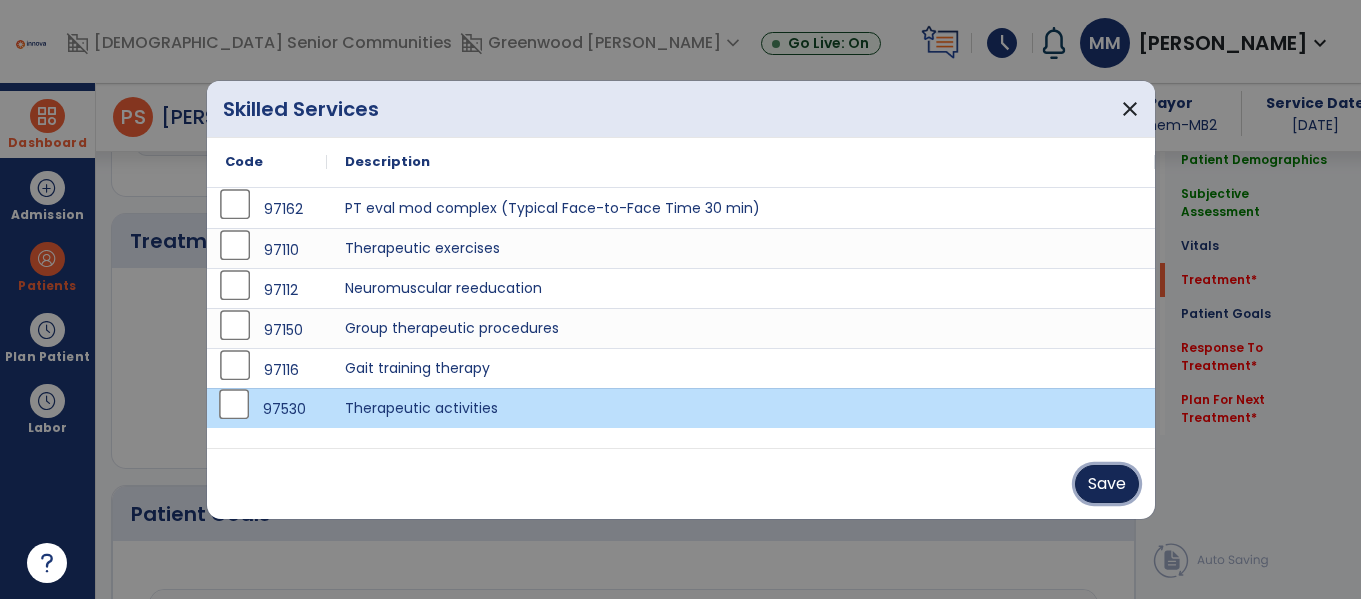 click on "Save" at bounding box center [1107, 484] 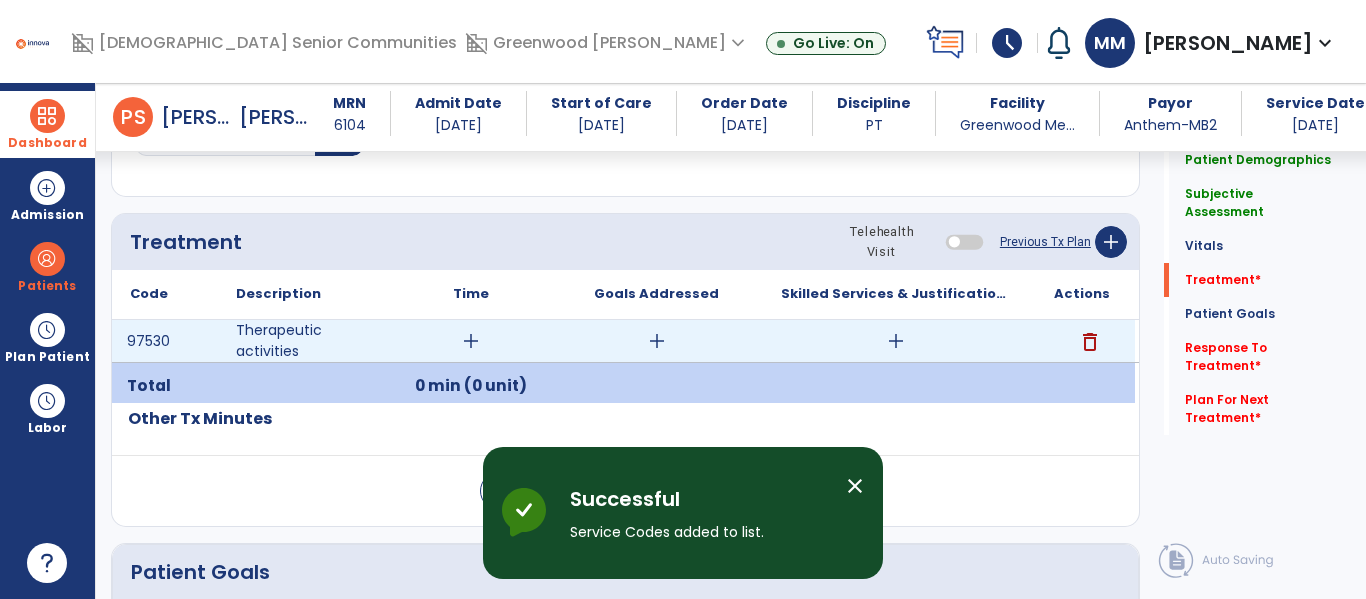 click on "add" at bounding box center (471, 341) 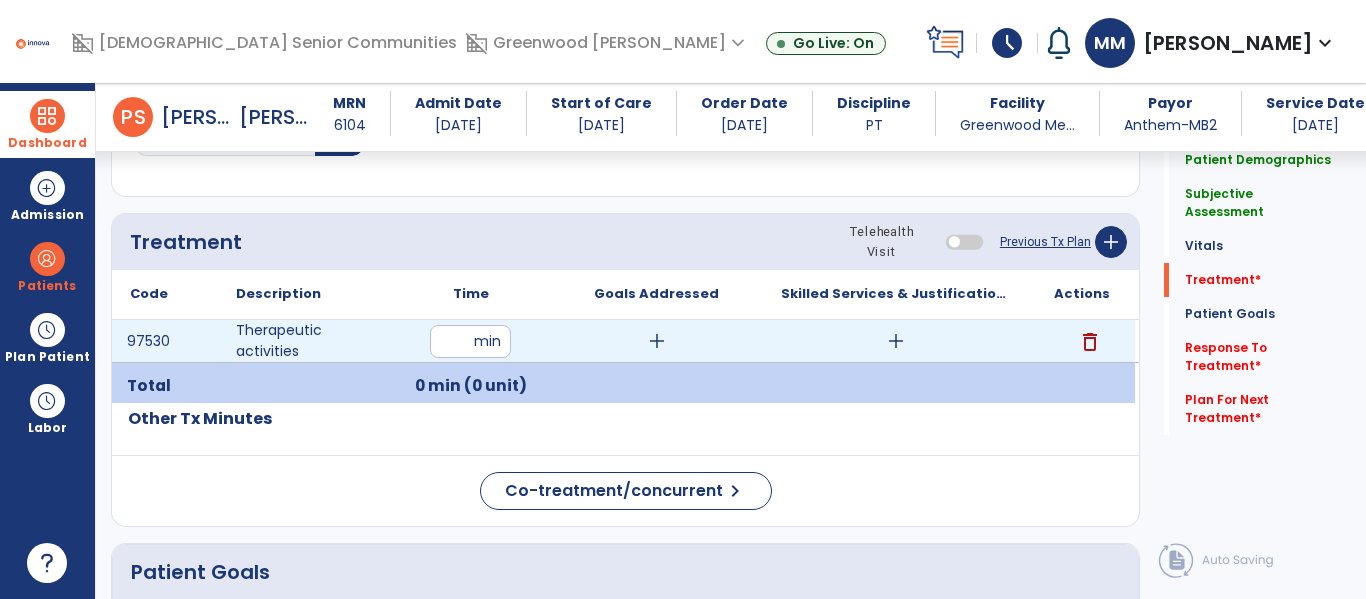 type on "**" 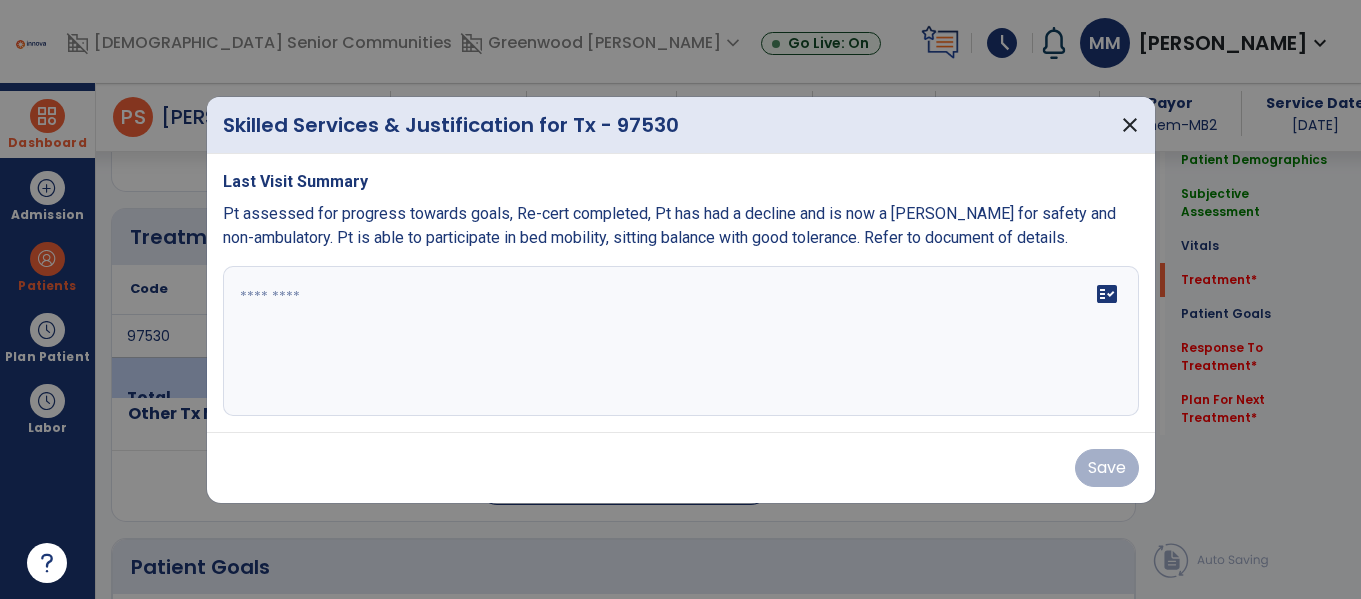 scroll, scrollTop: 1076, scrollLeft: 0, axis: vertical 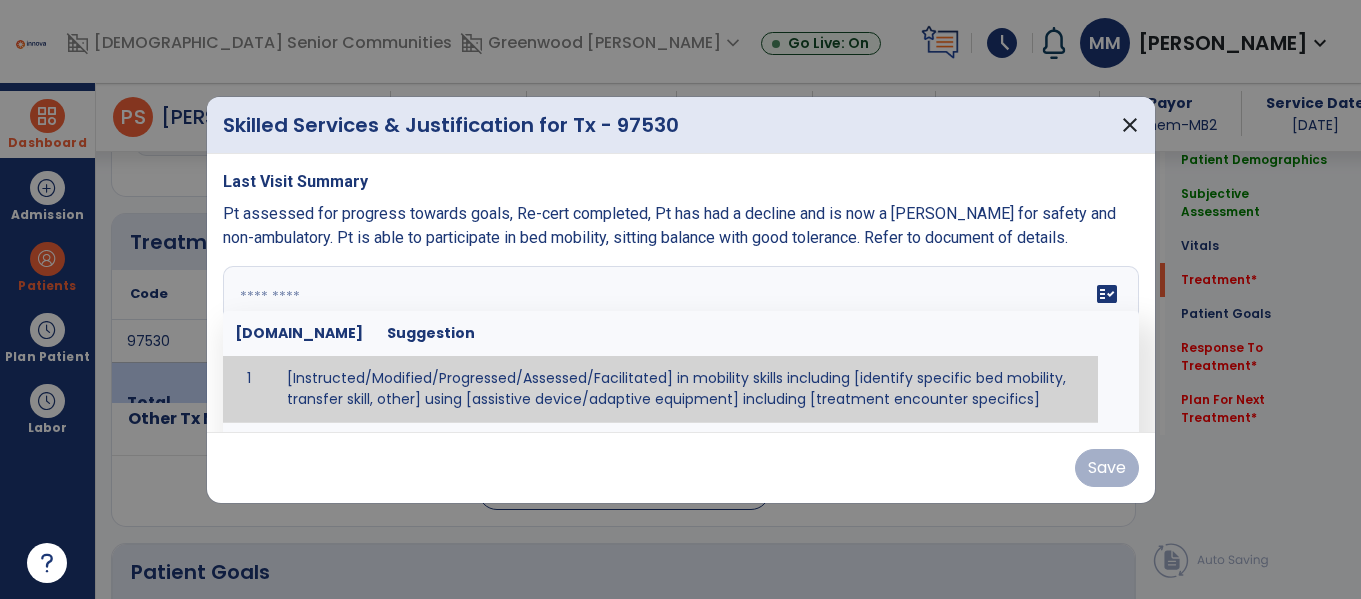 drag, startPoint x: 267, startPoint y: 296, endPoint x: 267, endPoint y: 315, distance: 19 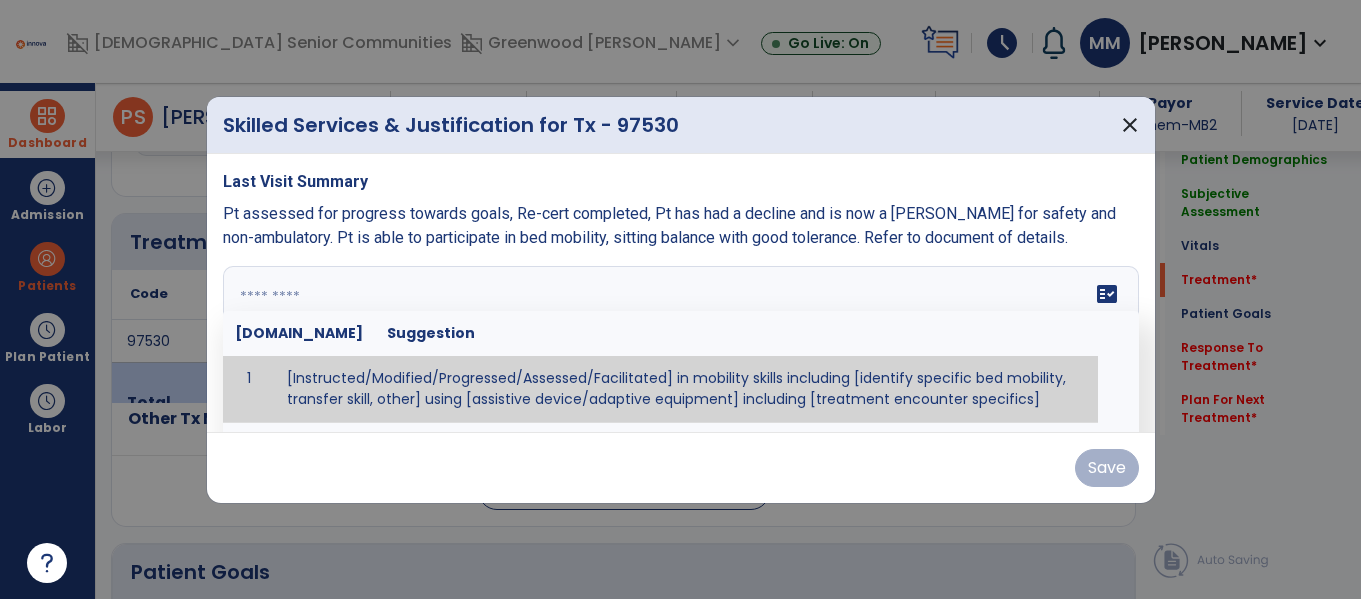 click at bounding box center (681, 341) 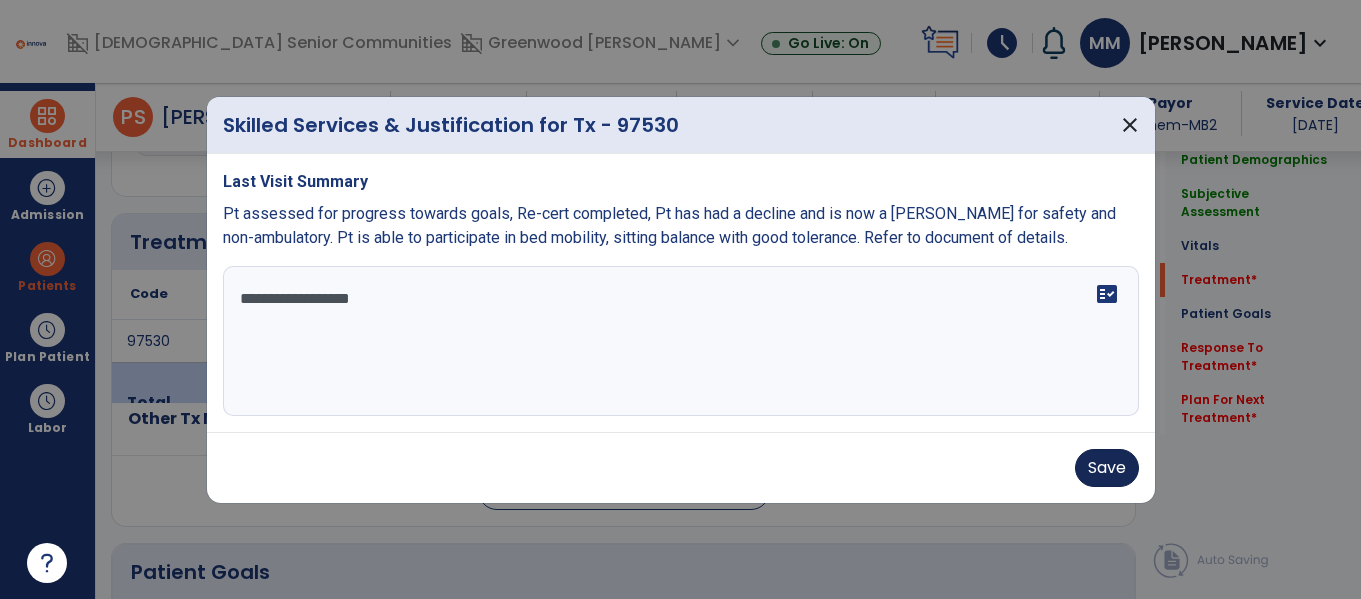 type on "**********" 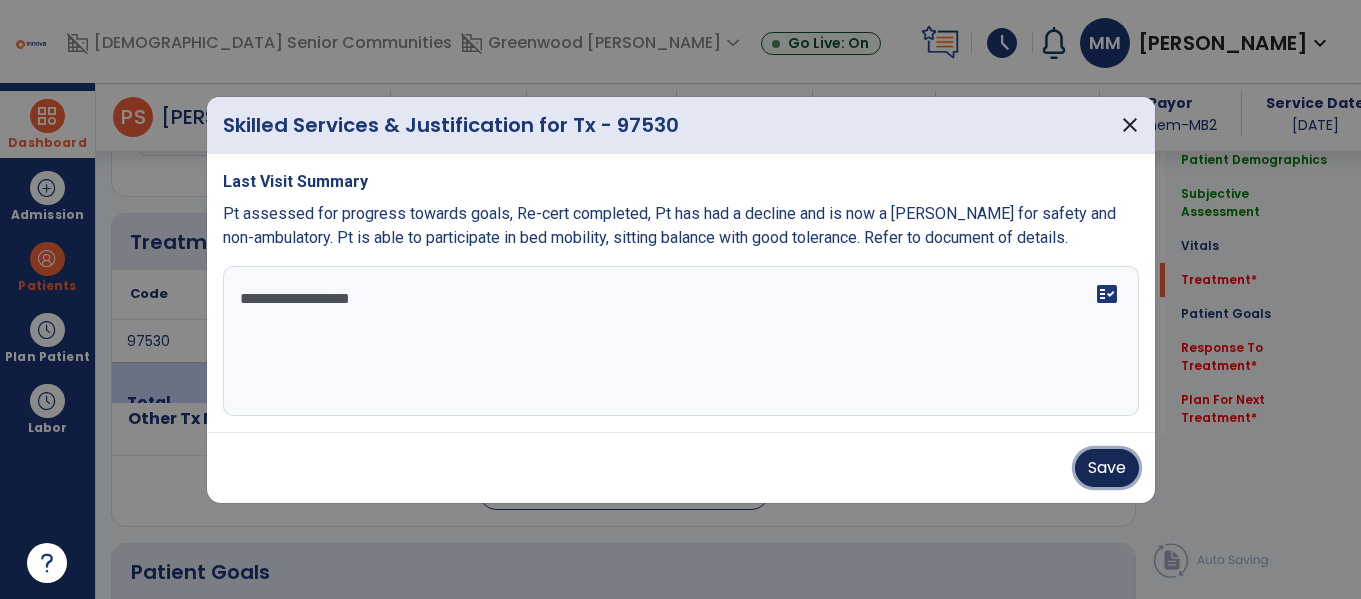 click on "Save" at bounding box center [1107, 468] 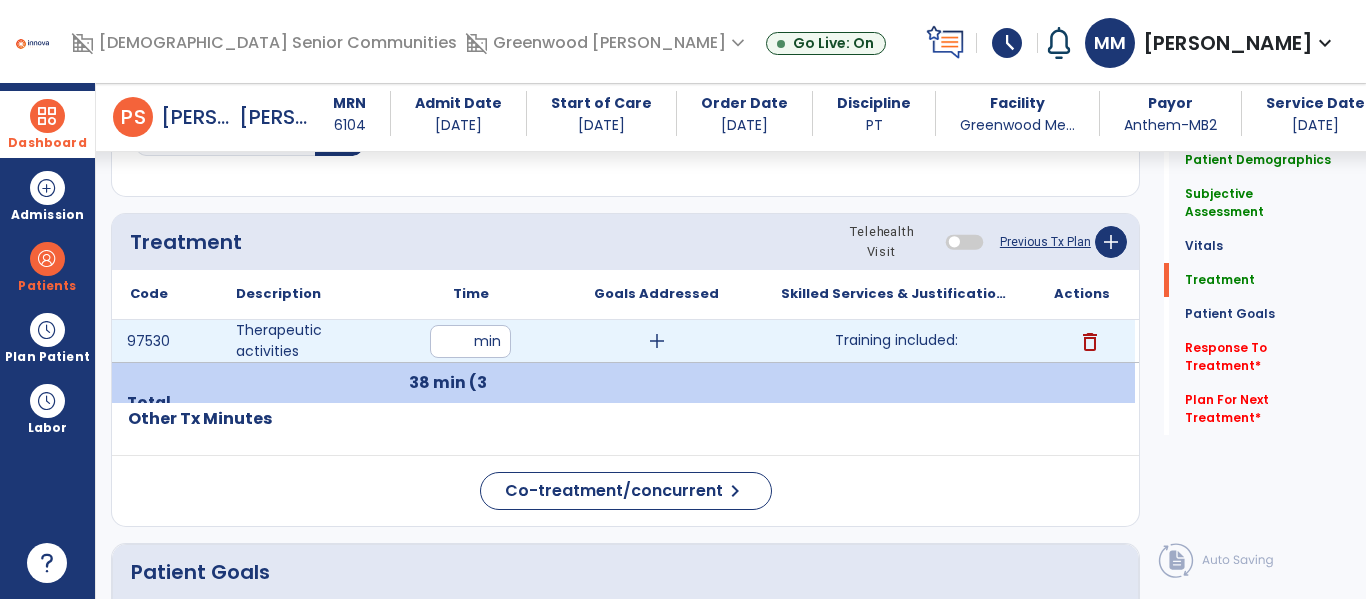 click on "Training included:" at bounding box center [896, 340] 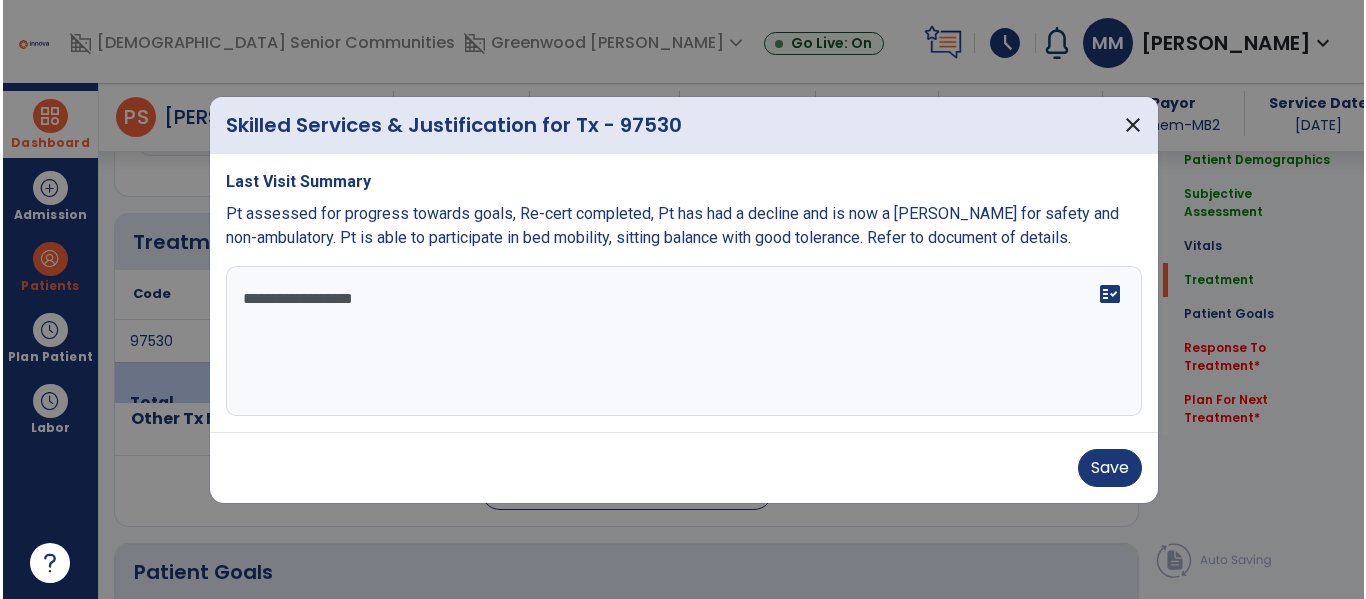 scroll, scrollTop: 1076, scrollLeft: 0, axis: vertical 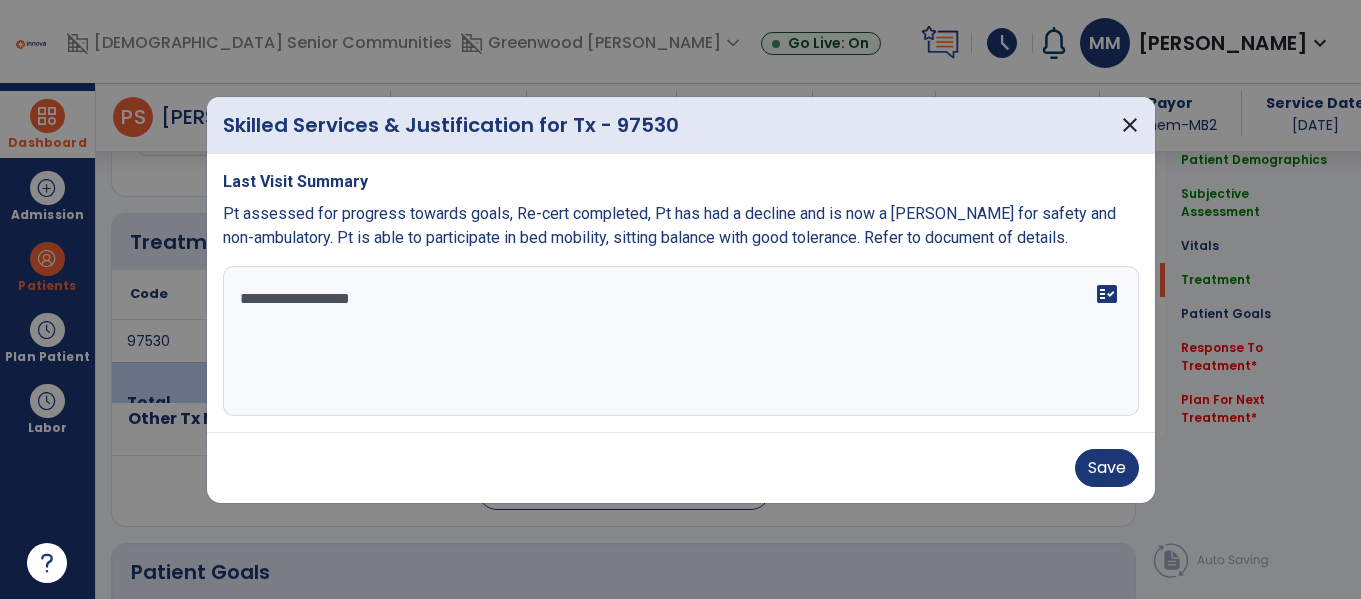 click on "**********" at bounding box center (681, 341) 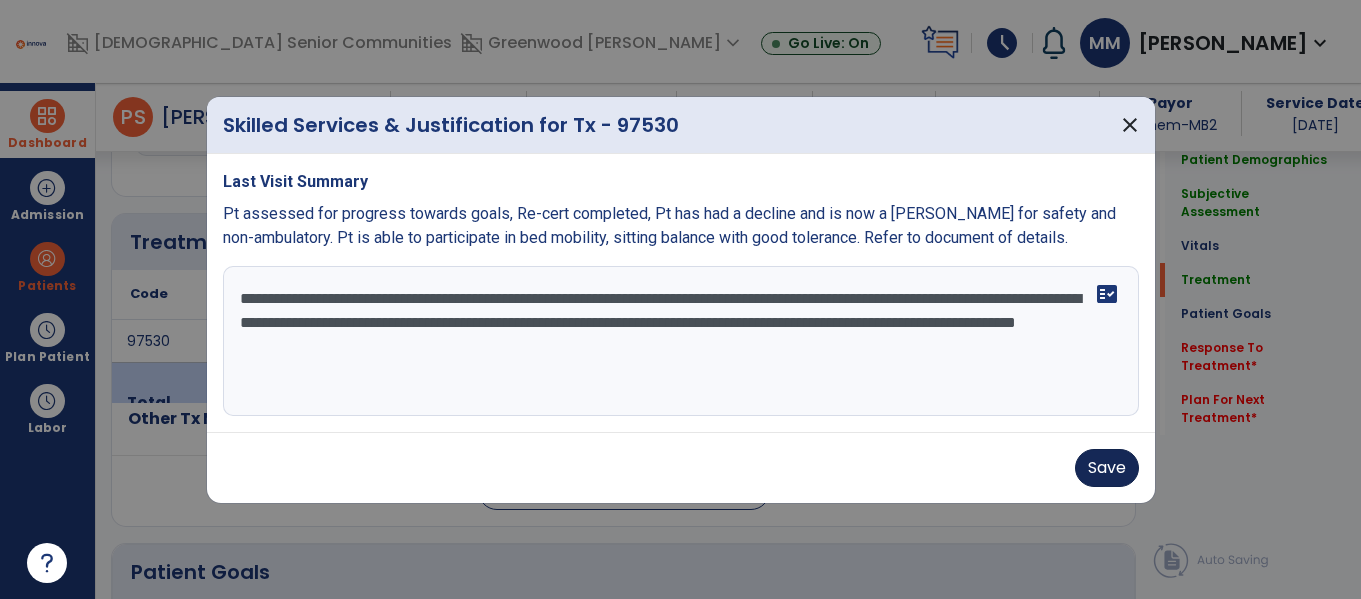 type on "**********" 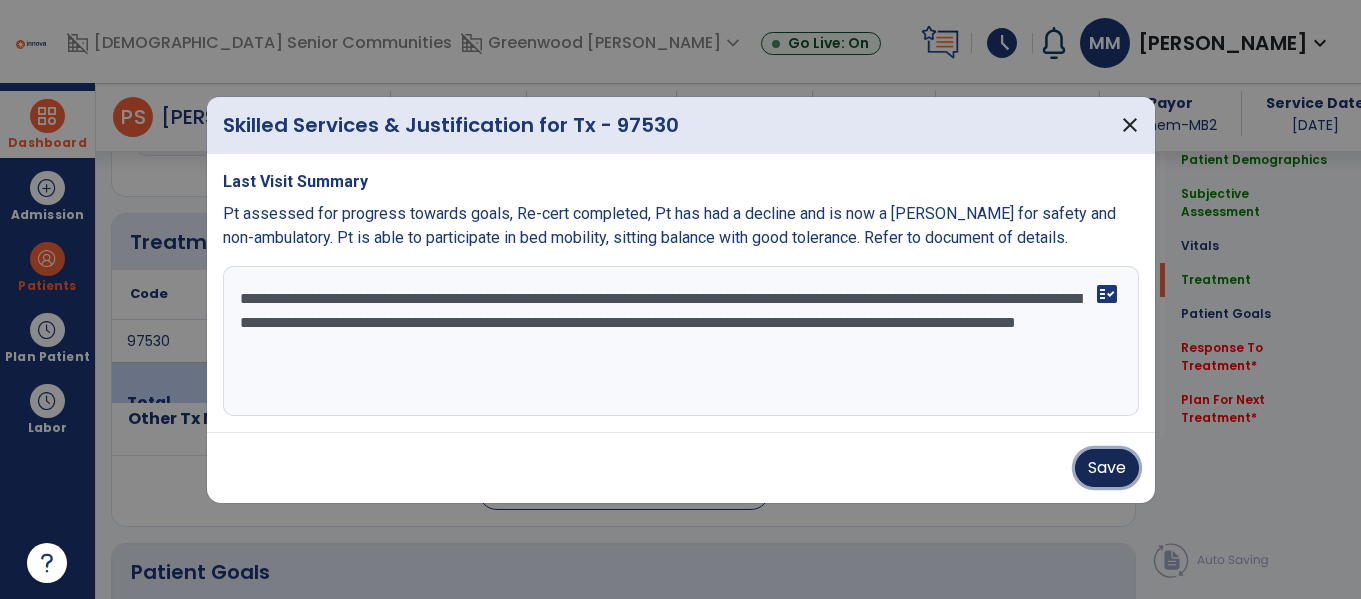 drag, startPoint x: 1114, startPoint y: 470, endPoint x: 1145, endPoint y: 428, distance: 52.201534 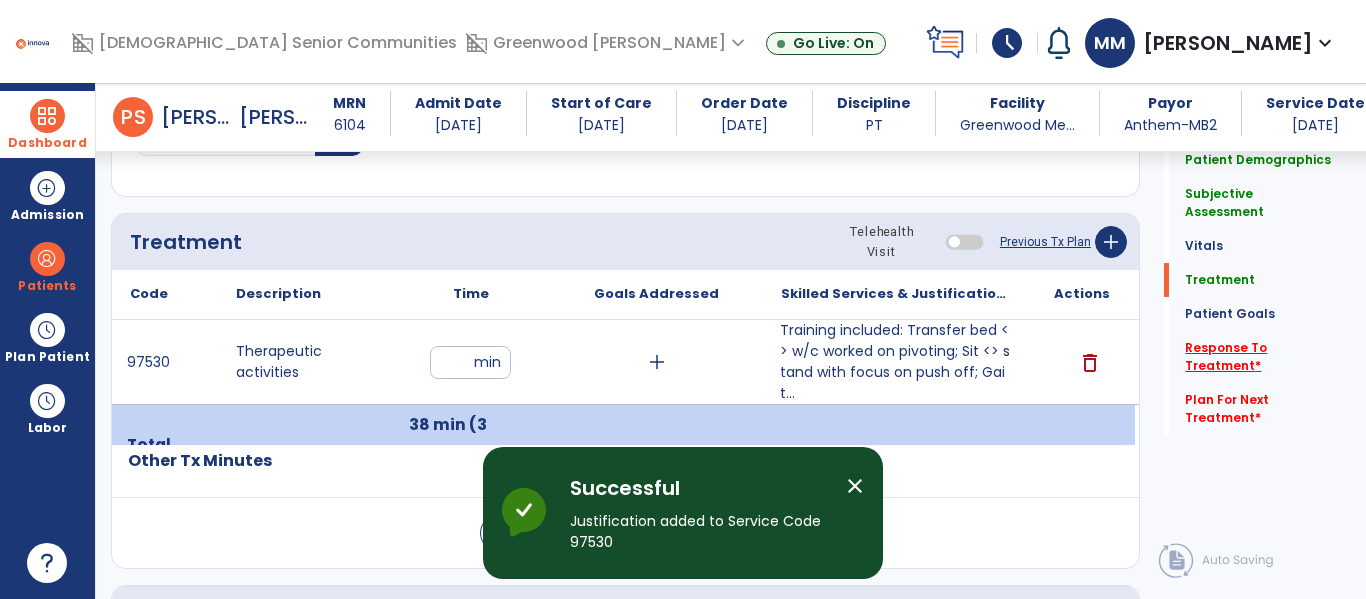 click on "Response To Treatment   *" 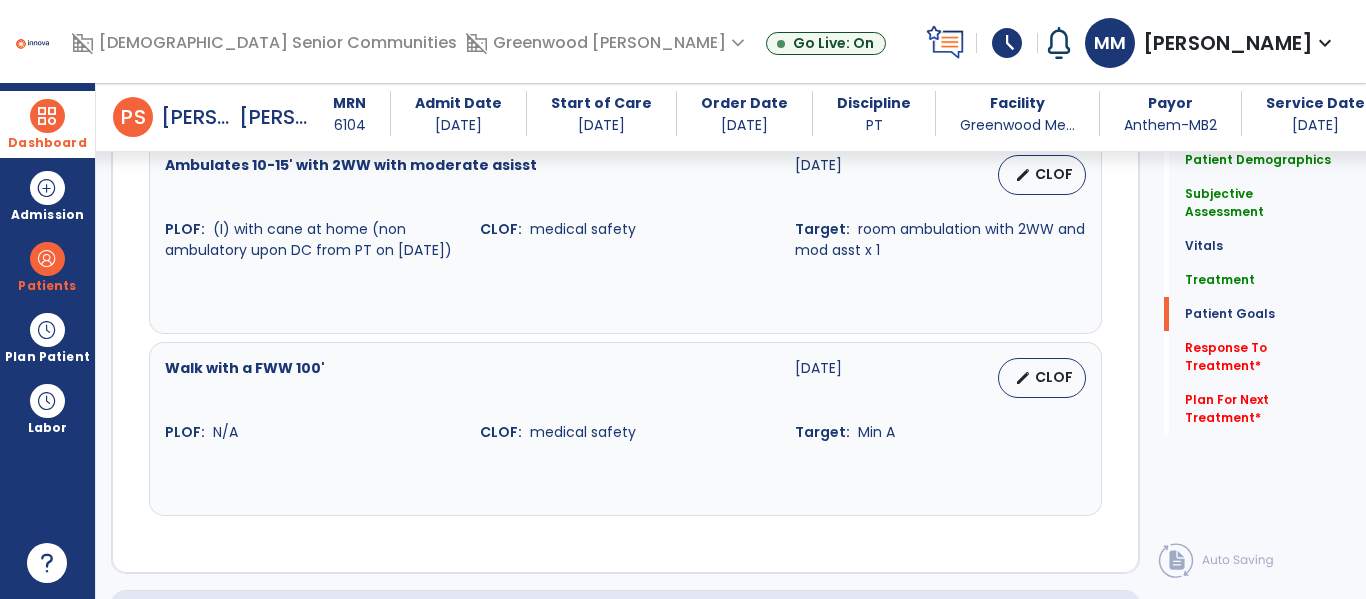 scroll, scrollTop: 2419, scrollLeft: 0, axis: vertical 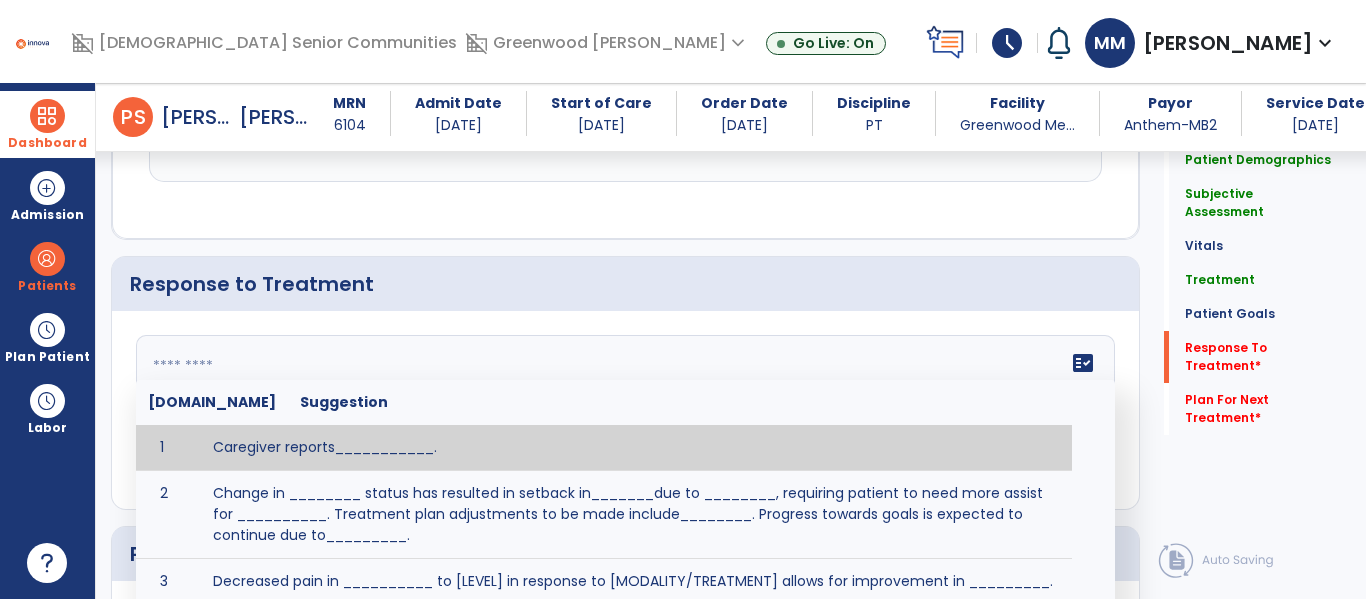 click on "fact_check  [DOMAIN_NAME] Suggestion 1 Caregiver reports___________. 2 Change in ________ status has resulted in setback in_______due to ________, requiring patient to need more assist for __________.   Treatment plan adjustments to be made include________.  Progress towards goals is expected to continue due to_________. 3 Decreased pain in __________ to [LEVEL] in response to [MODALITY/TREATMENT] allows for improvement in _________. 4 Functional gains in _______ have impacted the patient's ability to perform_________ with a reduction in assist levels to_________. 5 Functional progress this week has been significant due to__________. 6 Gains in ________ have improved the patient's ability to perform ______with decreased levels of assist to___________. 7 Improvement in ________allows patient to tolerate higher levels of challenges in_________. 8 Pain in [AREA] has decreased to [LEVEL] in response to [TREATMENT/MODALITY], allowing fore ease in completing__________. 9 10 11 12 13 14 15 16 17 18 19 20 21" 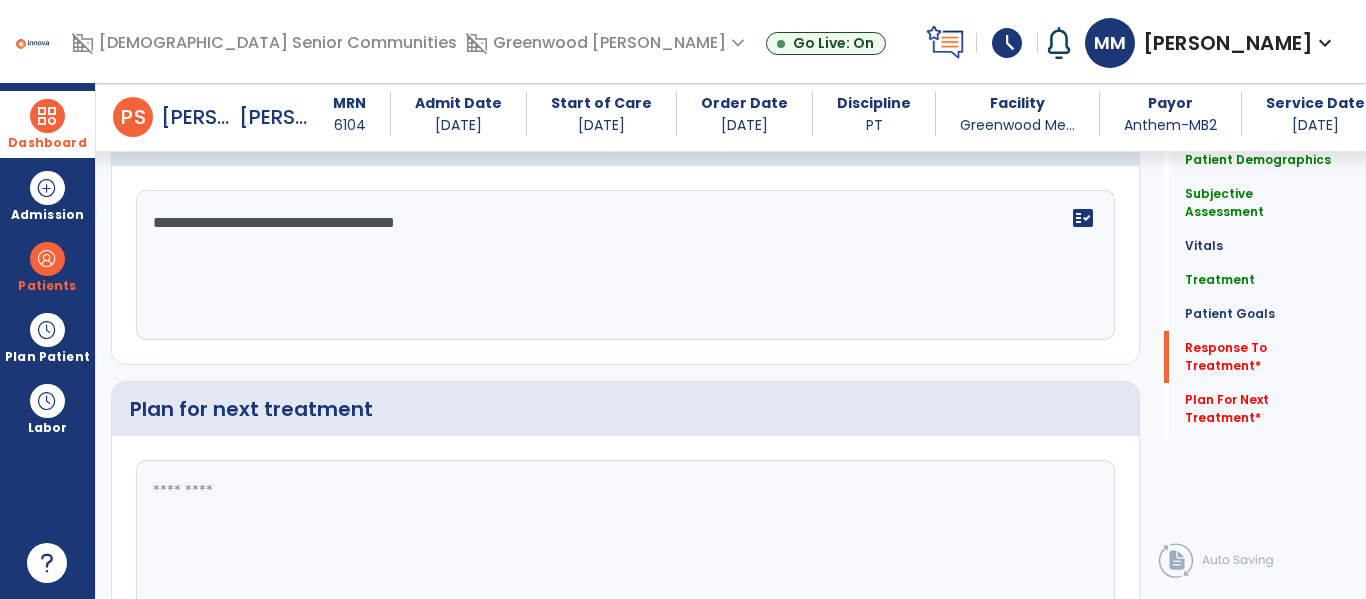scroll, scrollTop: 2568, scrollLeft: 0, axis: vertical 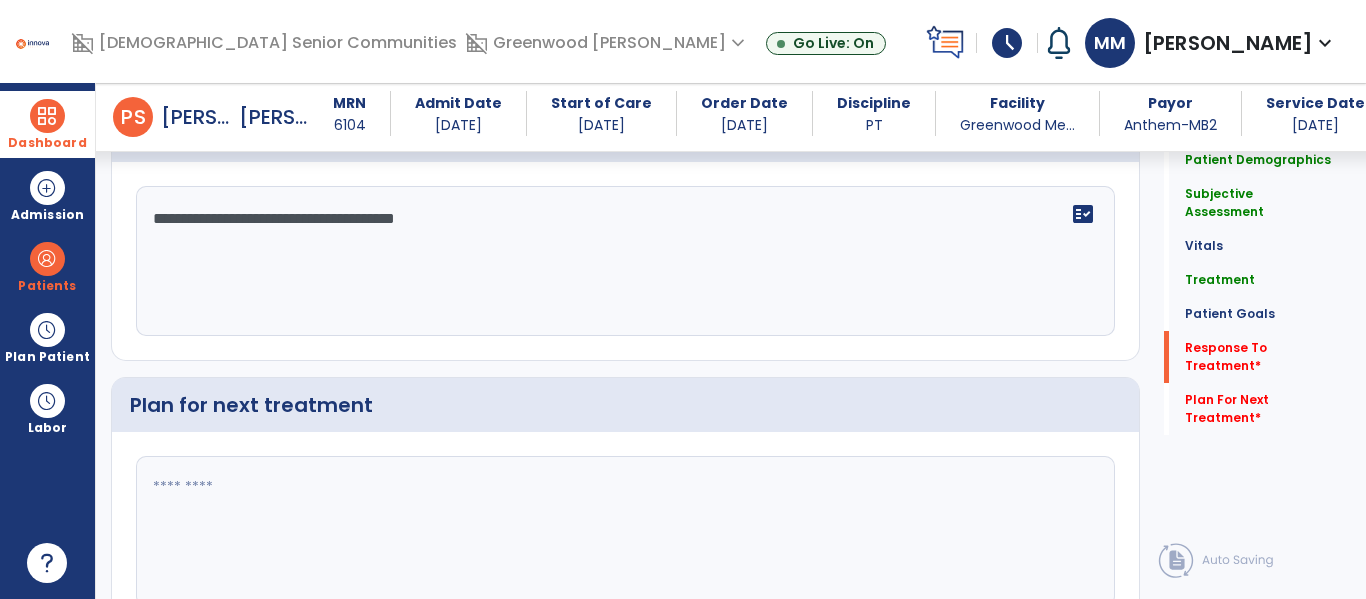 type on "**********" 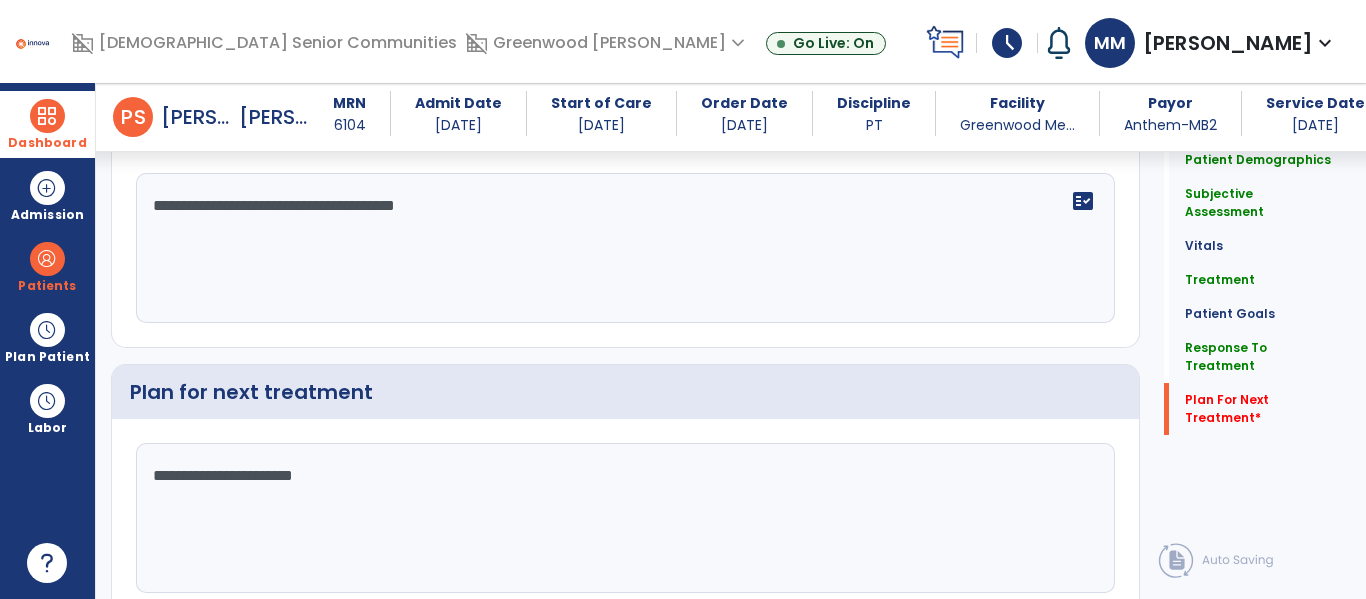 scroll, scrollTop: 2624, scrollLeft: 0, axis: vertical 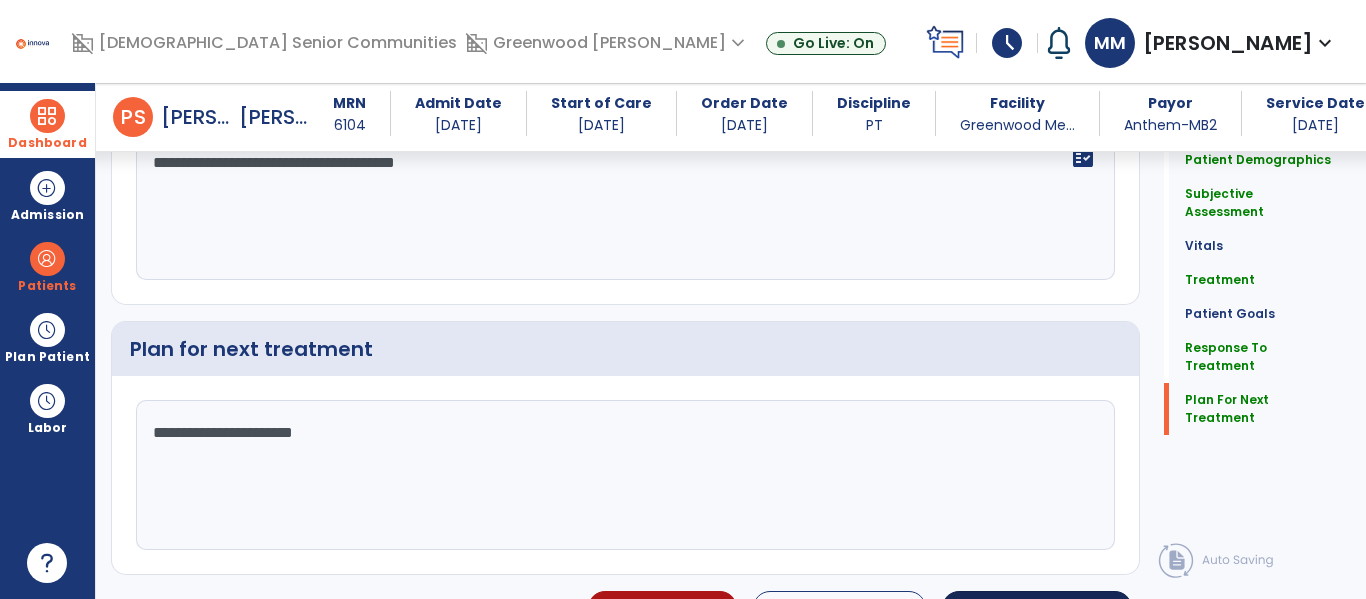 type on "**********" 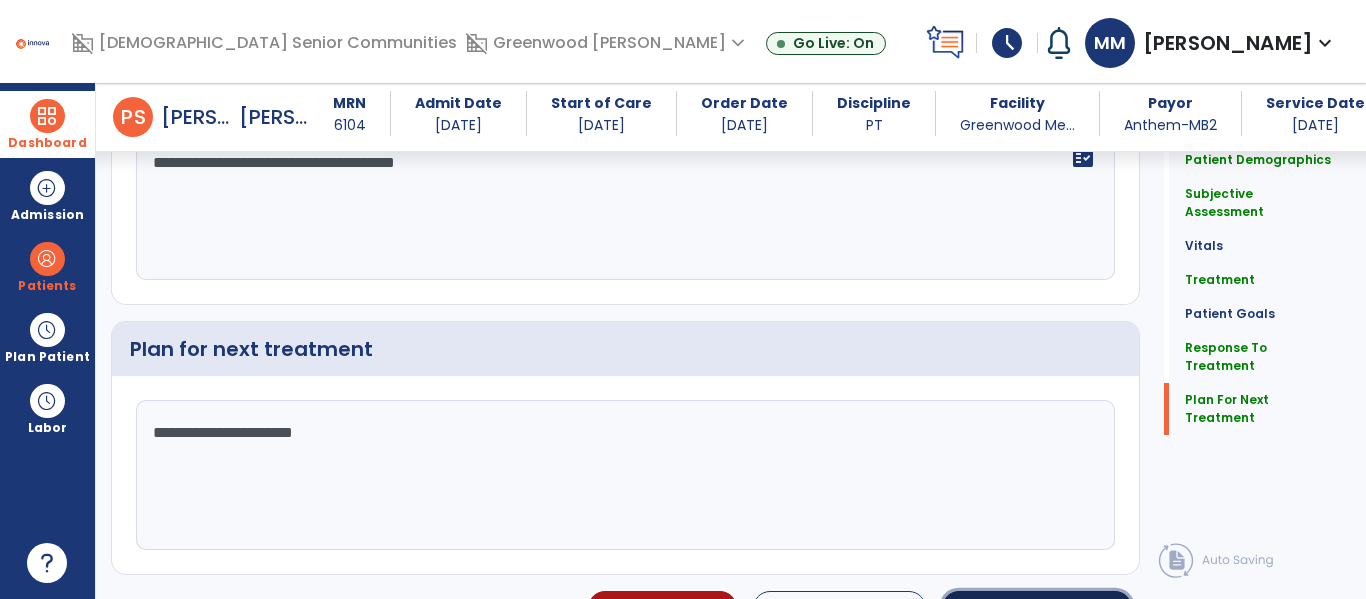 click on "Sign Doc" 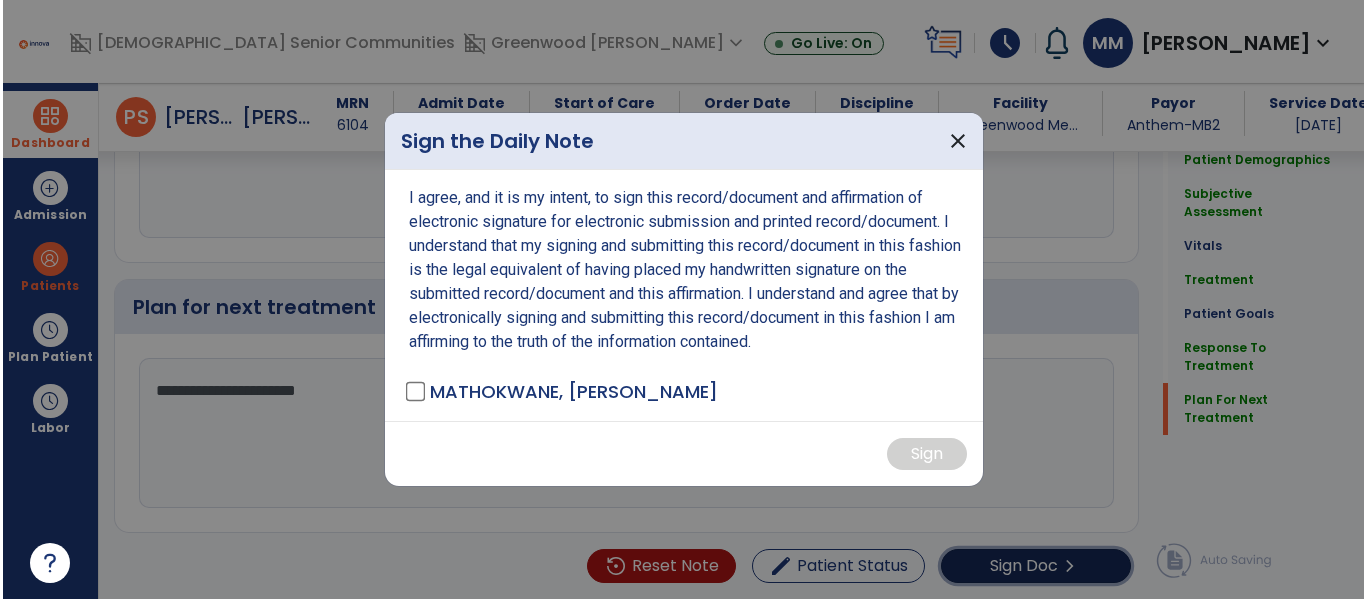 scroll, scrollTop: 2666, scrollLeft: 0, axis: vertical 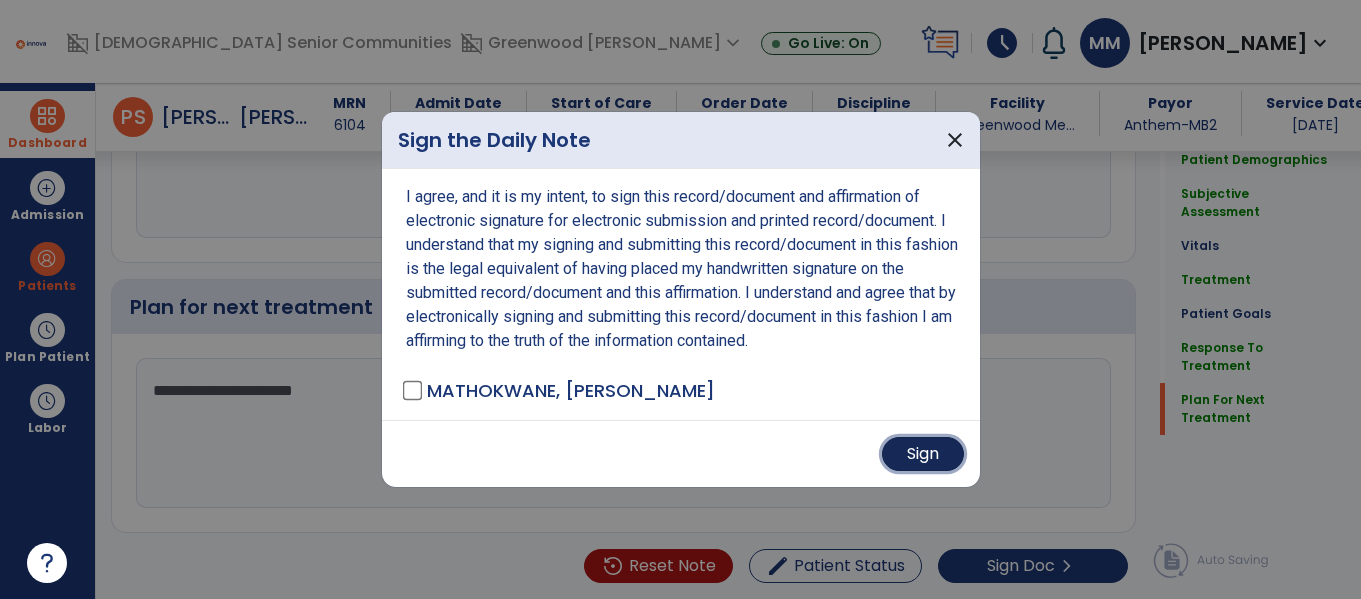 click on "Sign" at bounding box center [923, 454] 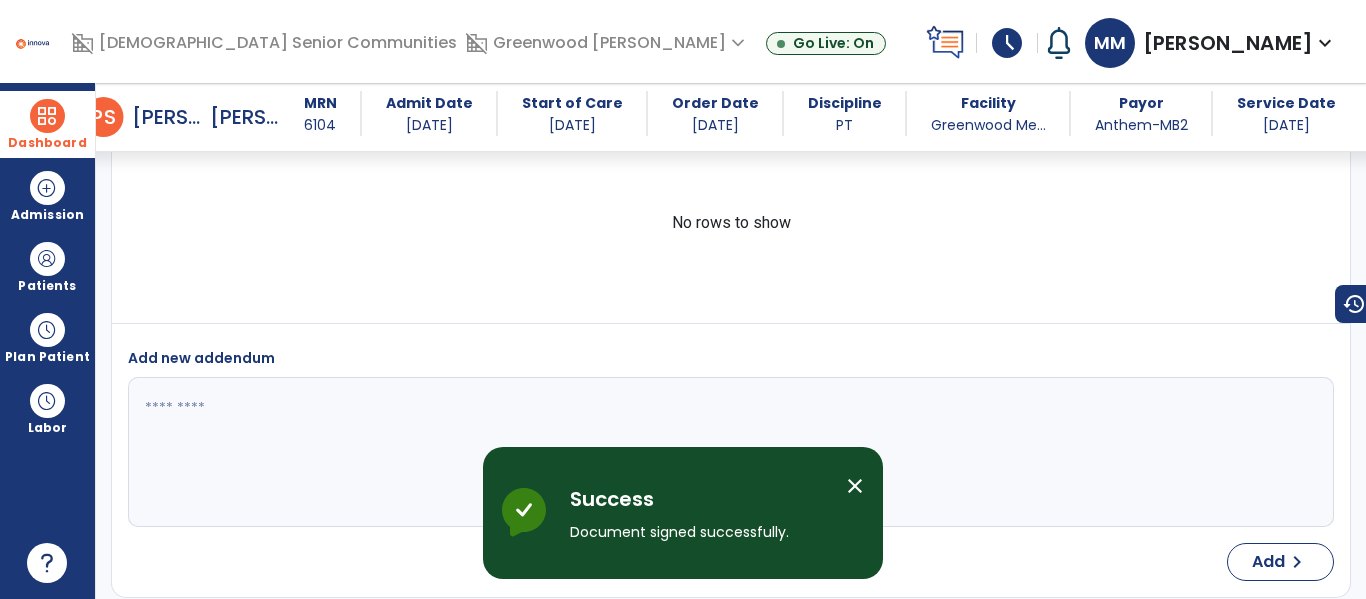 drag, startPoint x: 59, startPoint y: 126, endPoint x: 75, endPoint y: 128, distance: 16.124516 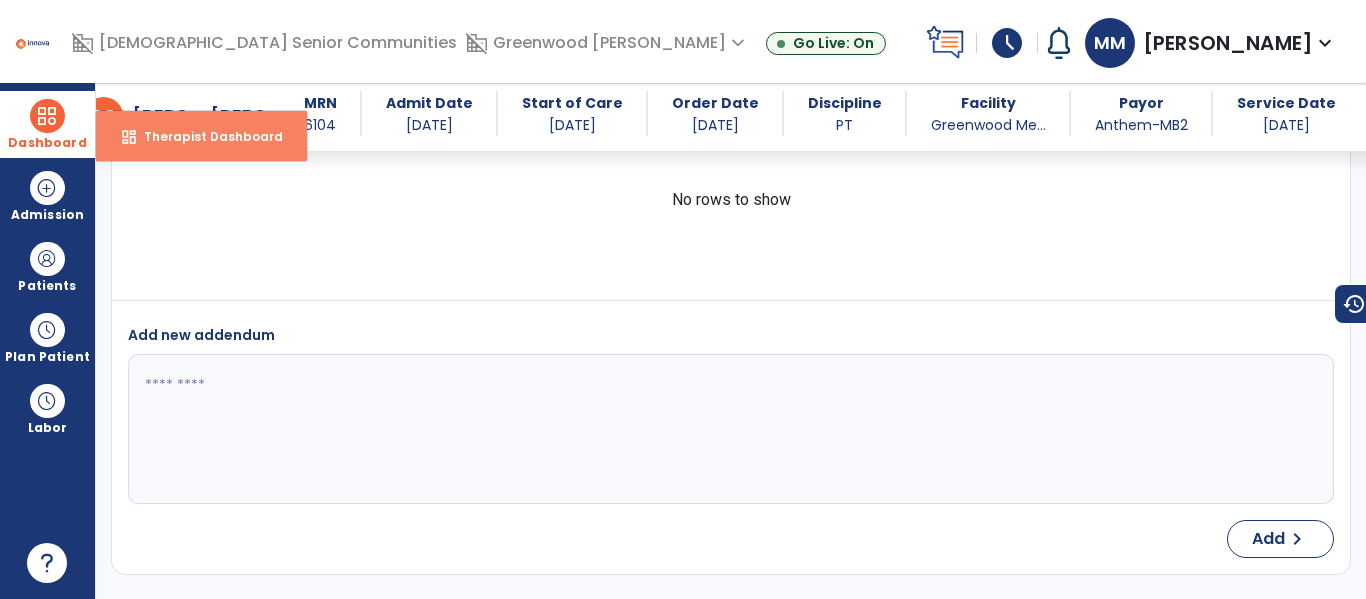 drag, startPoint x: 165, startPoint y: 129, endPoint x: 226, endPoint y: 120, distance: 61.66036 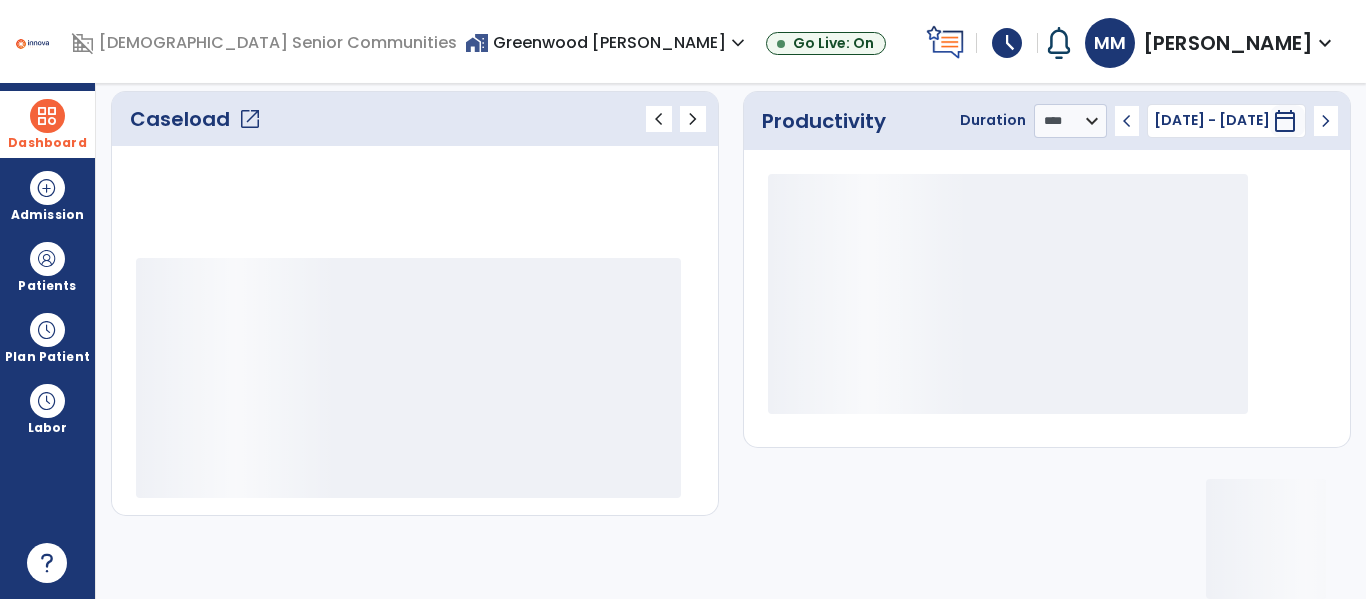 scroll, scrollTop: 276, scrollLeft: 0, axis: vertical 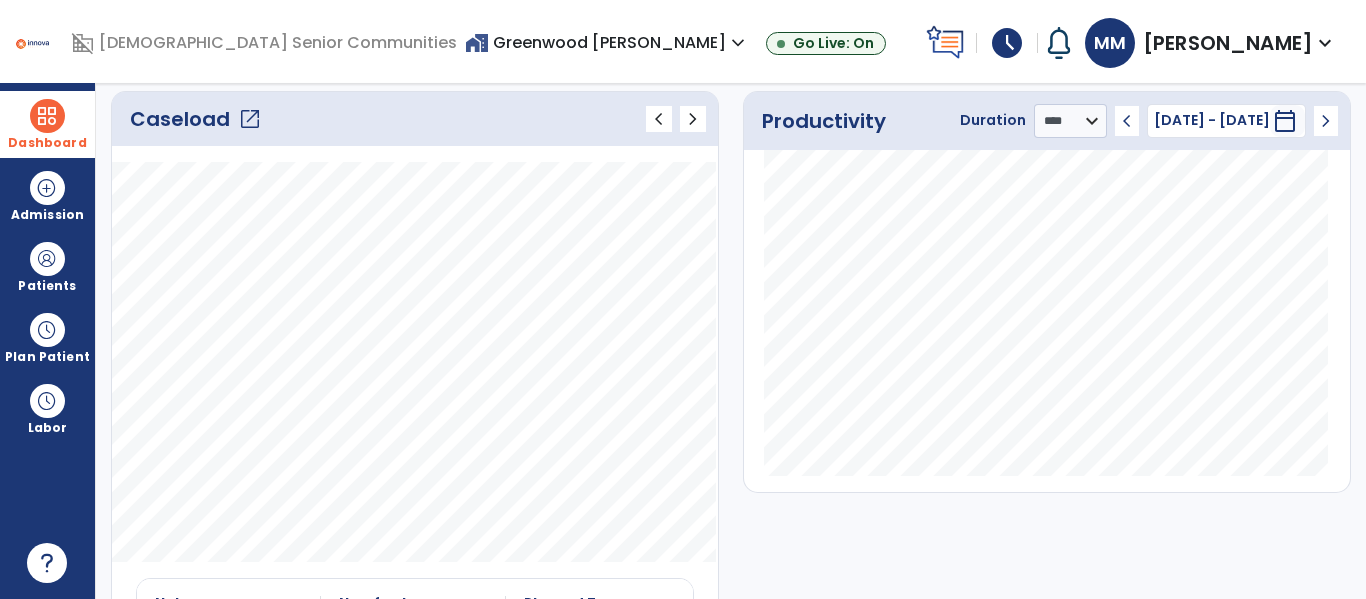 click on "open_in_new" 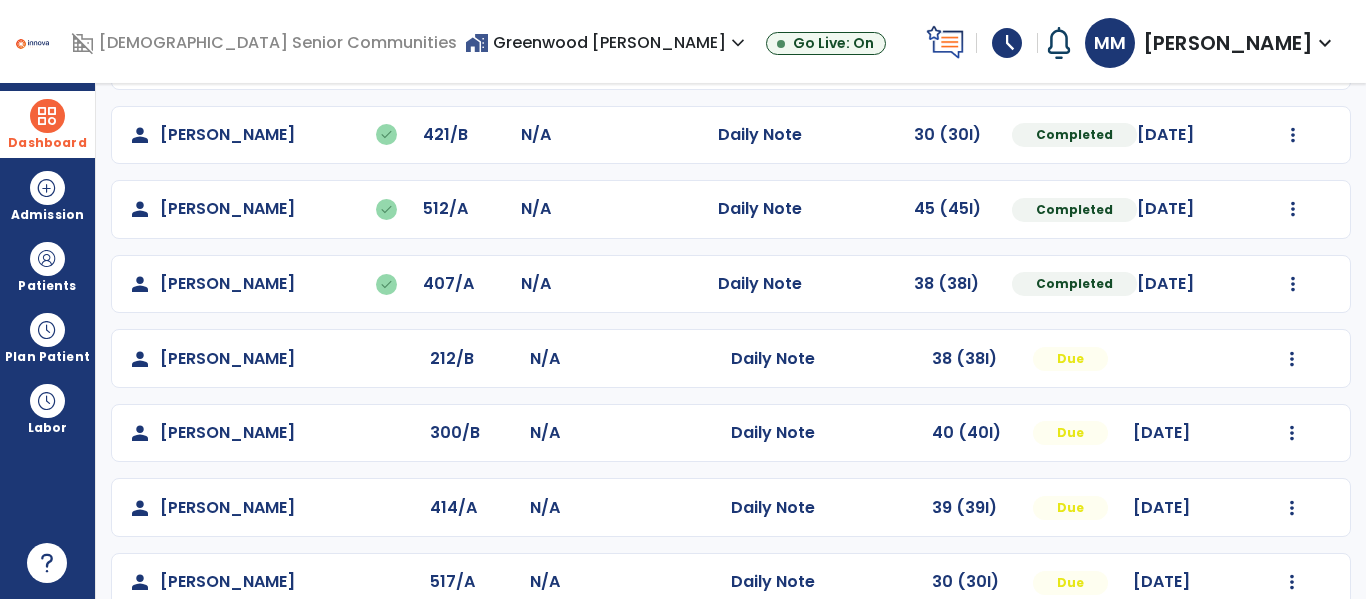 scroll, scrollTop: 563, scrollLeft: 0, axis: vertical 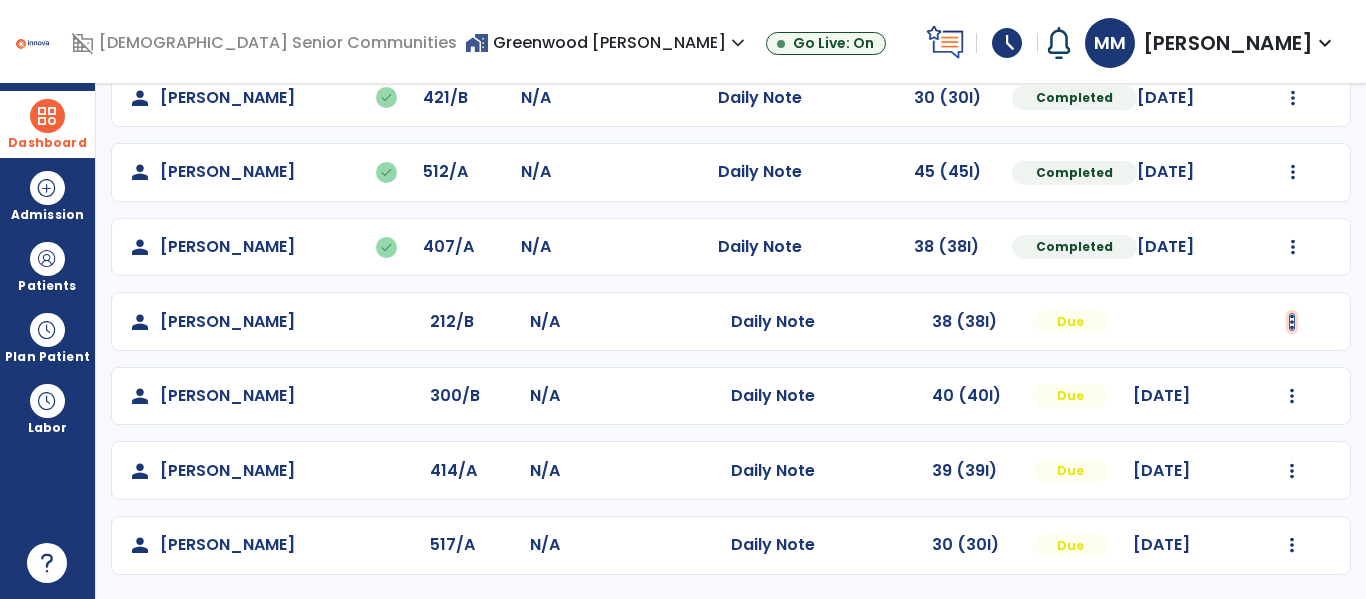 click at bounding box center (1293, -275) 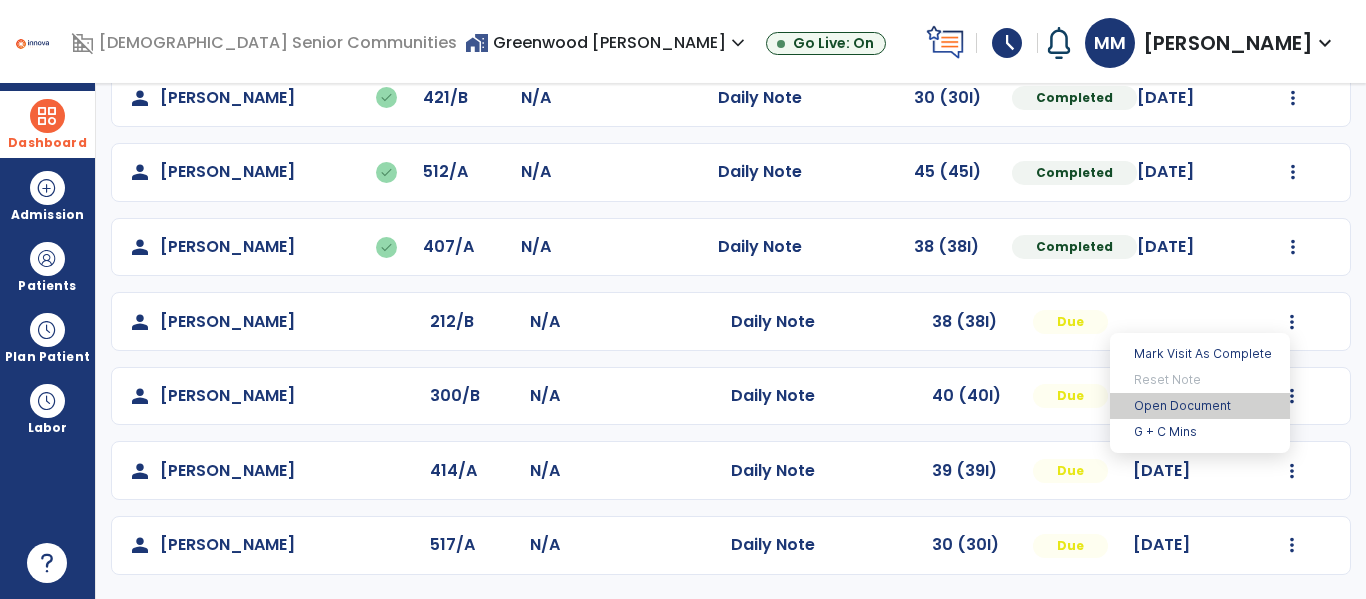 click on "Open Document" at bounding box center [1200, 406] 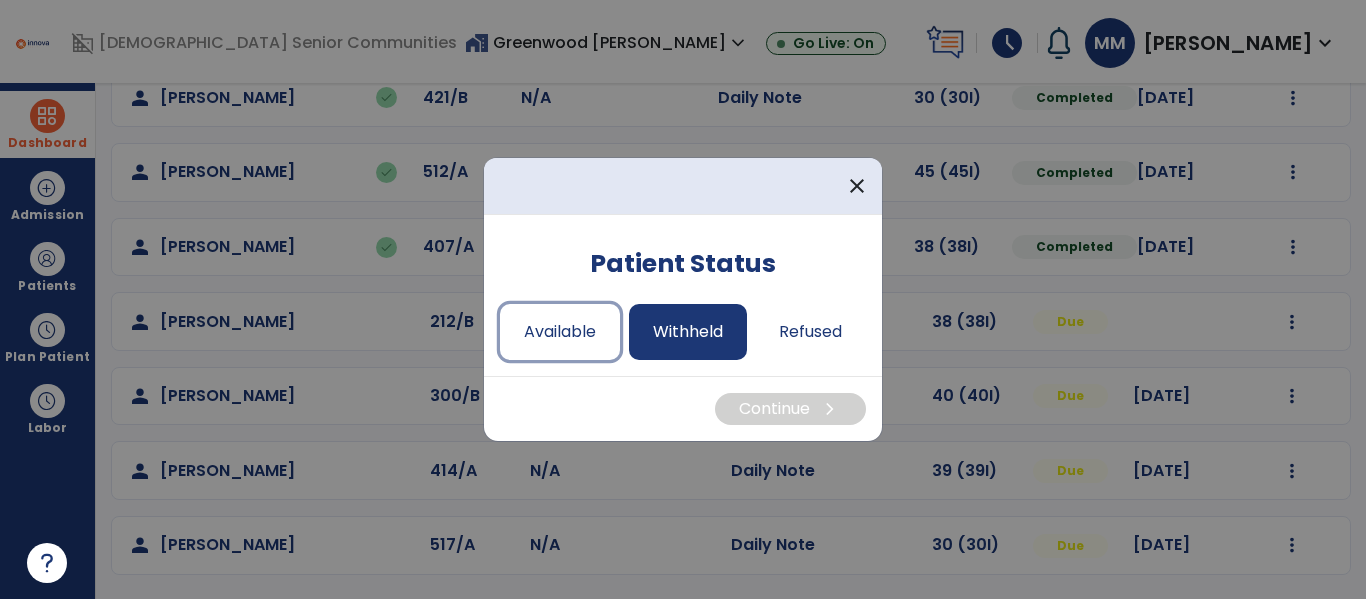 drag, startPoint x: 556, startPoint y: 328, endPoint x: 667, endPoint y: 356, distance: 114.47707 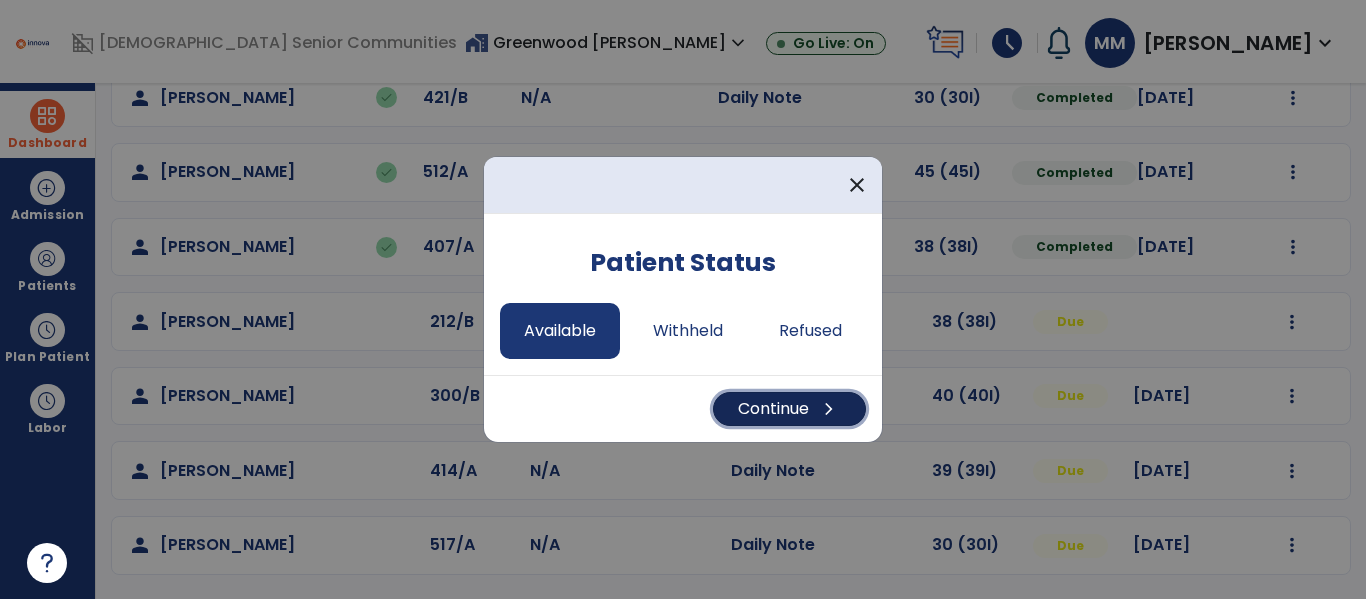 click on "Continue   chevron_right" at bounding box center (789, 409) 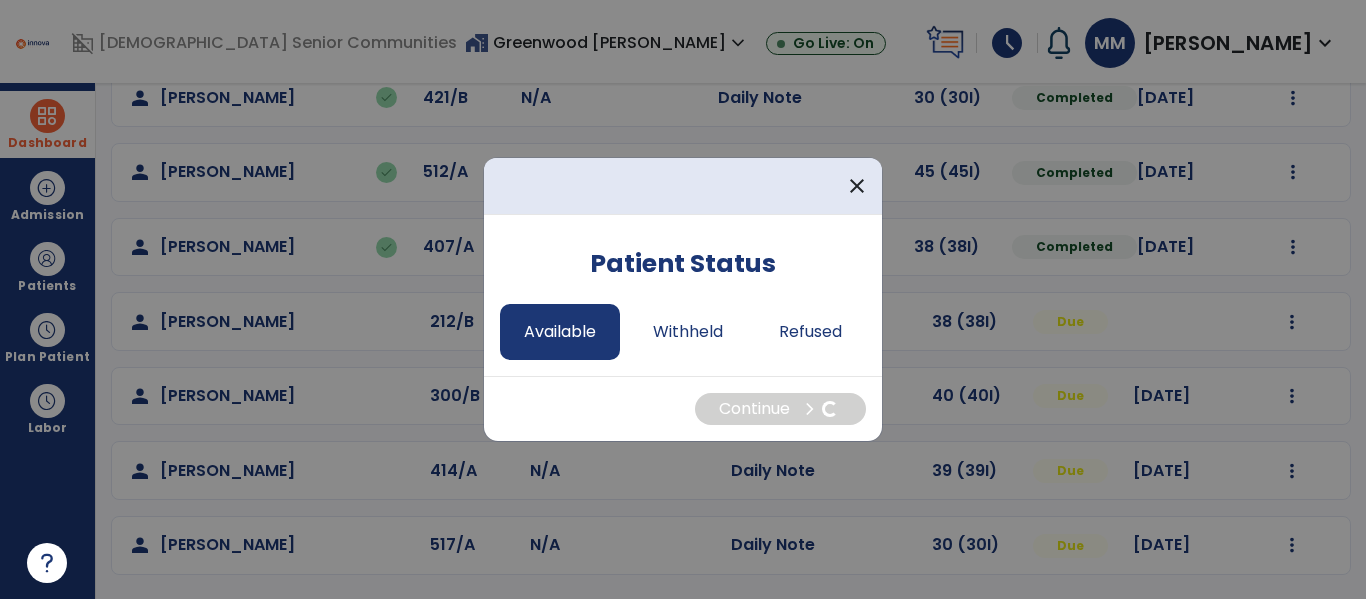 select on "*" 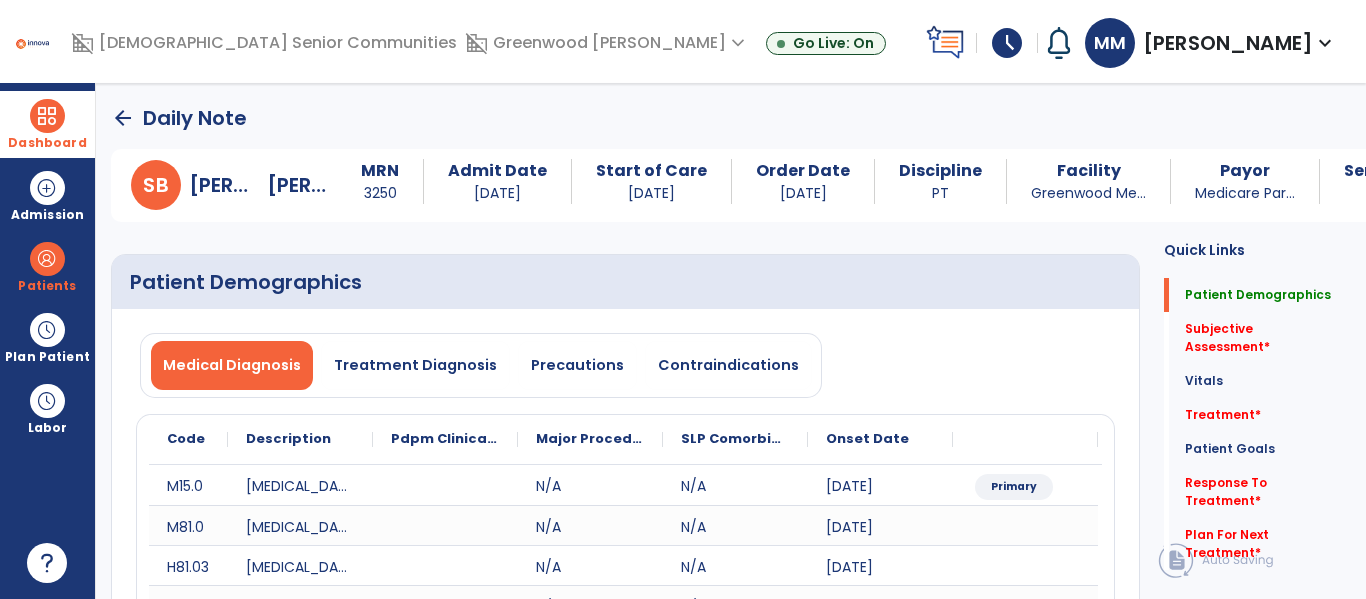 scroll, scrollTop: 10, scrollLeft: 0, axis: vertical 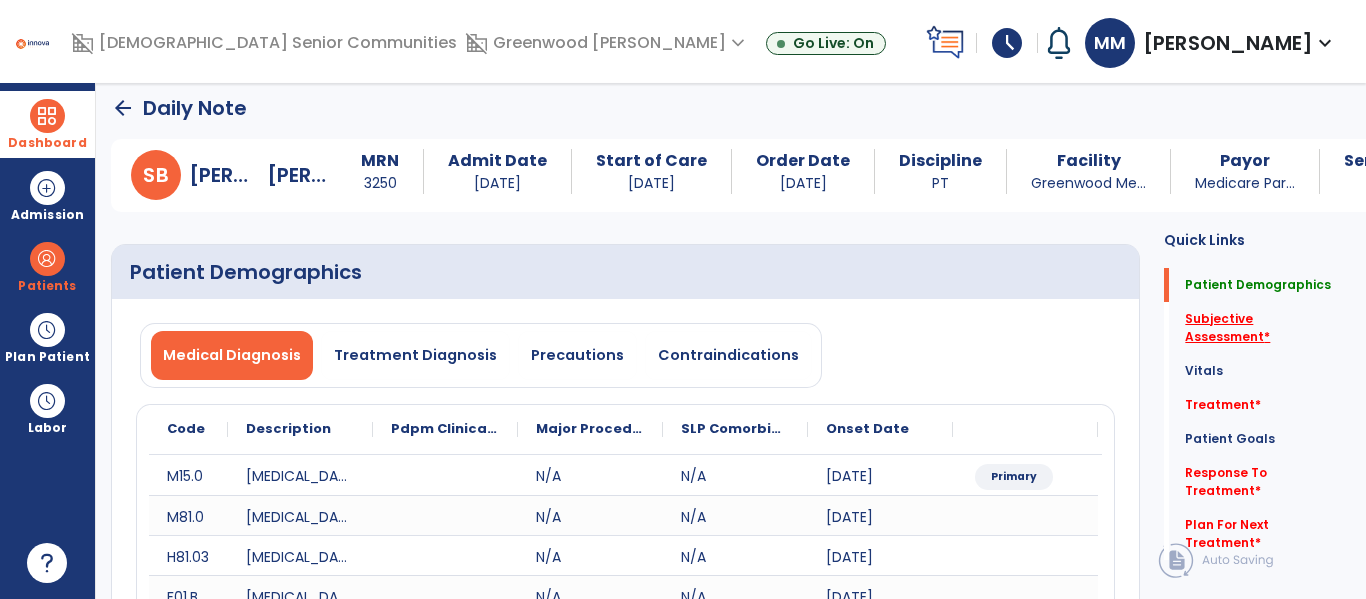 drag, startPoint x: 1220, startPoint y: 320, endPoint x: 1194, endPoint y: 326, distance: 26.683329 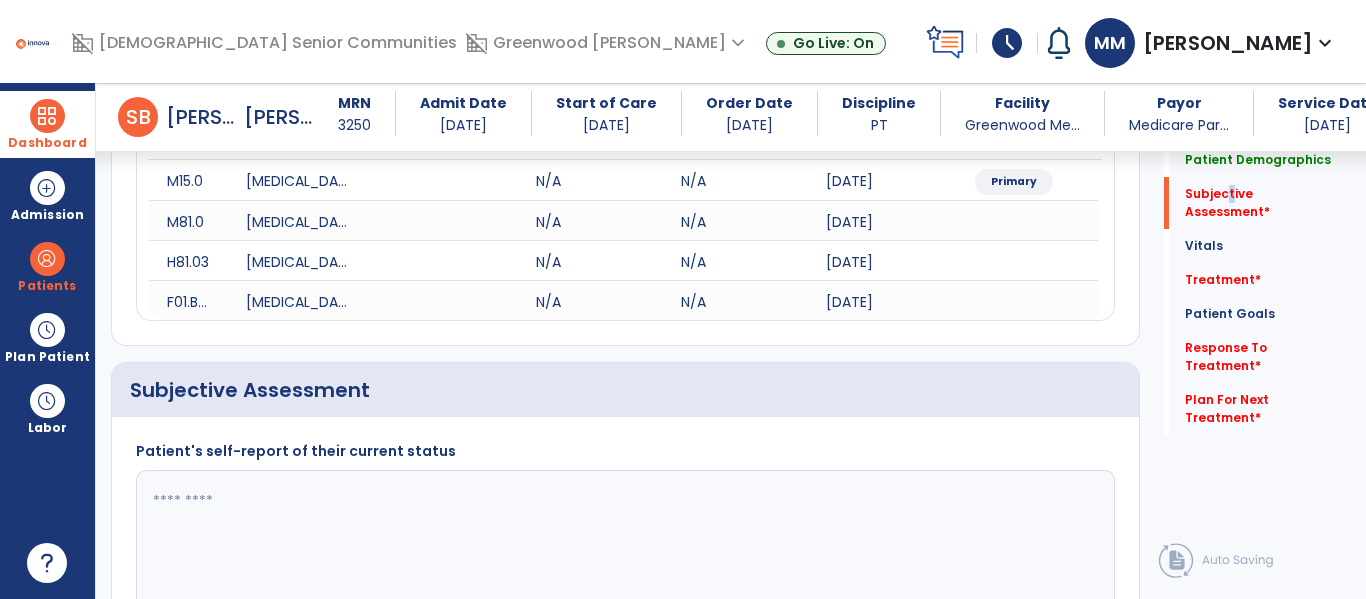 scroll, scrollTop: 467, scrollLeft: 0, axis: vertical 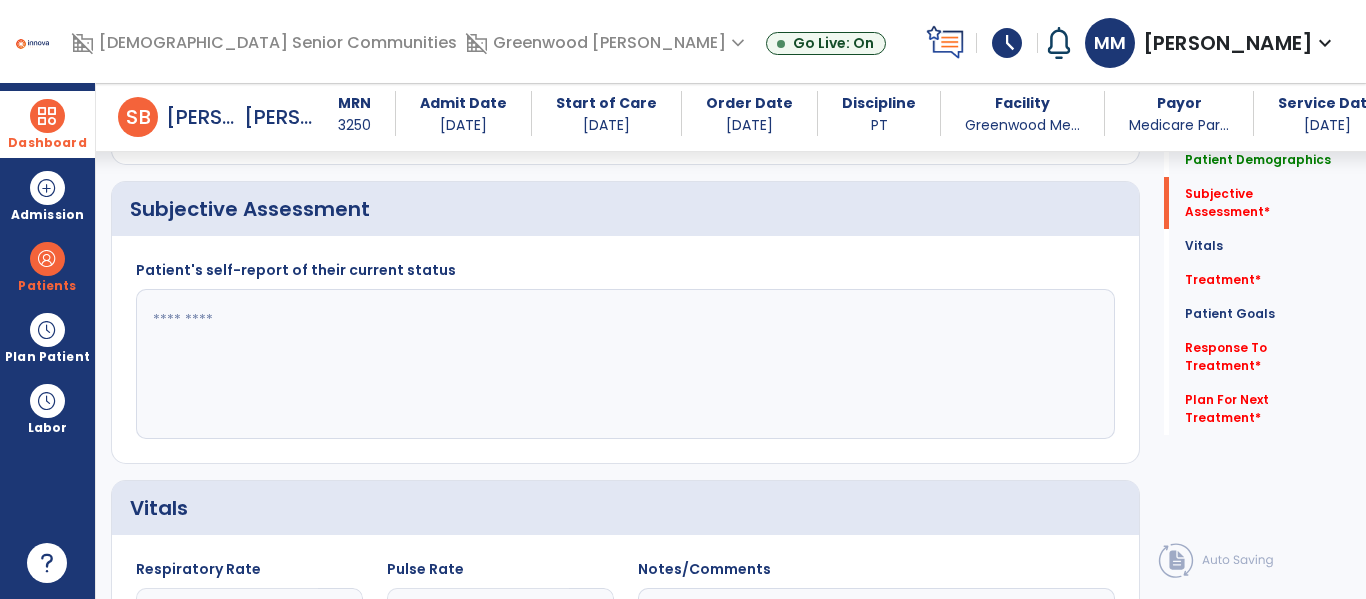 click 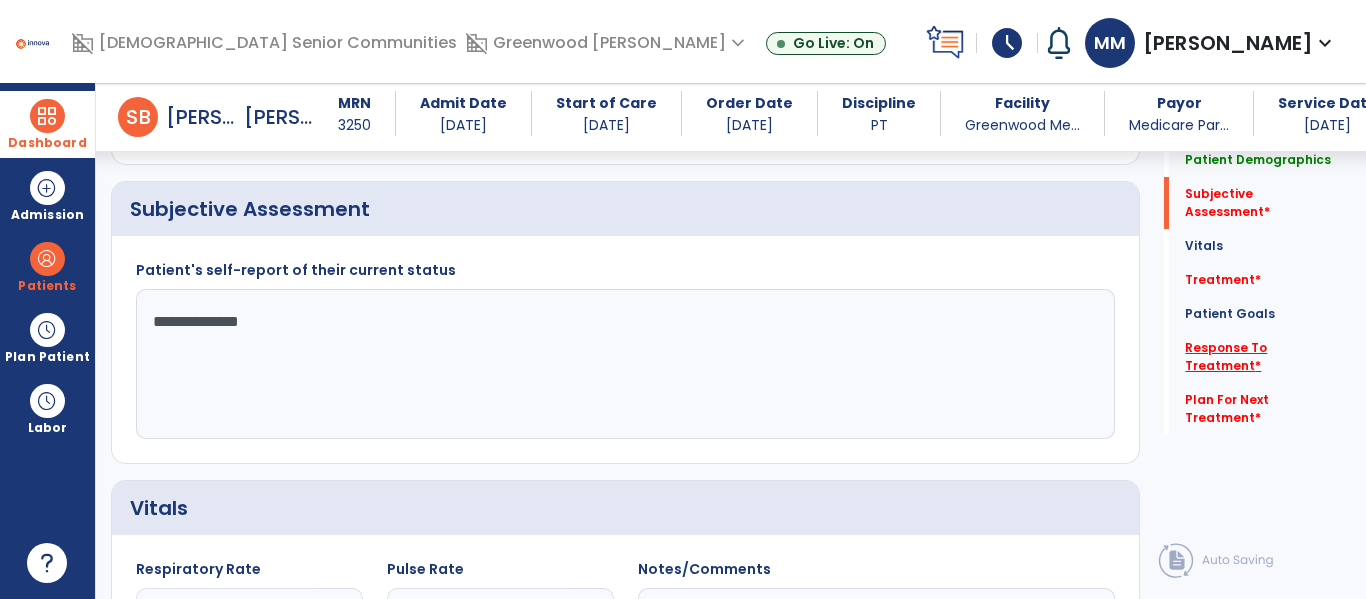 scroll, scrollTop: 477, scrollLeft: 0, axis: vertical 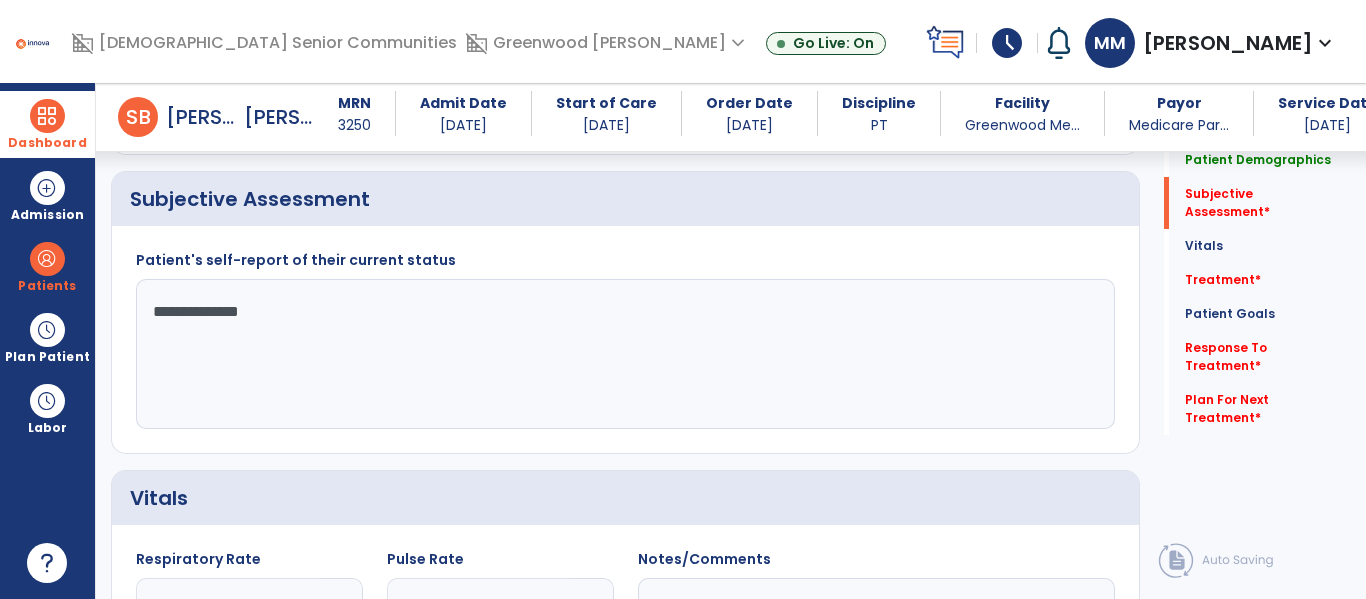 type on "**********" 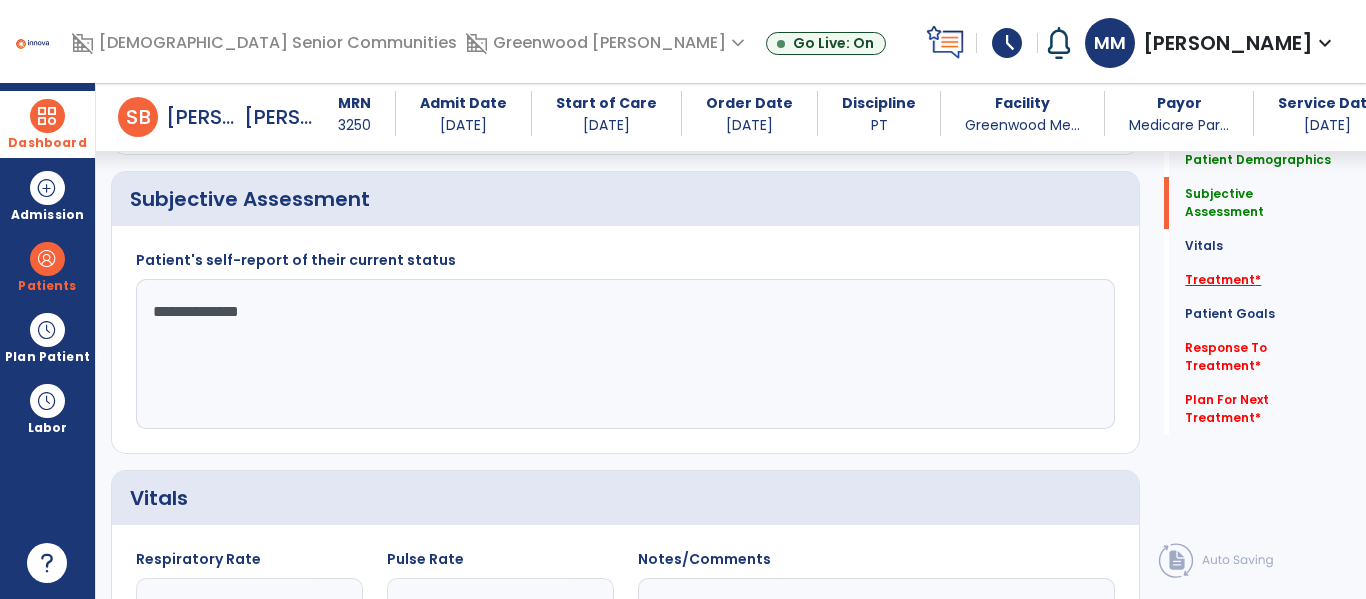 click on "Treatment   *" 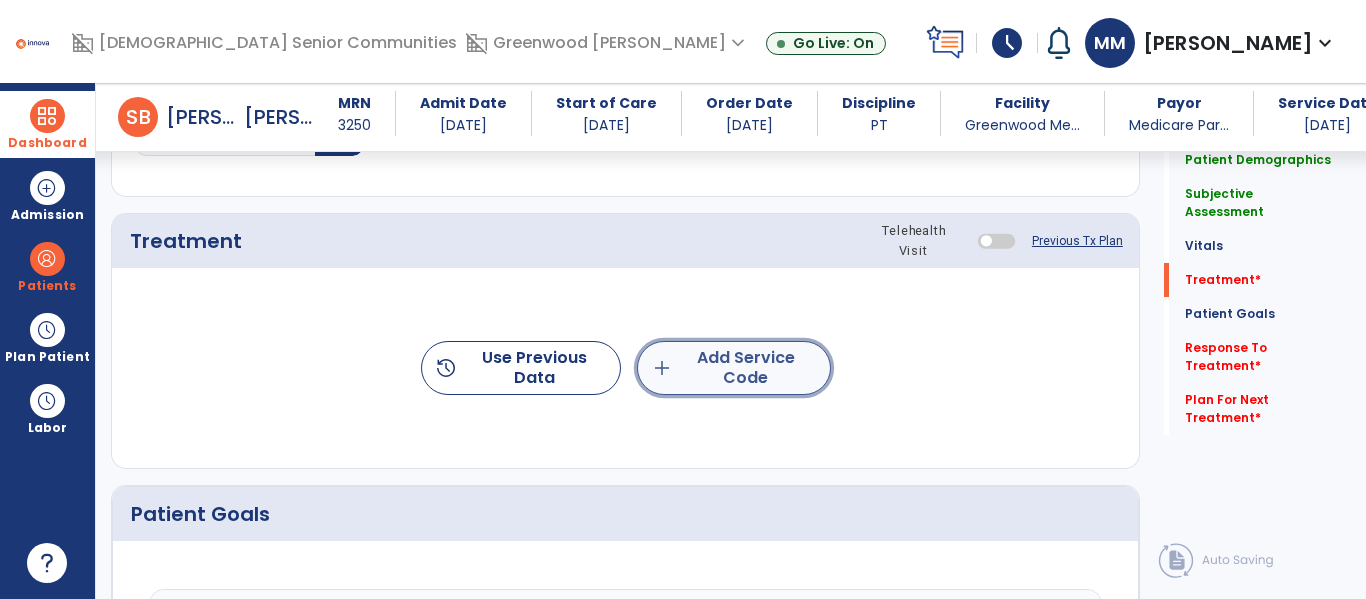 click on "add  Add Service Code" 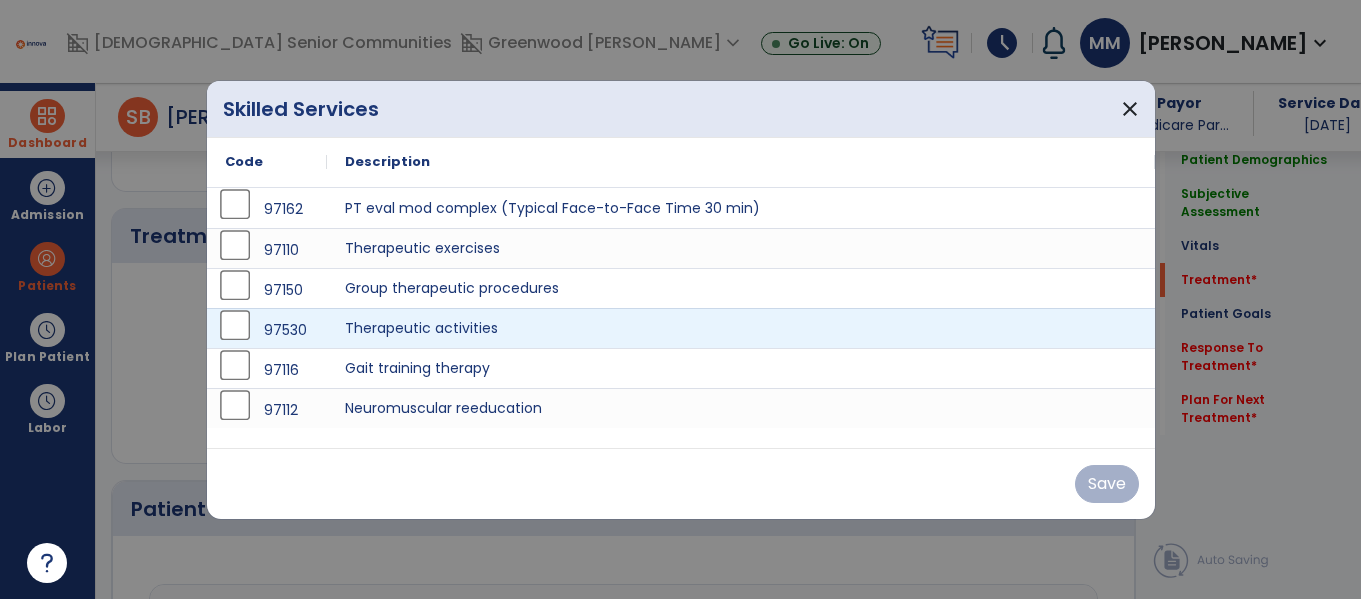 scroll, scrollTop: 1156, scrollLeft: 0, axis: vertical 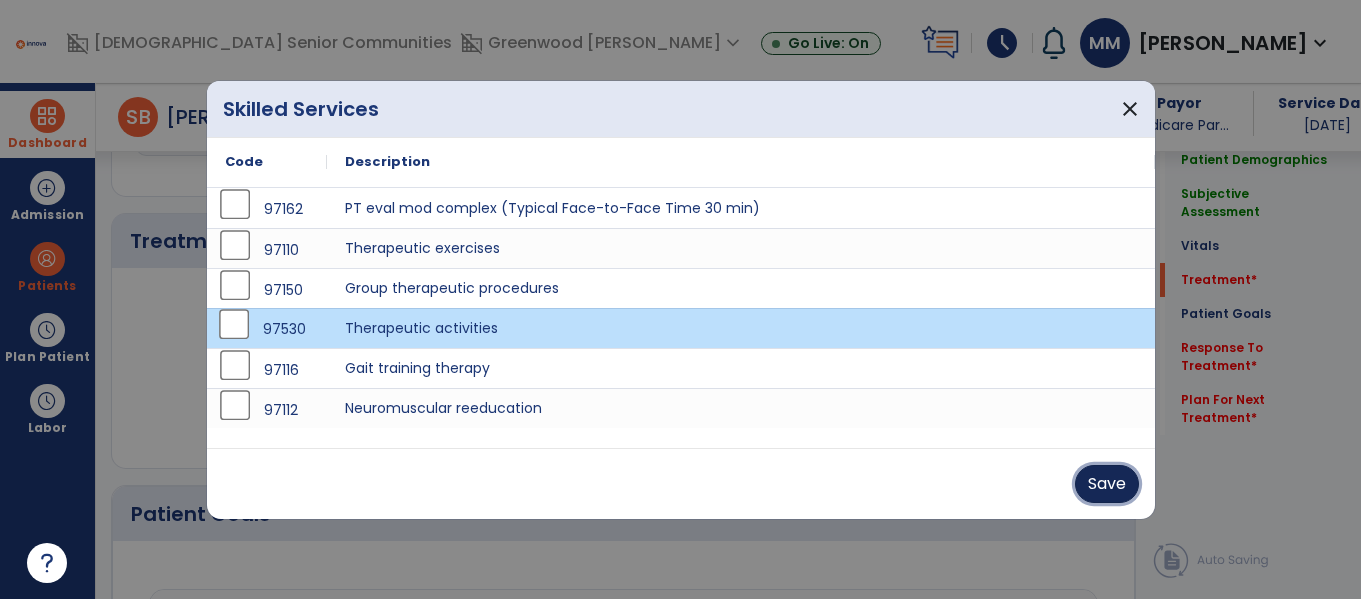 click on "Save" at bounding box center [1107, 484] 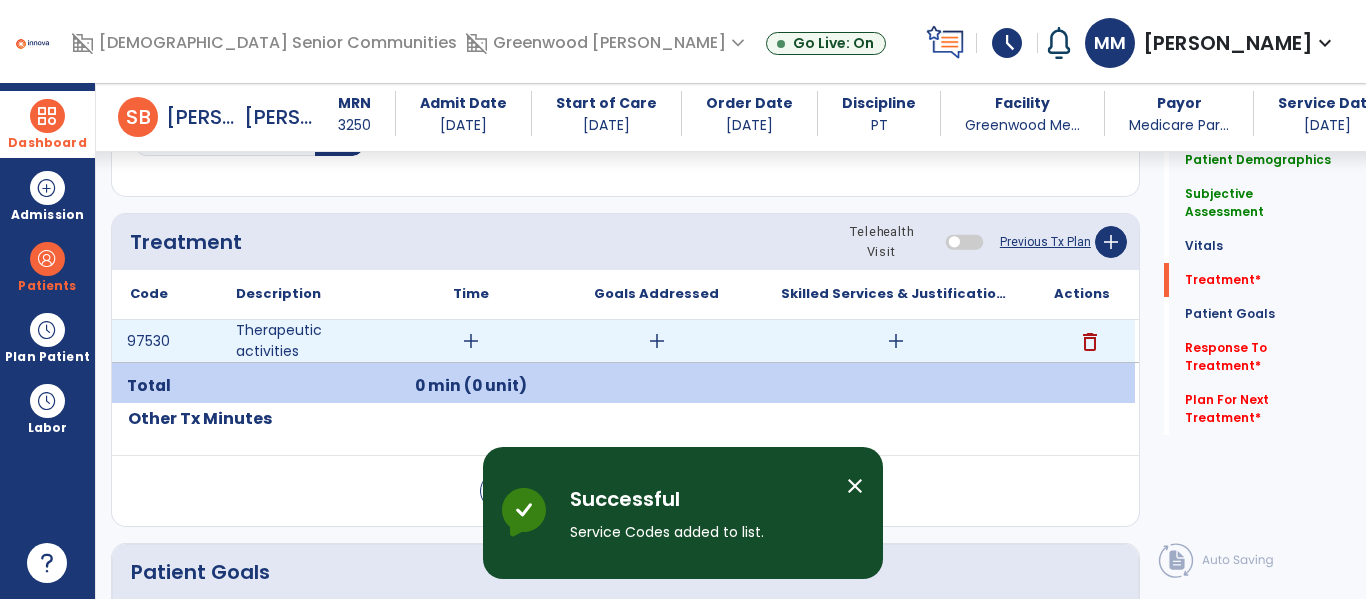click on "add" at bounding box center [471, 341] 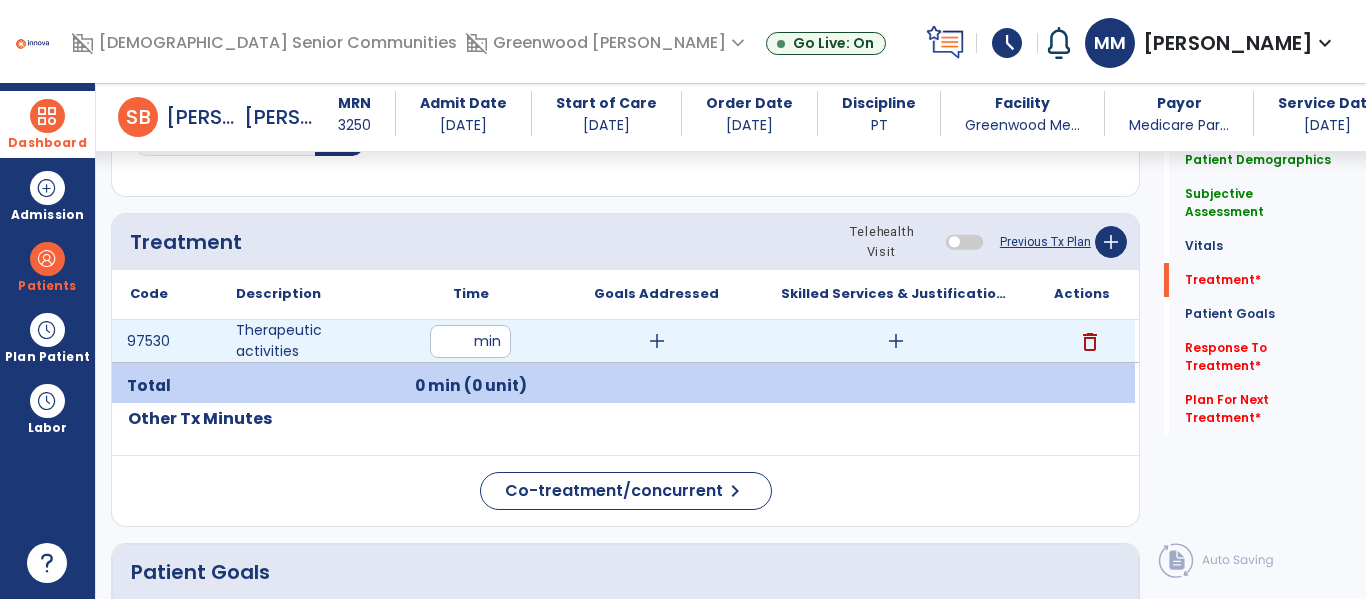 click at bounding box center [470, 341] 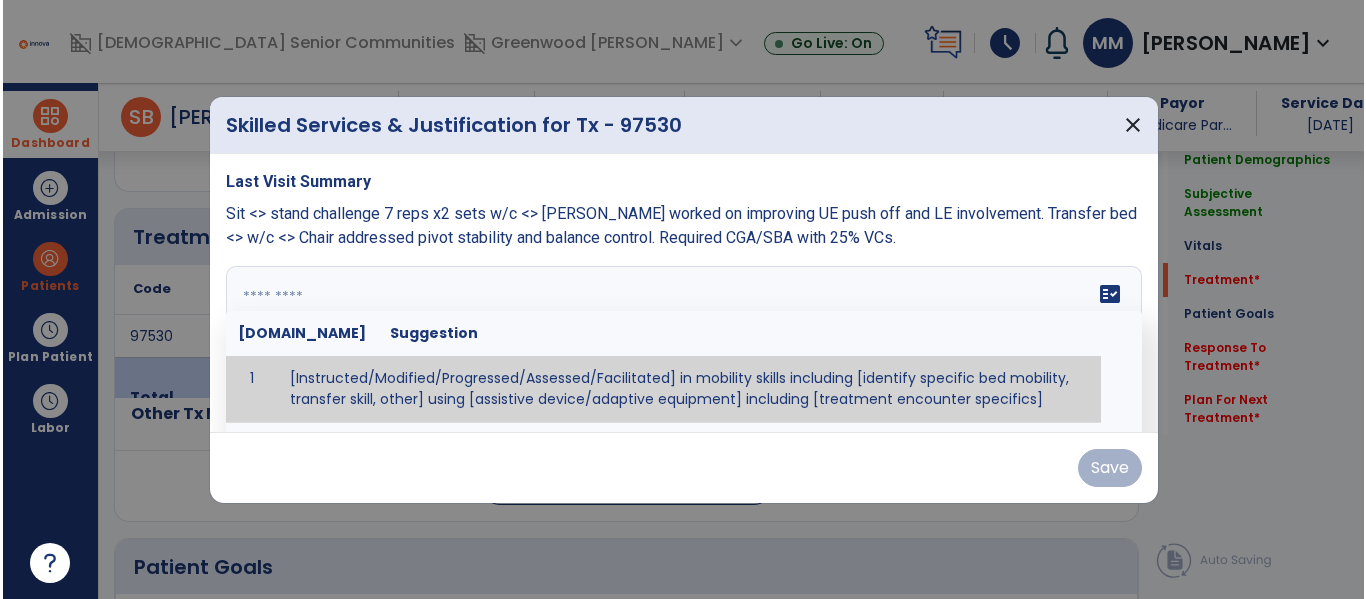 scroll, scrollTop: 1156, scrollLeft: 0, axis: vertical 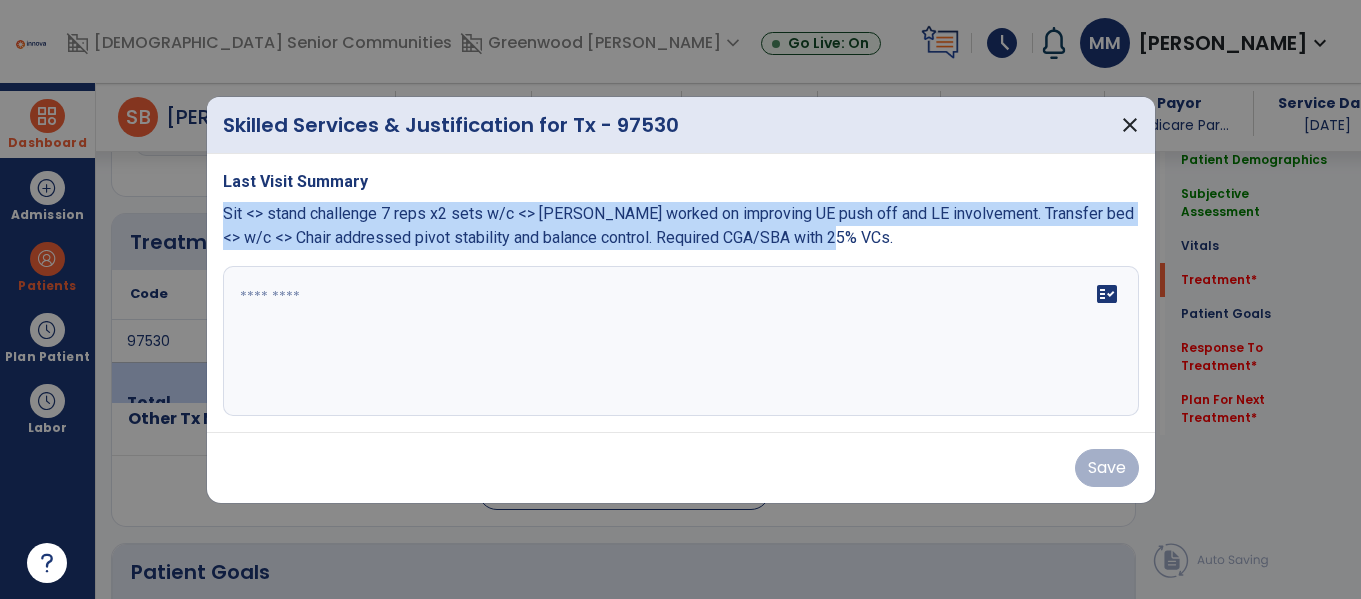 drag, startPoint x: 223, startPoint y: 211, endPoint x: 798, endPoint y: 235, distance: 575.5007 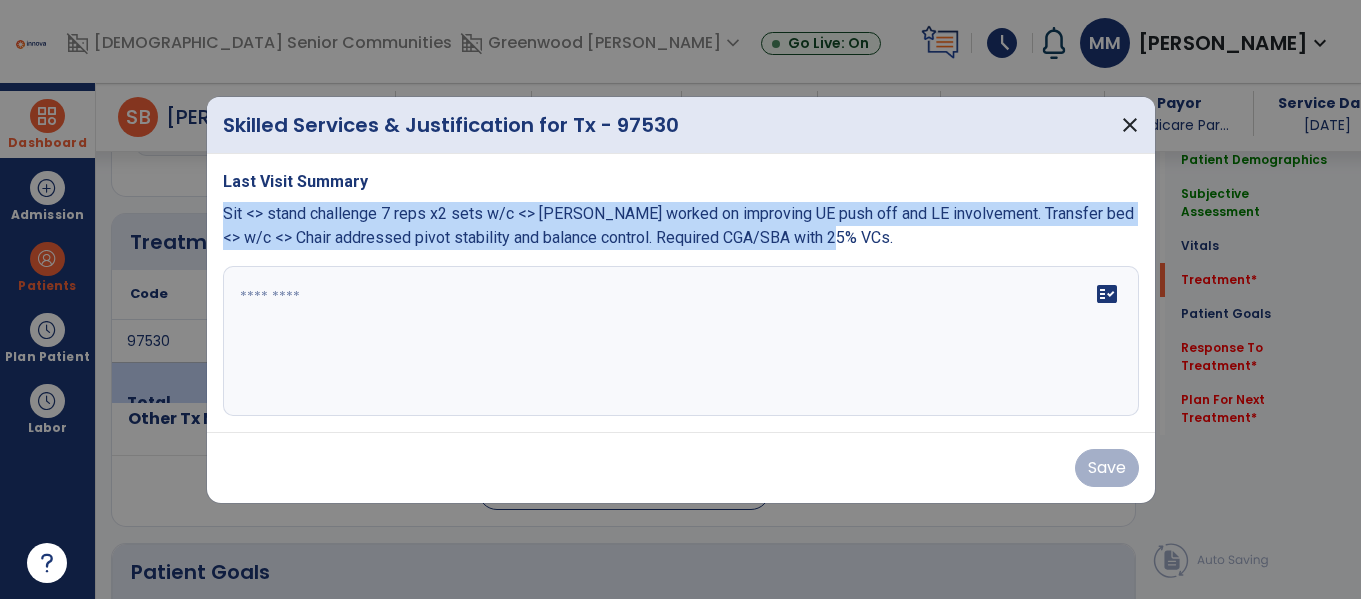 click on "Sit <> stand challenge 7 reps x2 sets w/c <> [PERSON_NAME] worked on improving UE push off and LE involvement. Transfer bed <> w/c <> Chair addressed pivot stability and balance control. Required CGA/SBA with 25% VCs." at bounding box center [681, 226] 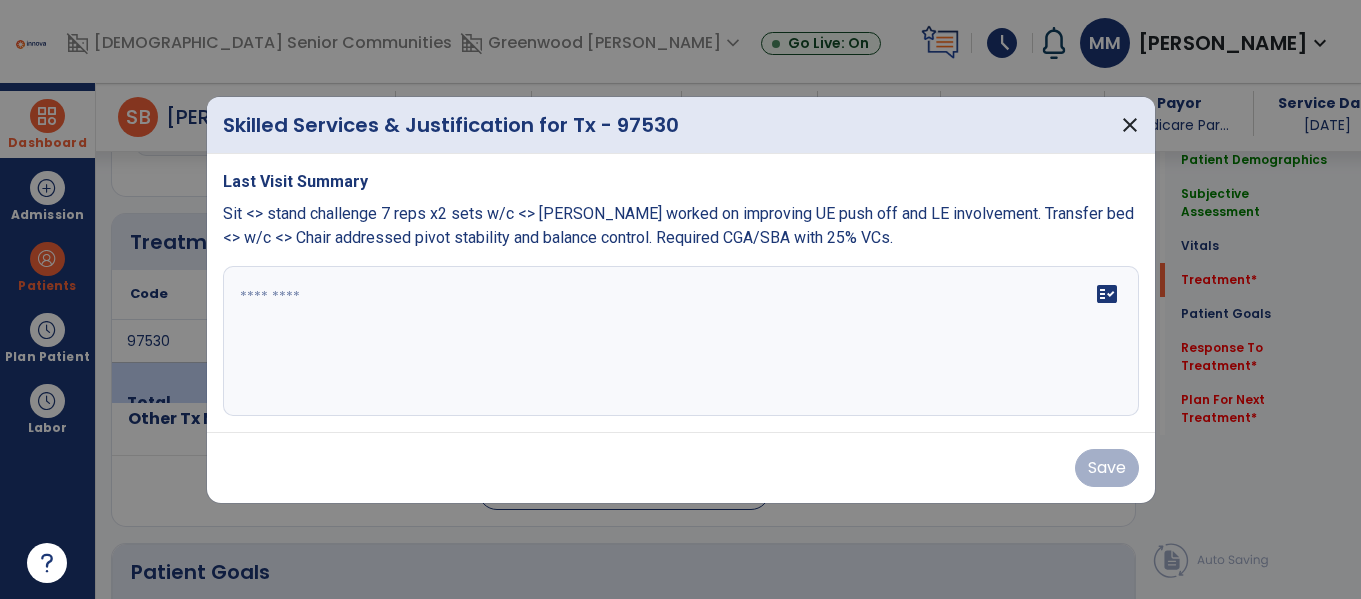 click at bounding box center [681, 341] 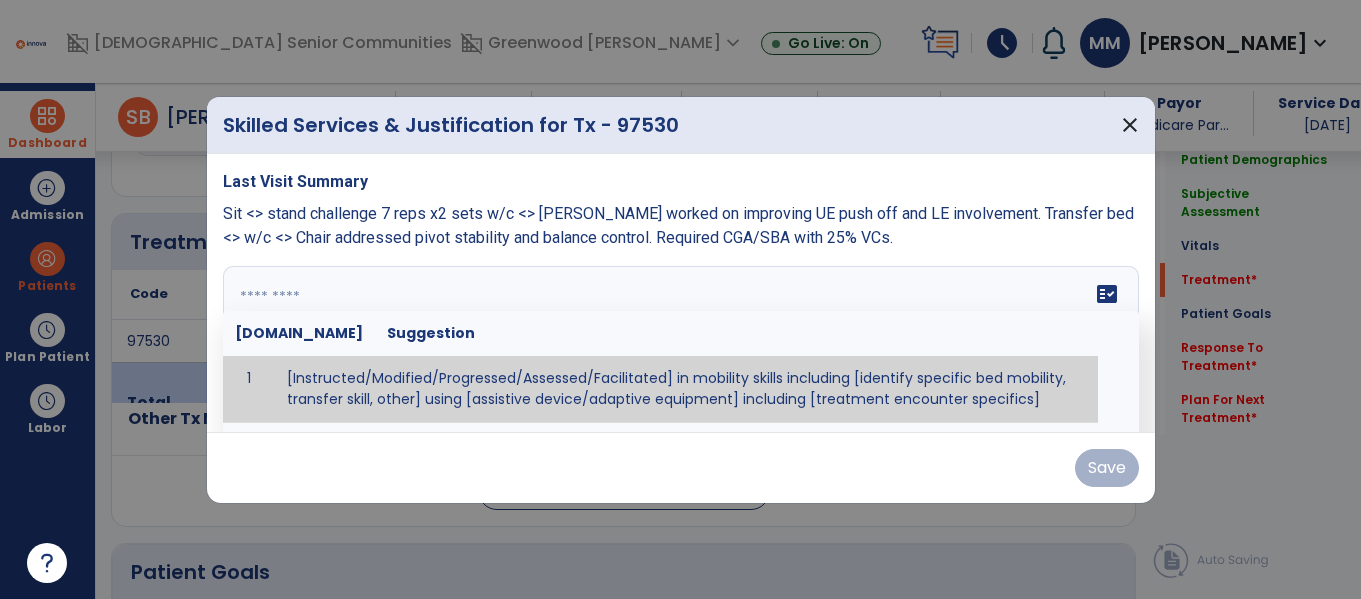 paste on "**********" 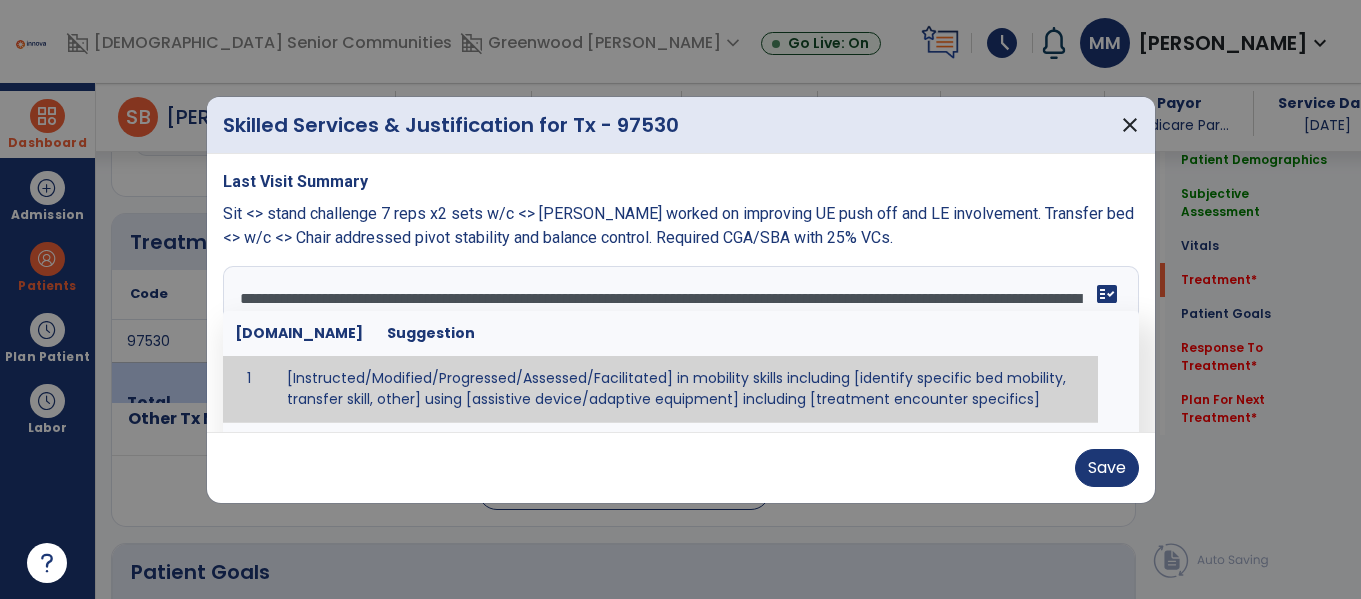 drag, startPoint x: 560, startPoint y: 217, endPoint x: 558, endPoint y: 229, distance: 12.165525 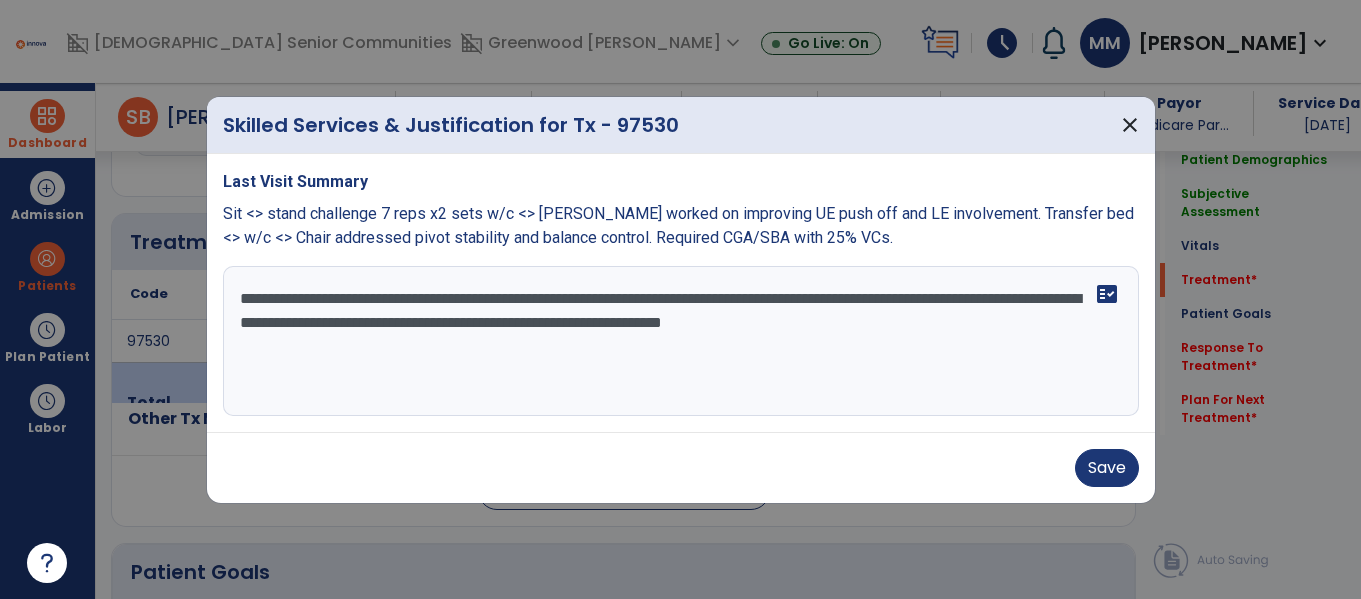 click on "**********" at bounding box center [681, 341] 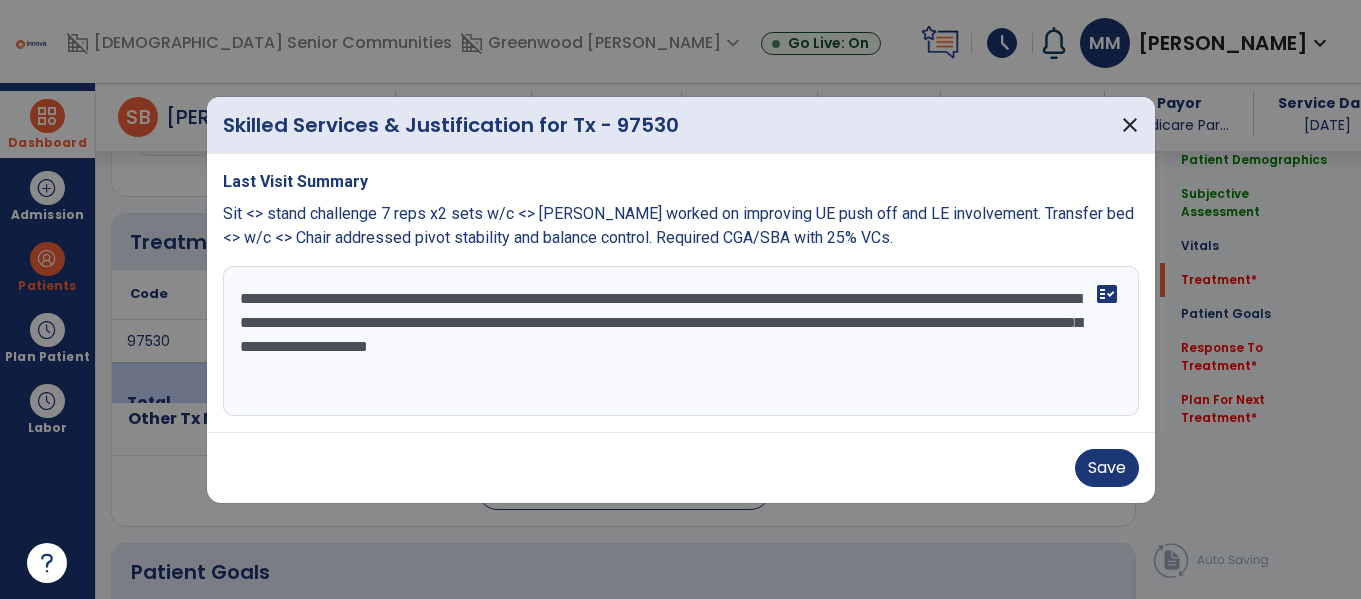 click on "**********" at bounding box center [681, 341] 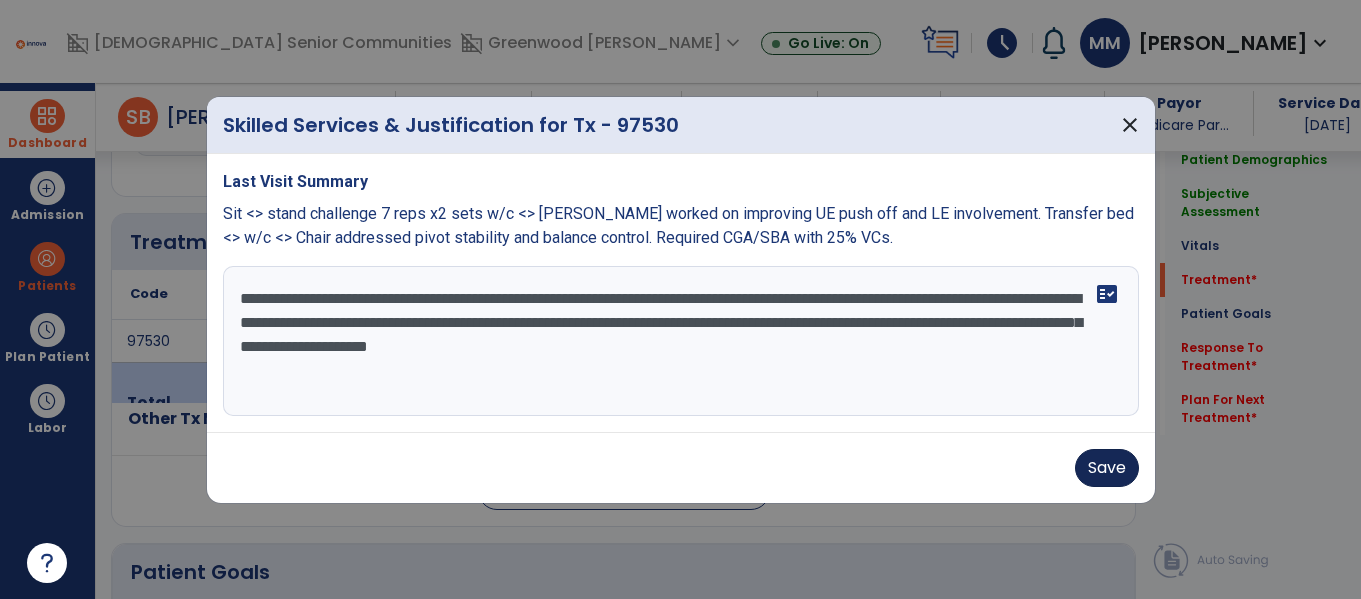 type on "**********" 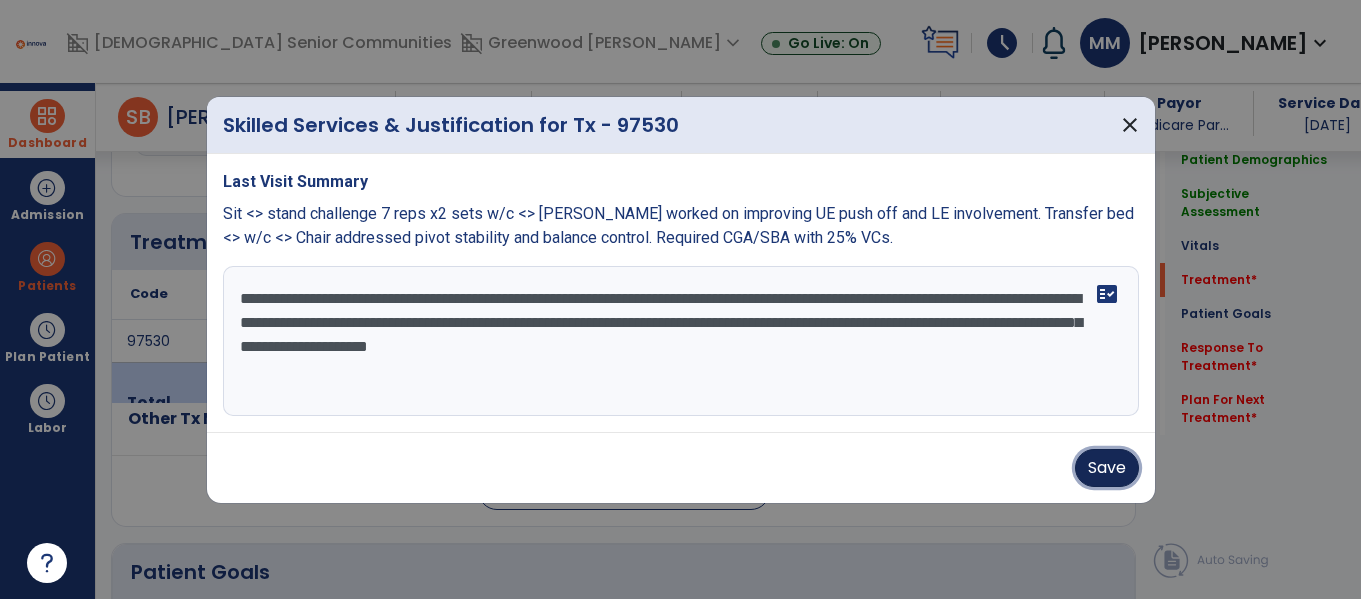 click on "Save" at bounding box center [1107, 468] 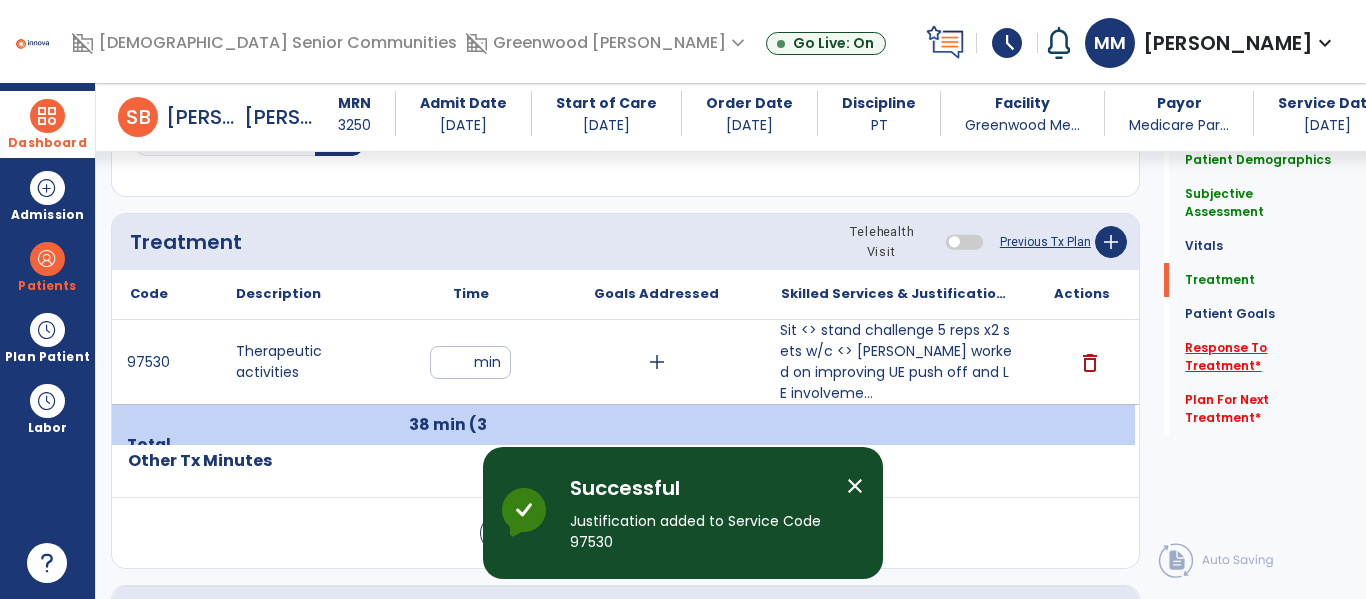 click on "Response To Treatment   *" 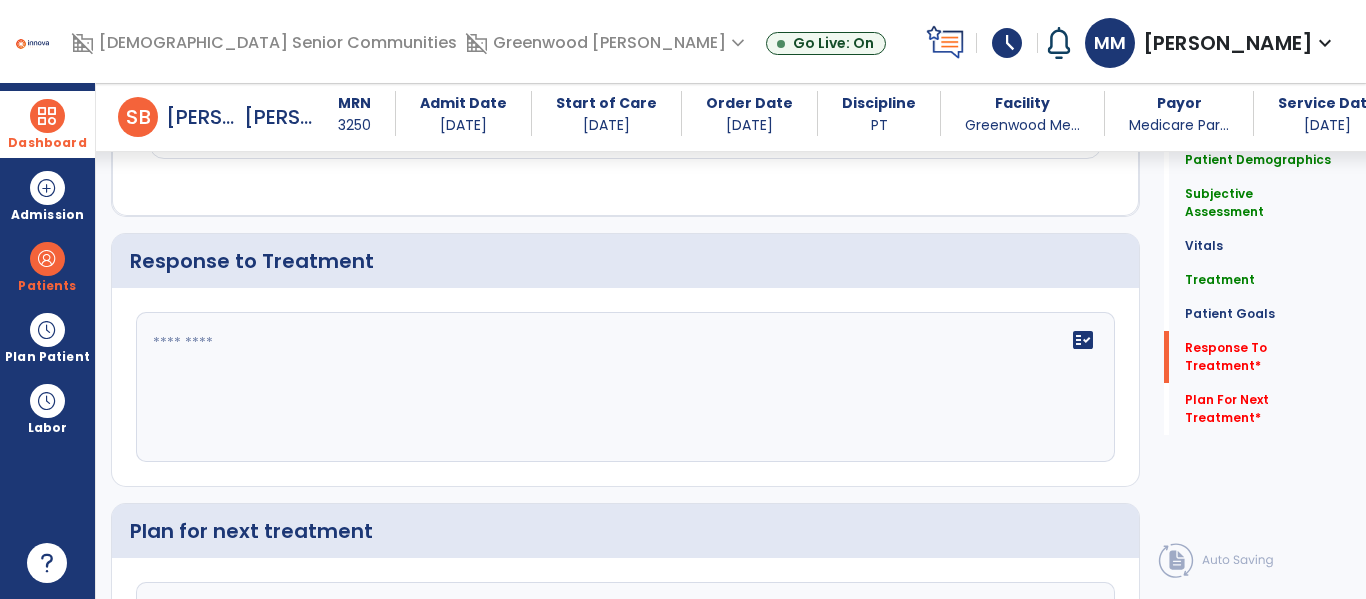 scroll, scrollTop: 3027, scrollLeft: 0, axis: vertical 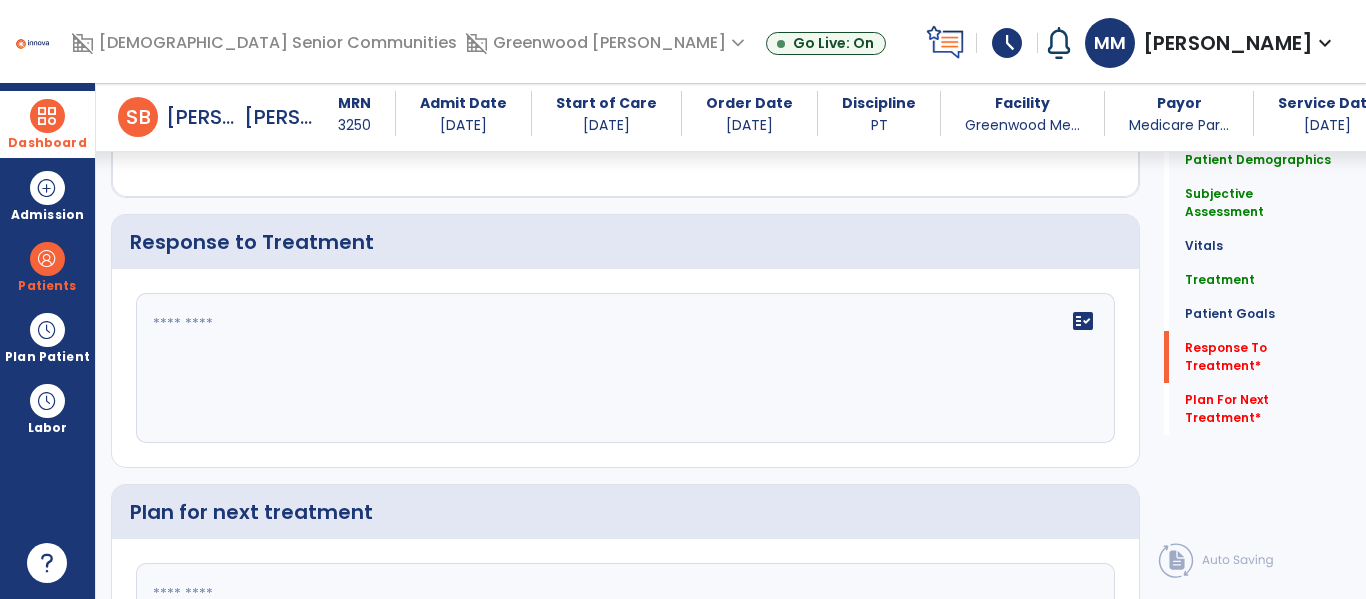 click on "fact_check" 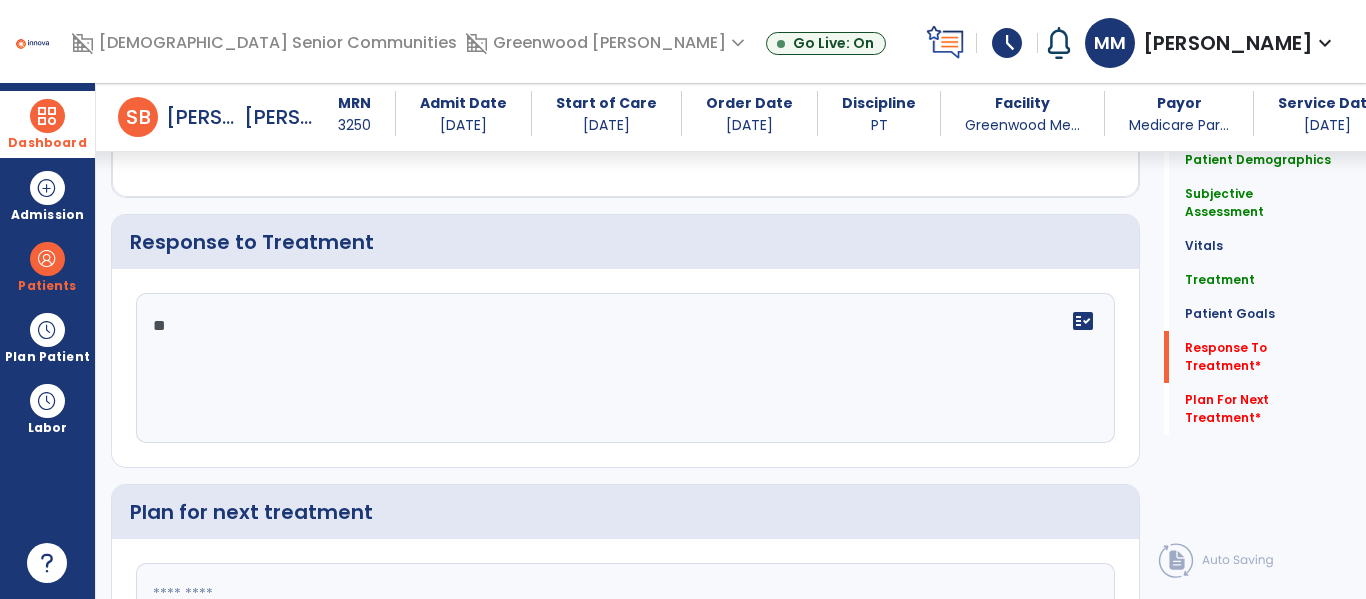 type on "*" 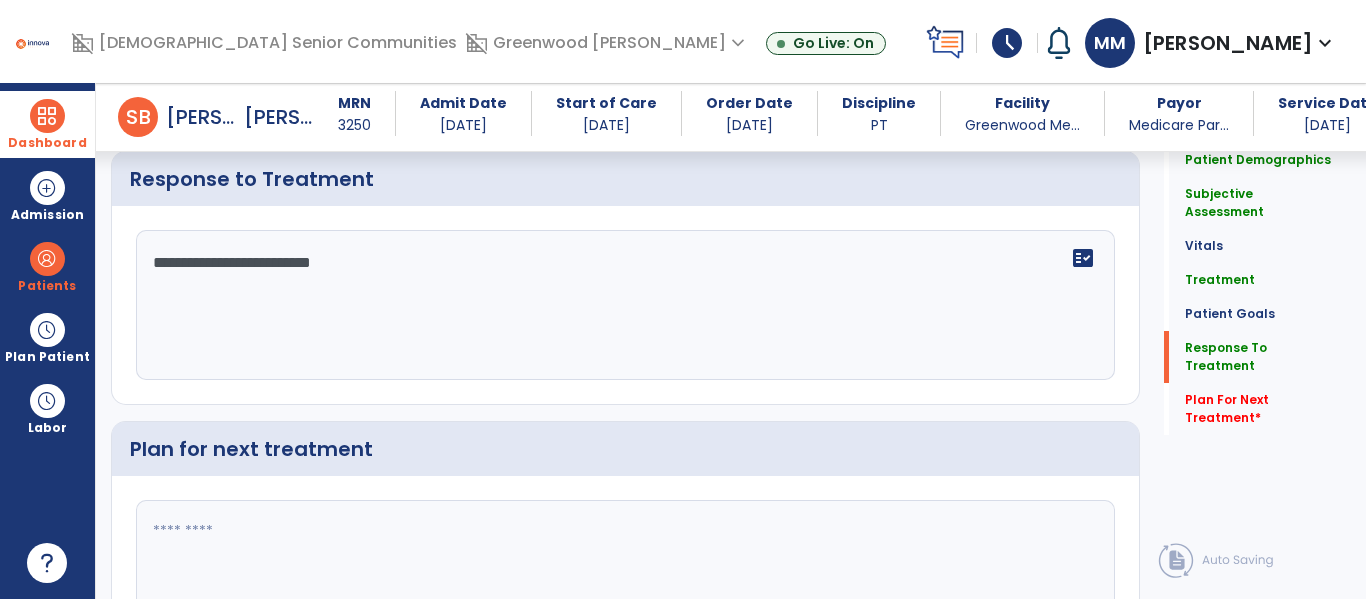 scroll, scrollTop: 3120, scrollLeft: 0, axis: vertical 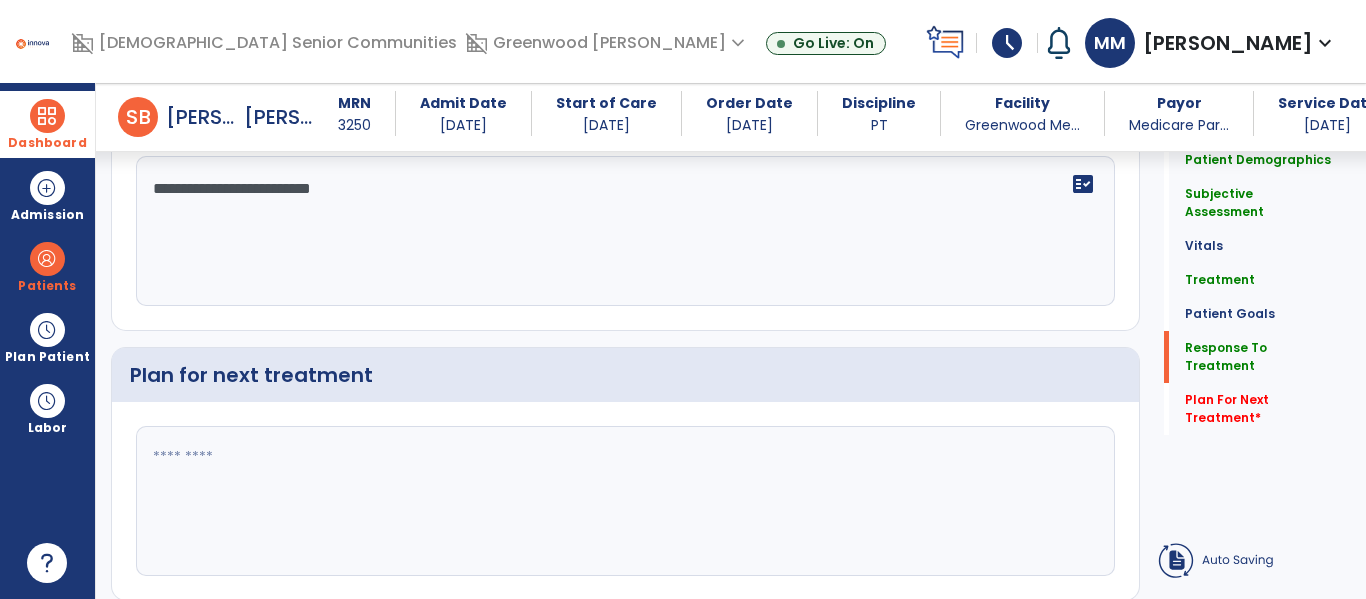 type on "**********" 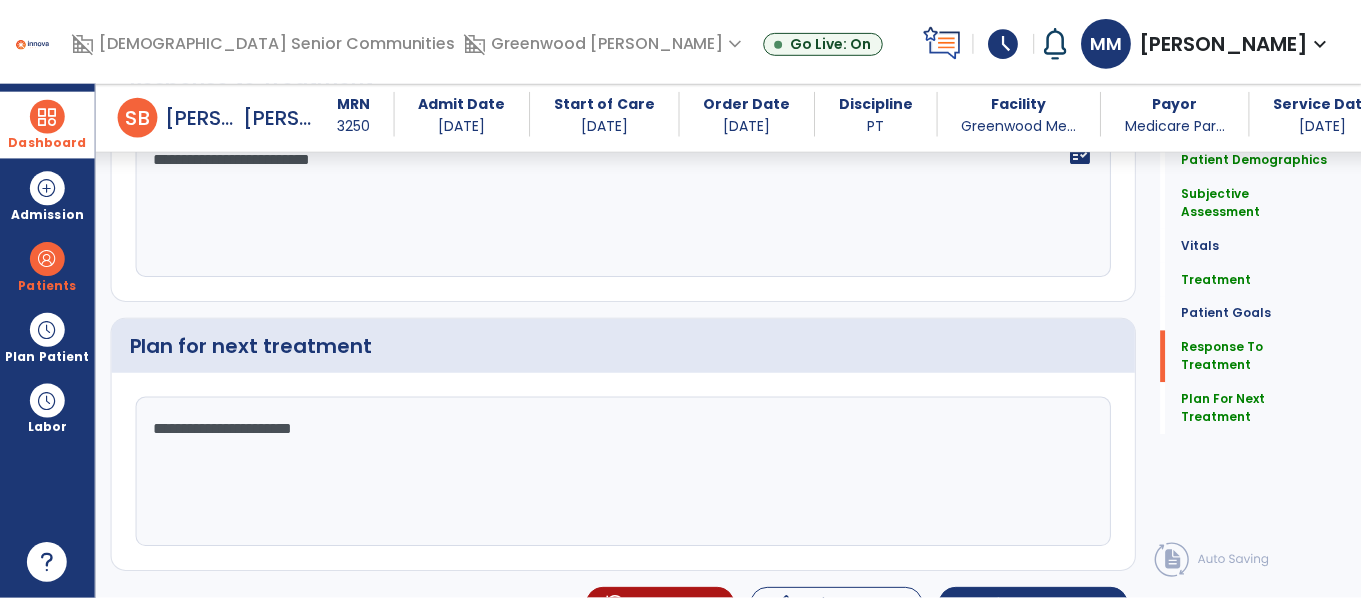 scroll, scrollTop: 3232, scrollLeft: 0, axis: vertical 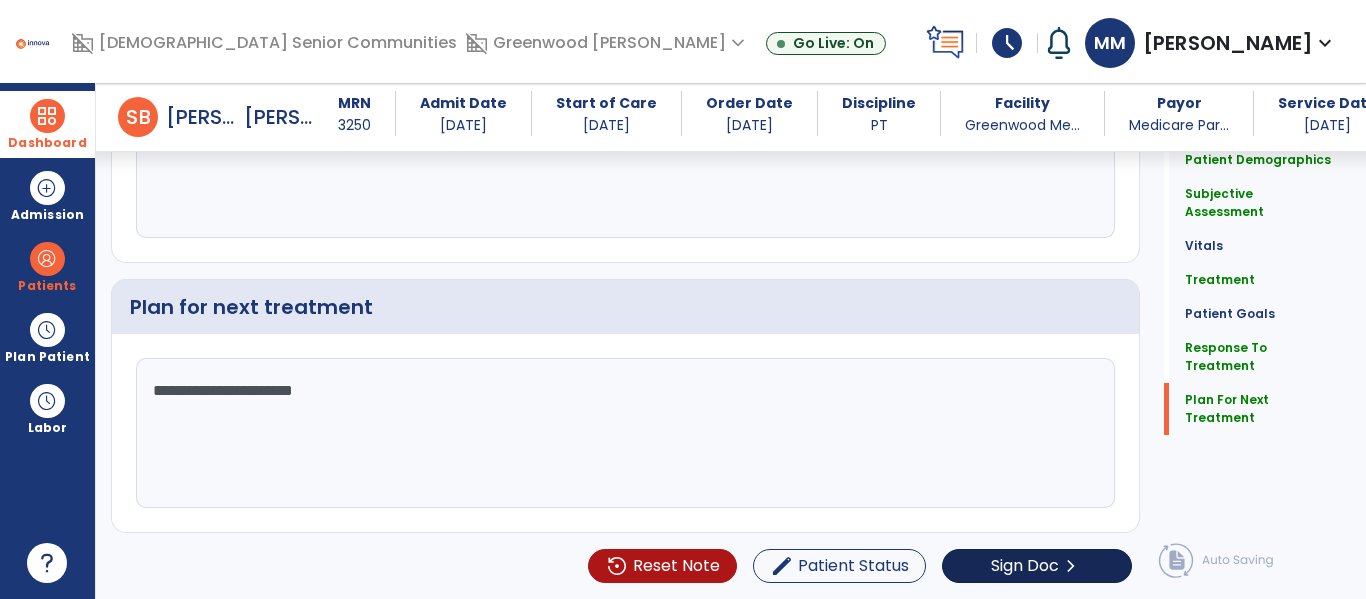 type on "**********" 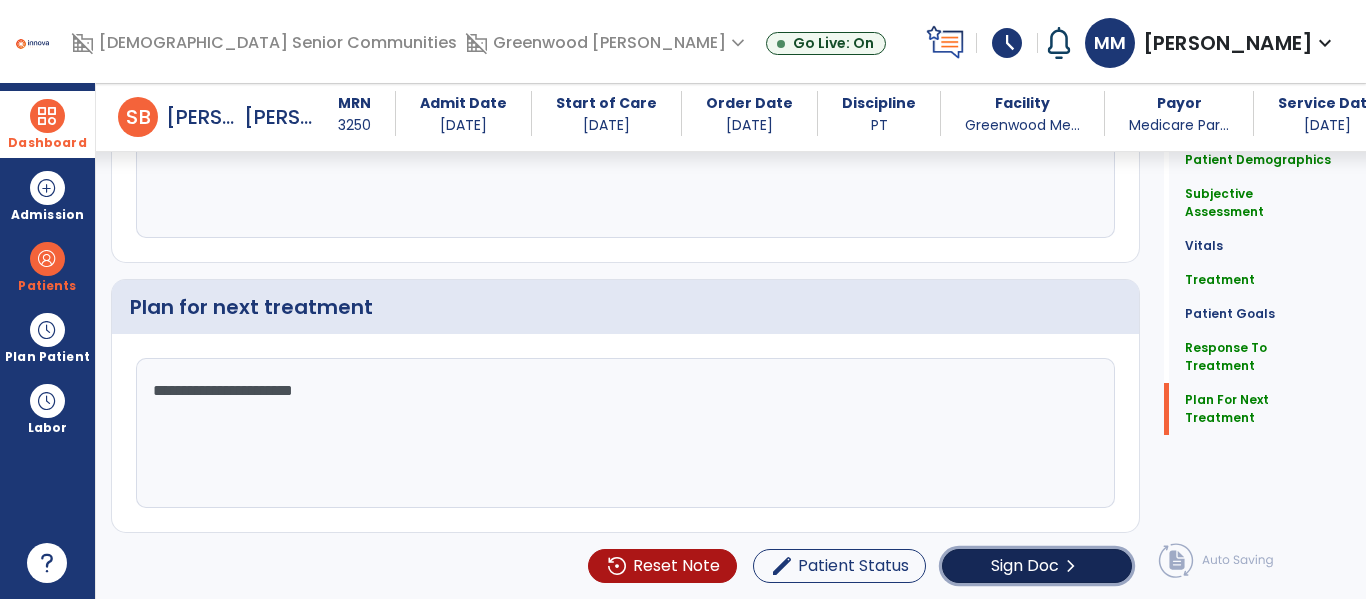 click on "Sign Doc" 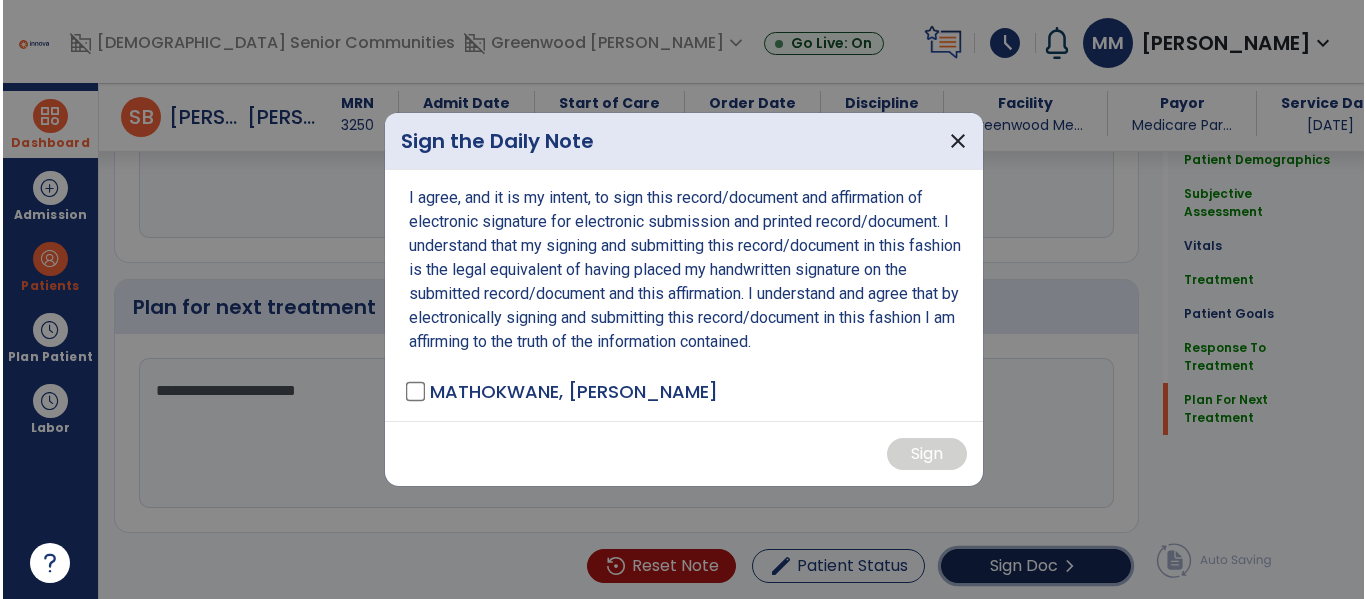 scroll, scrollTop: 3232, scrollLeft: 0, axis: vertical 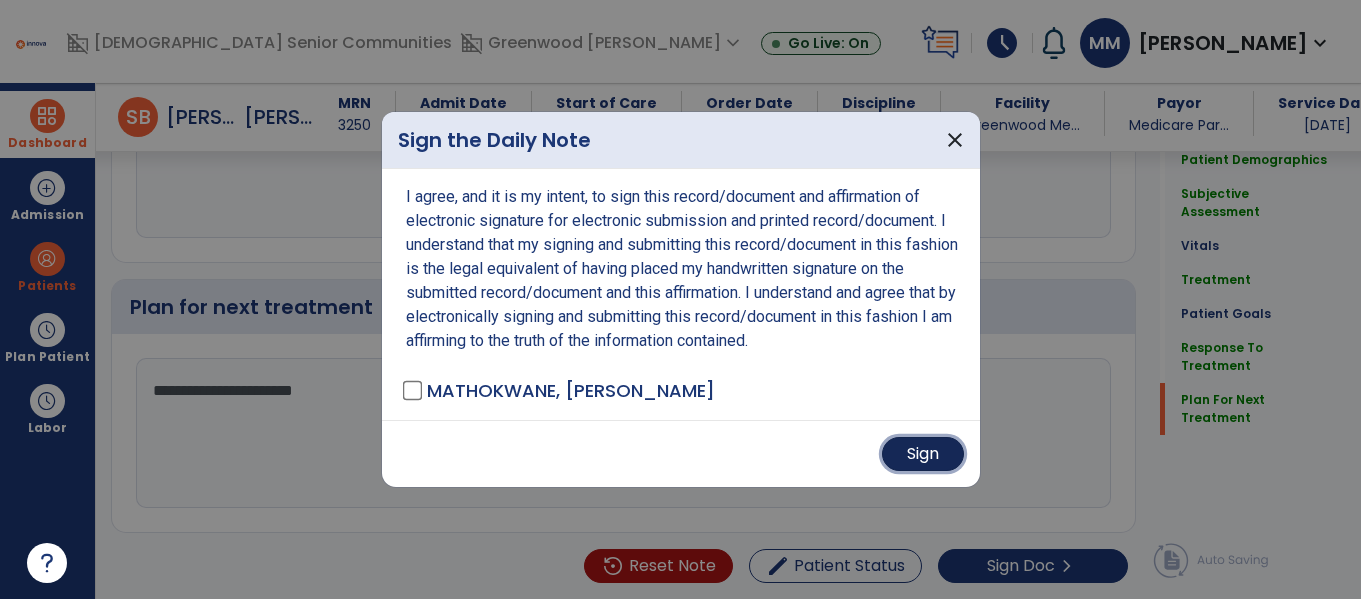 drag, startPoint x: 916, startPoint y: 450, endPoint x: 839, endPoint y: 417, distance: 83.773506 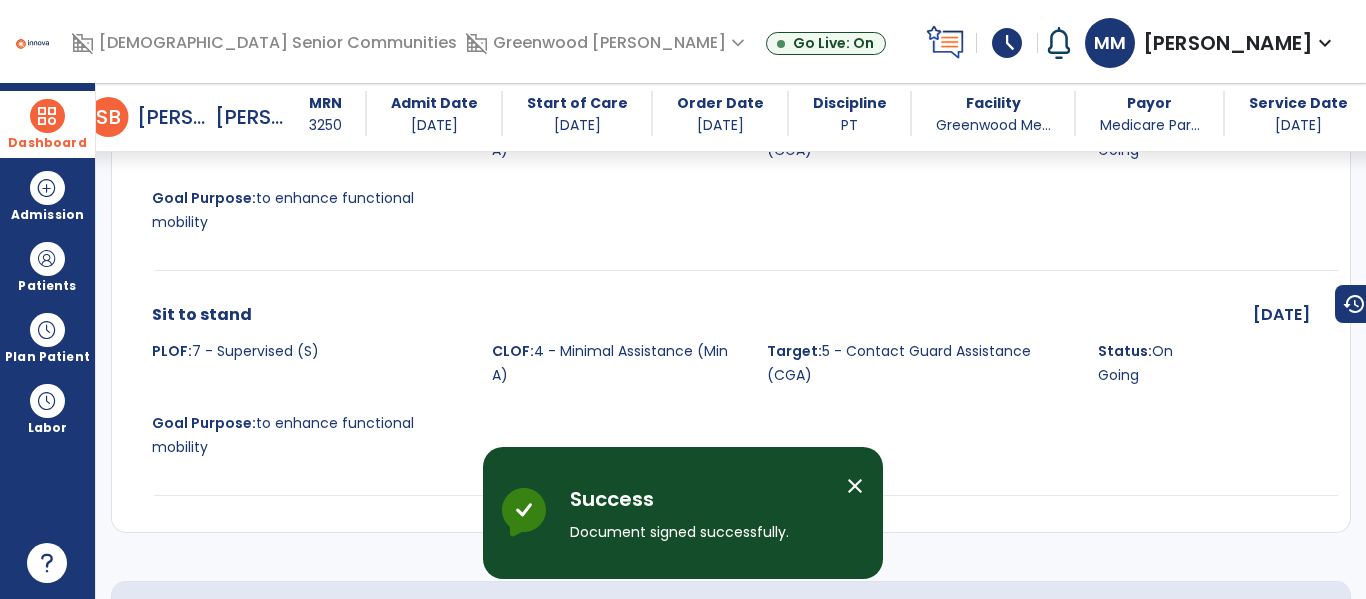 scroll, scrollTop: 4138, scrollLeft: 0, axis: vertical 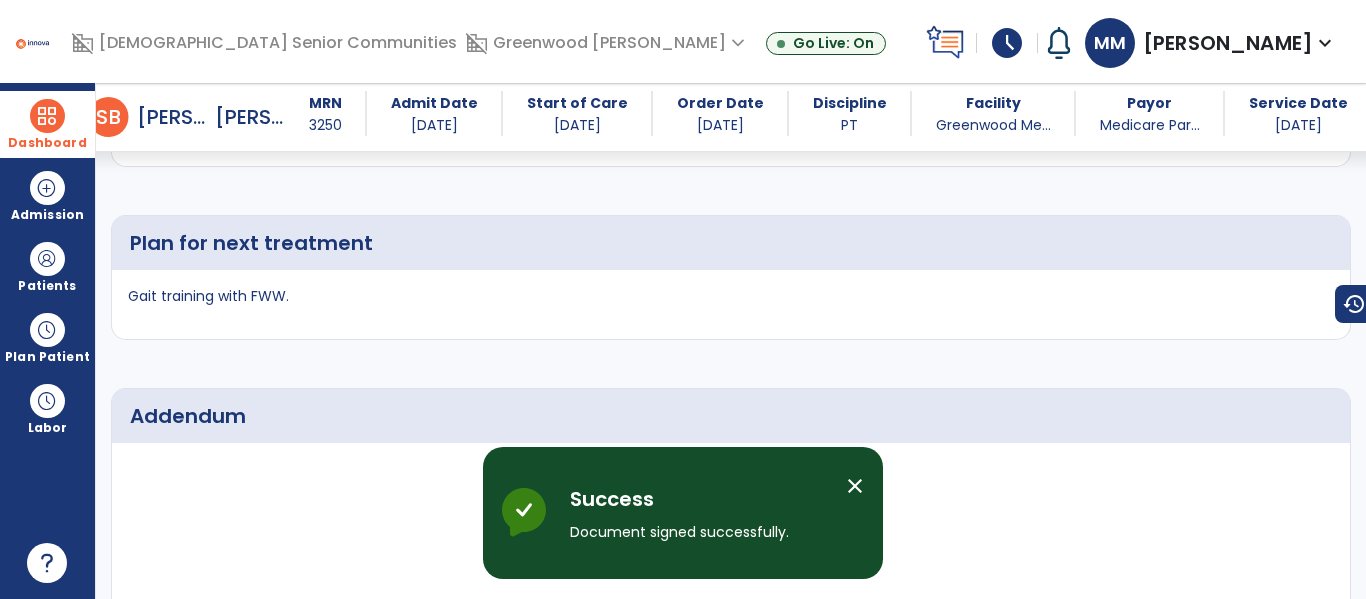 drag, startPoint x: 47, startPoint y: 119, endPoint x: 171, endPoint y: 138, distance: 125.4472 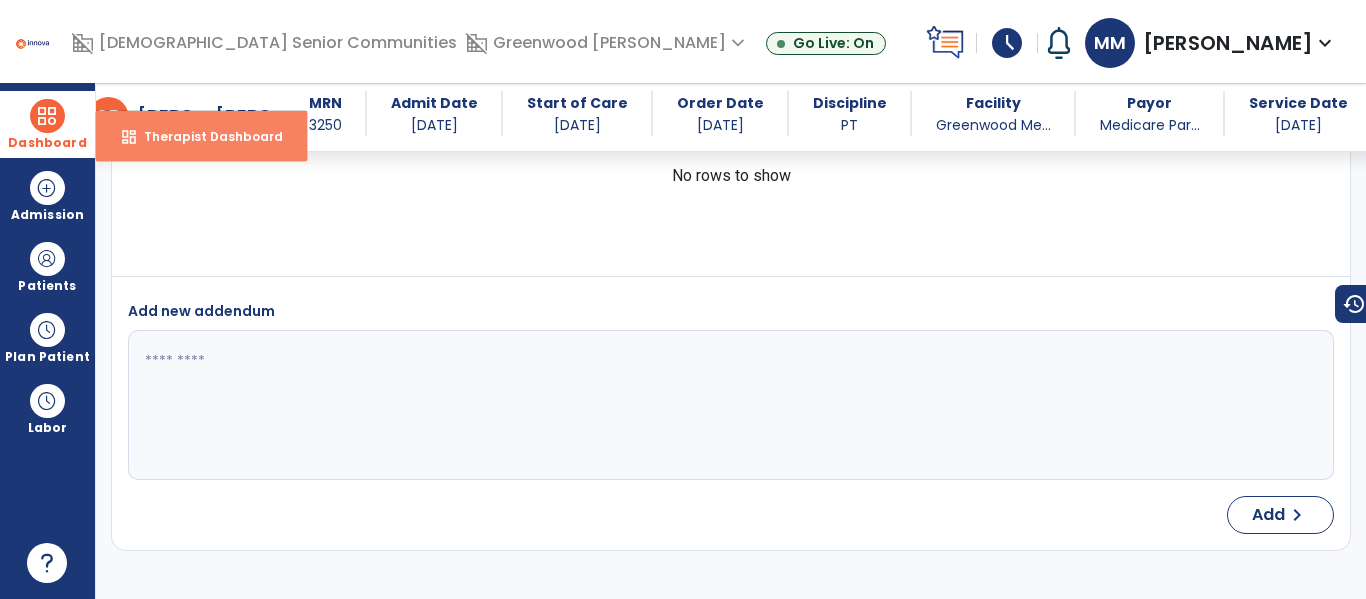 click on "Therapist Dashboard" at bounding box center [205, 136] 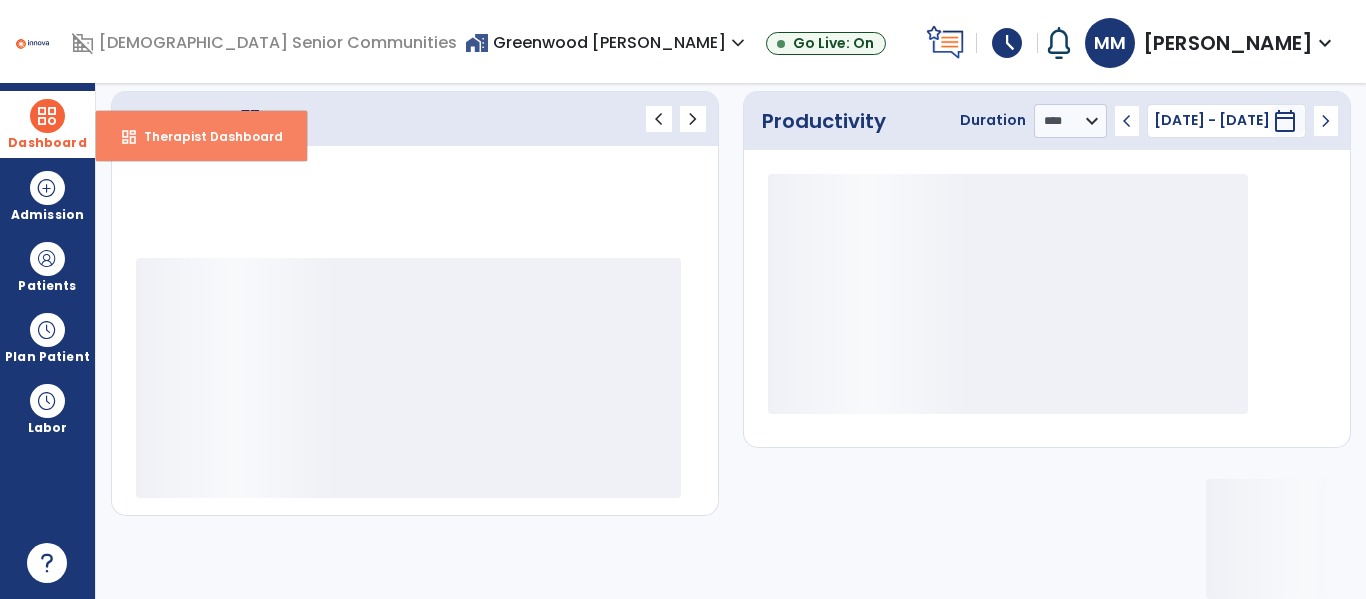 scroll, scrollTop: 276, scrollLeft: 0, axis: vertical 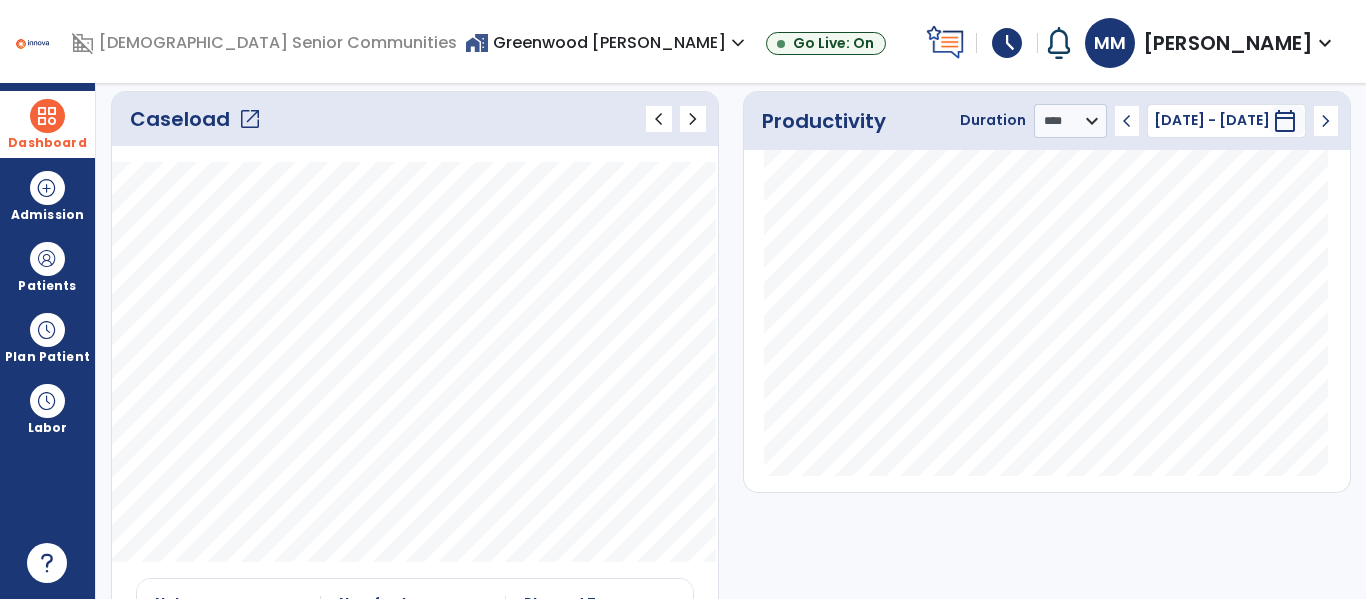 click on "open_in_new" 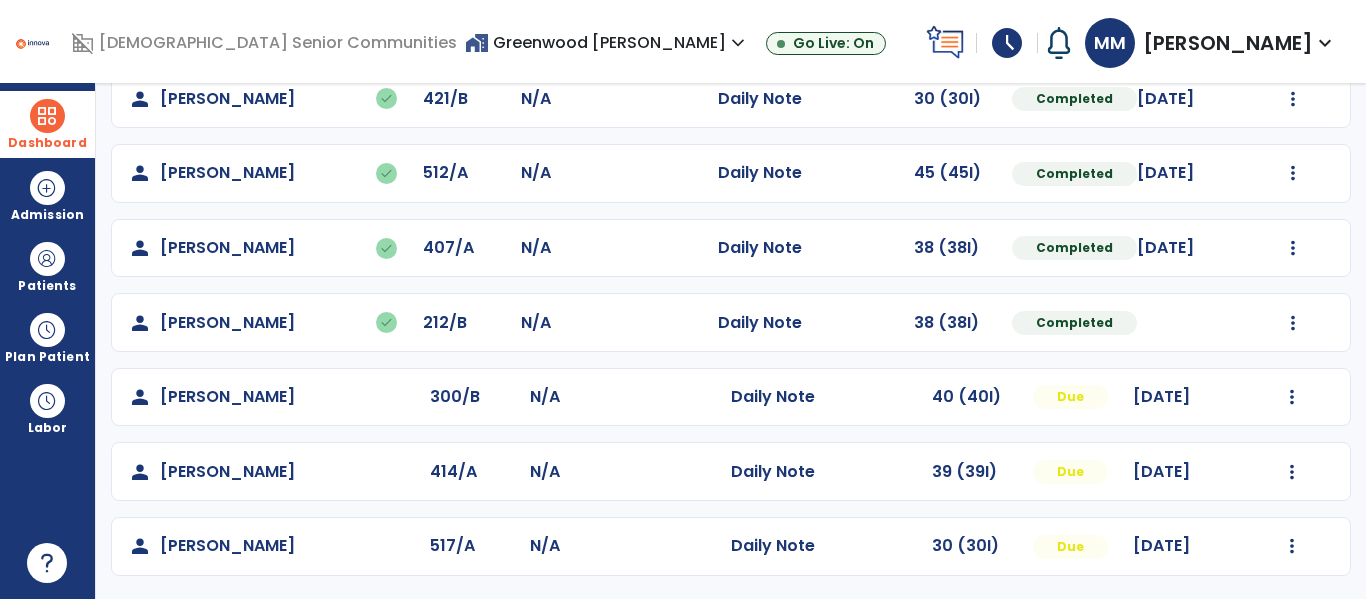 scroll, scrollTop: 563, scrollLeft: 0, axis: vertical 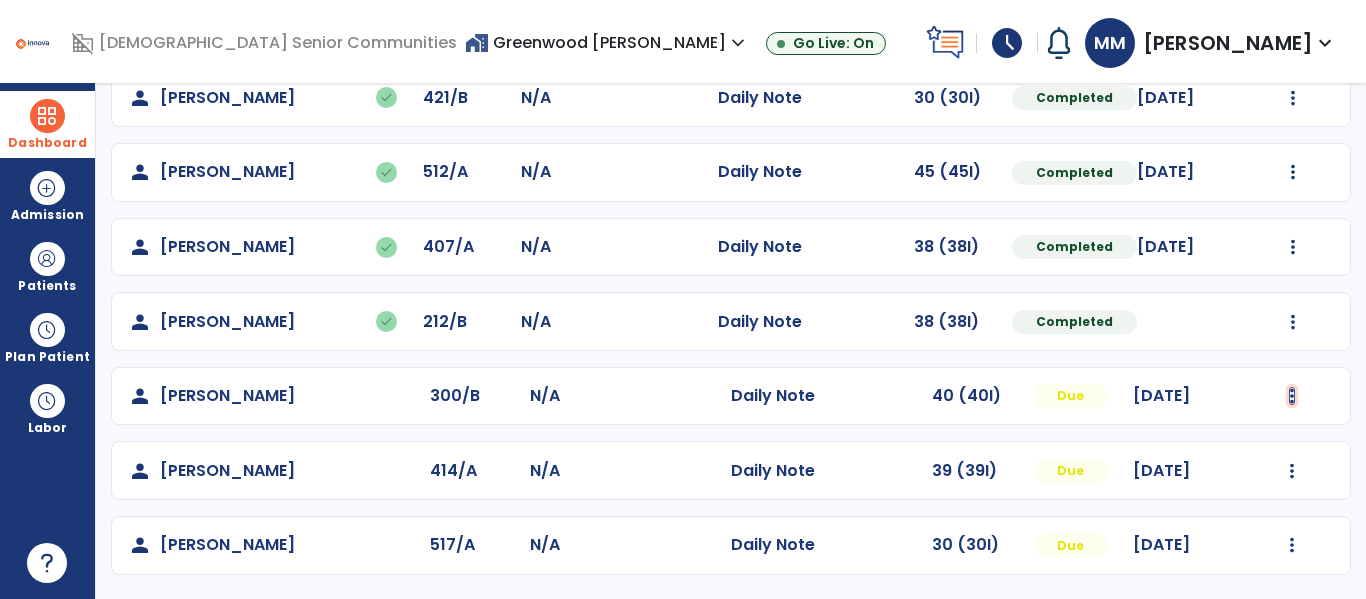click at bounding box center (1293, -275) 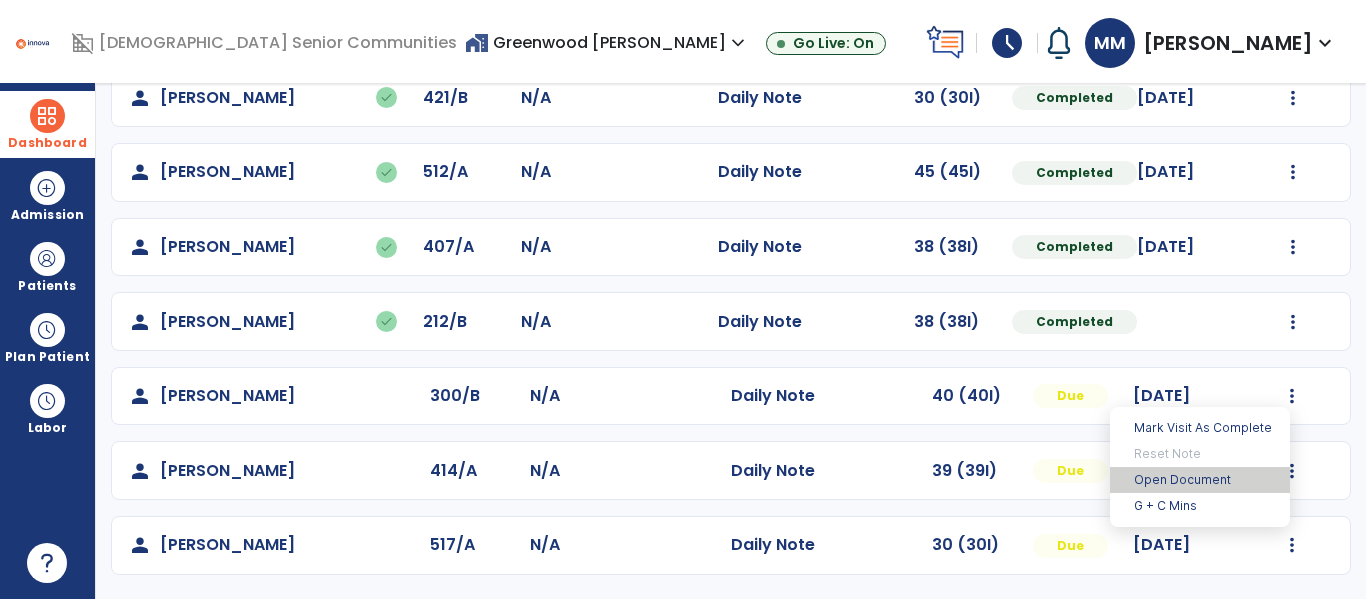 drag, startPoint x: 1158, startPoint y: 480, endPoint x: 1009, endPoint y: 455, distance: 151.08276 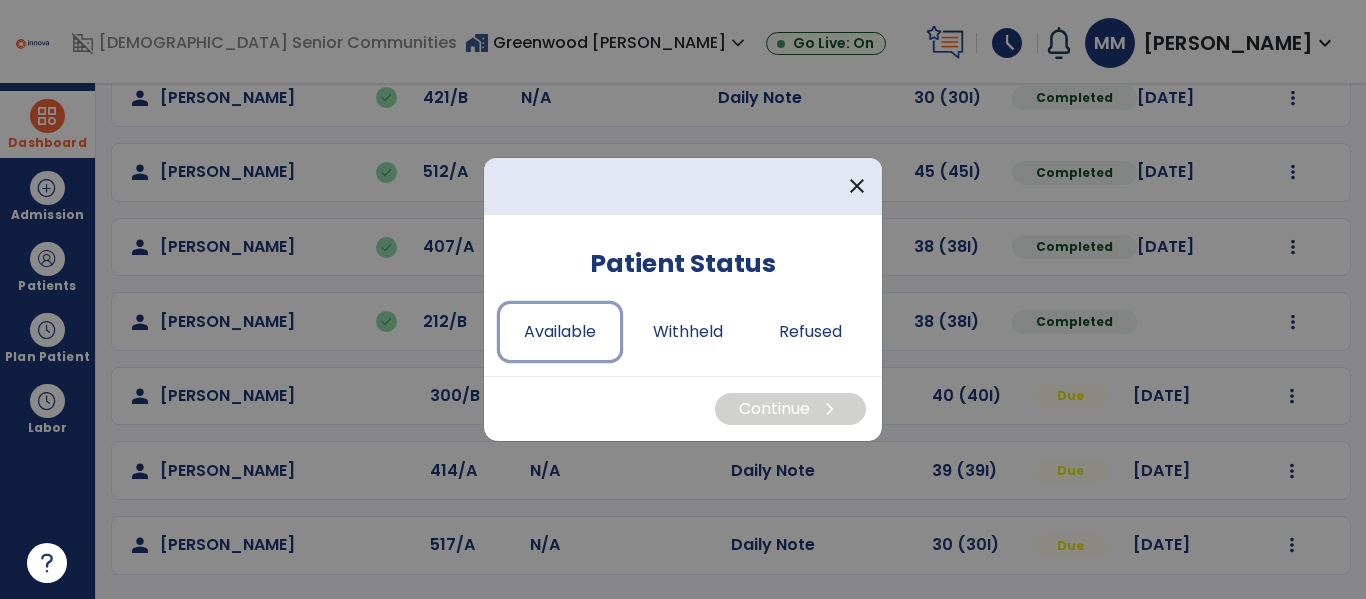 drag, startPoint x: 554, startPoint y: 333, endPoint x: 683, endPoint y: 392, distance: 141.85204 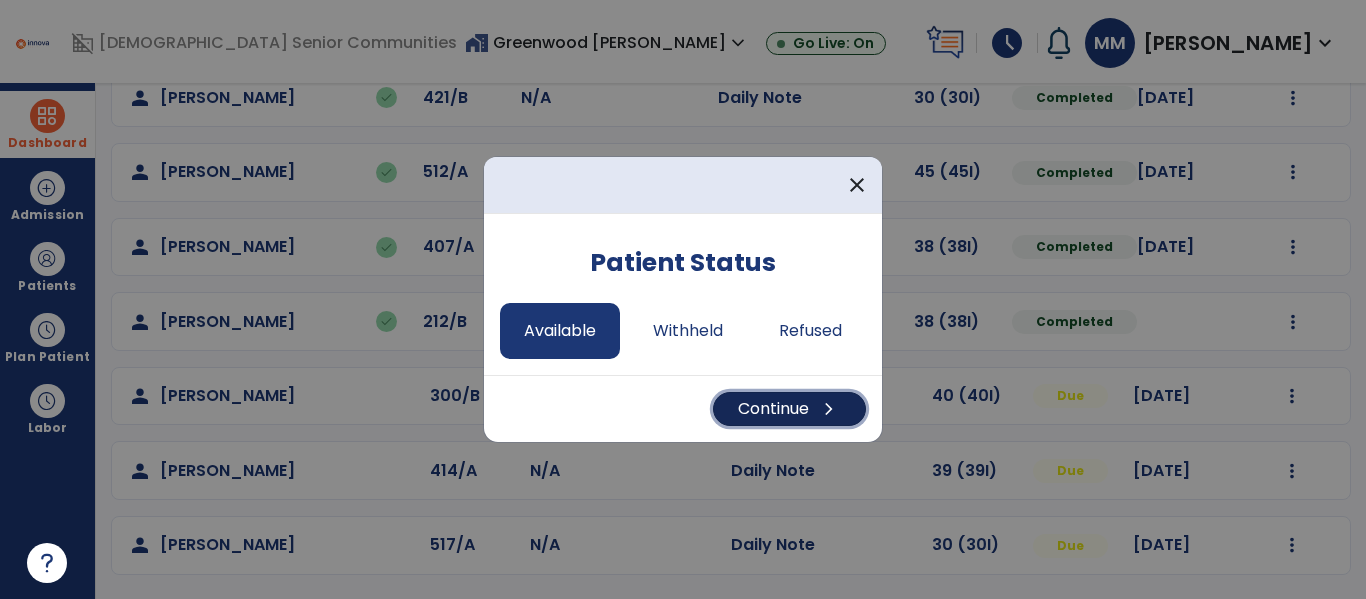 click on "Continue   chevron_right" at bounding box center [789, 409] 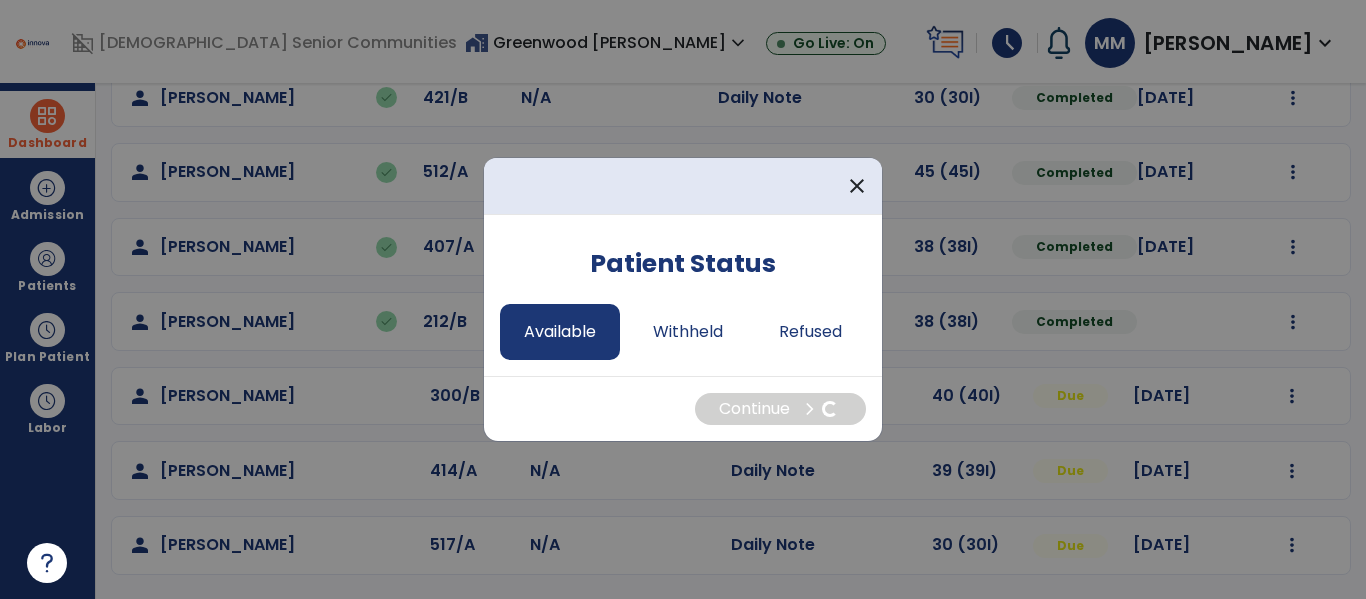select on "*" 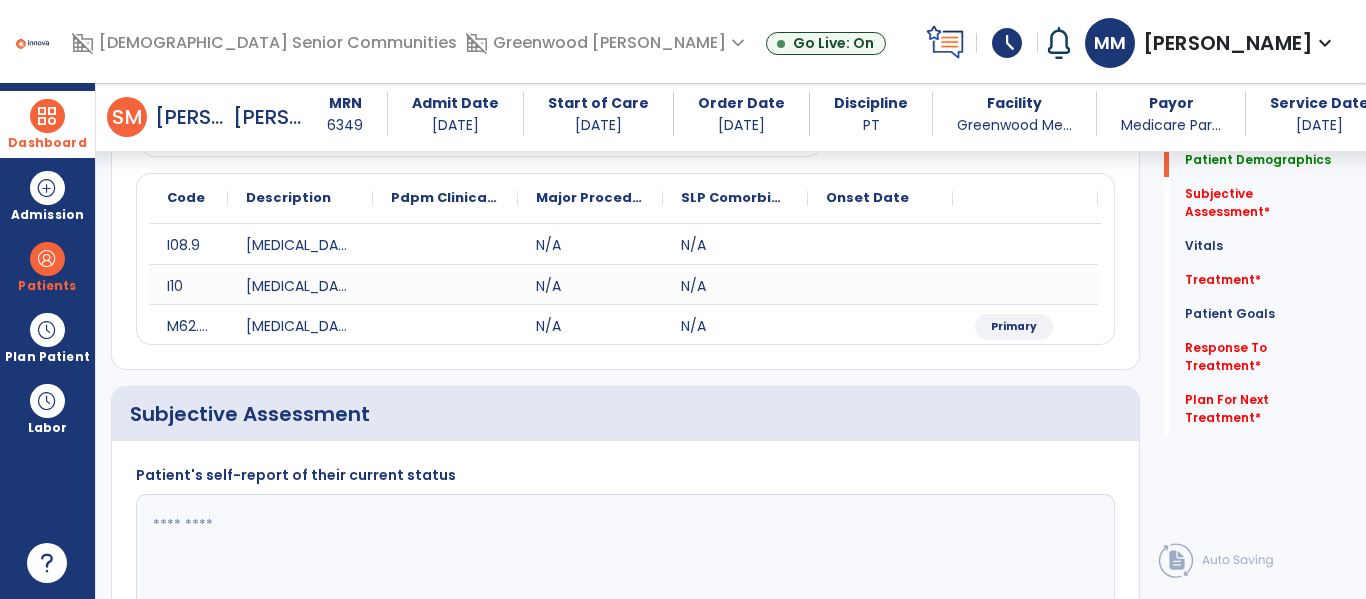 scroll, scrollTop: 245, scrollLeft: 0, axis: vertical 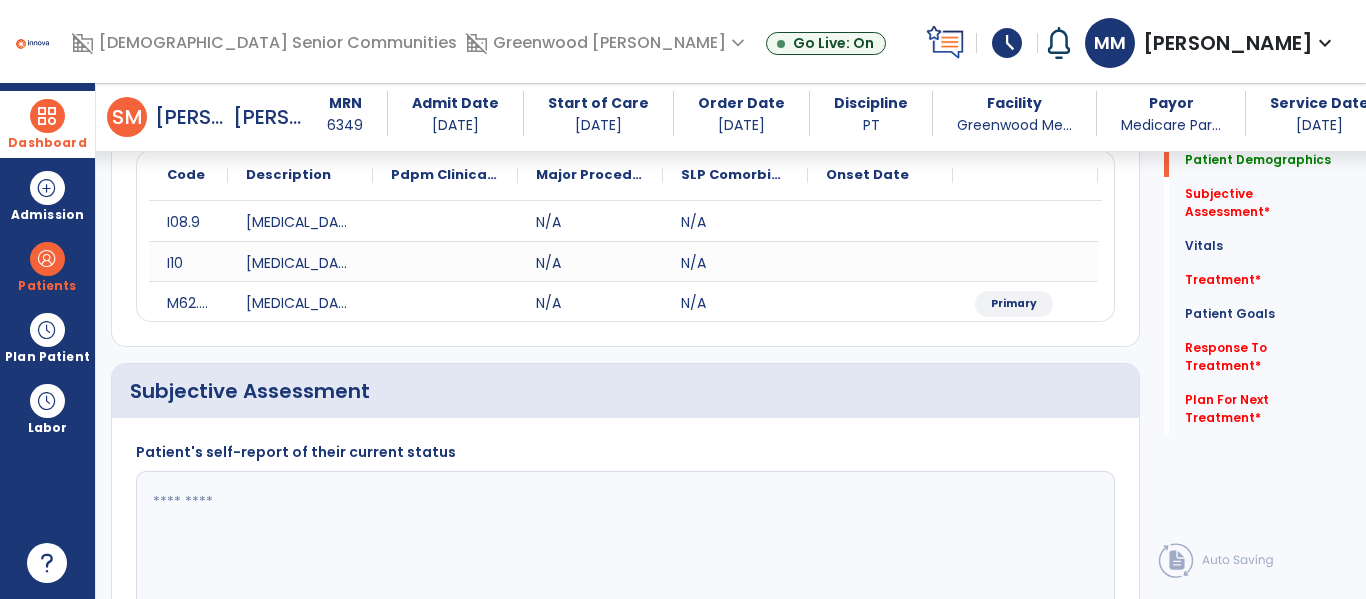 click 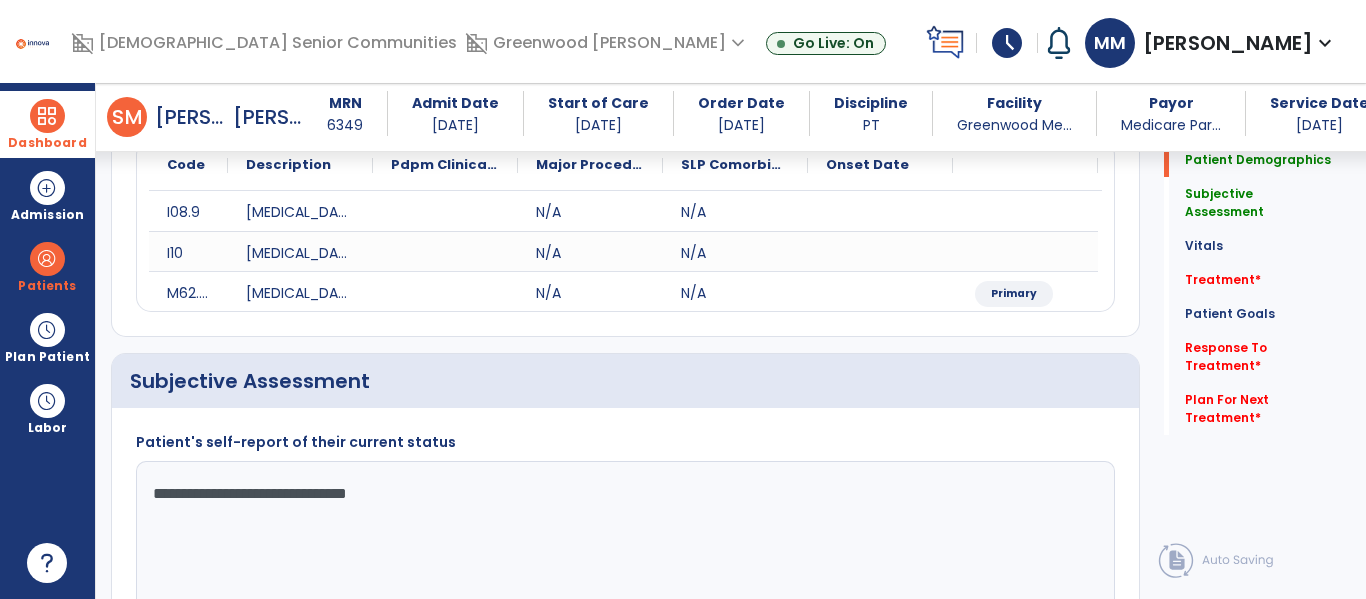scroll, scrollTop: 265, scrollLeft: 0, axis: vertical 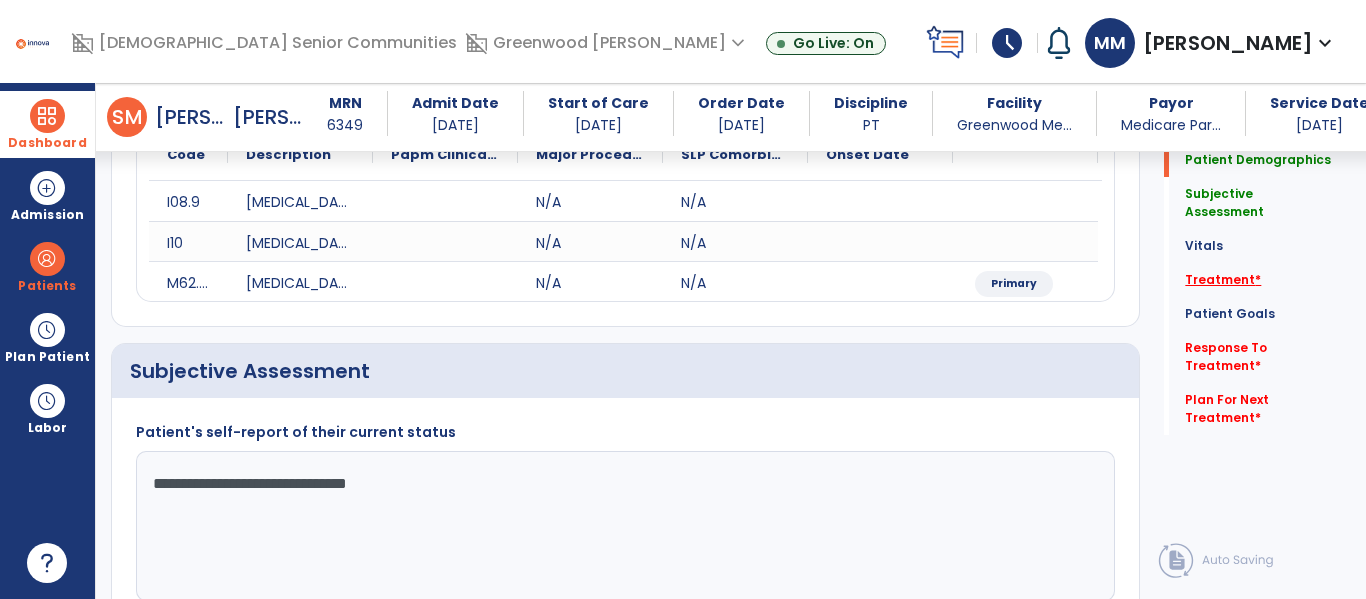 type on "**********" 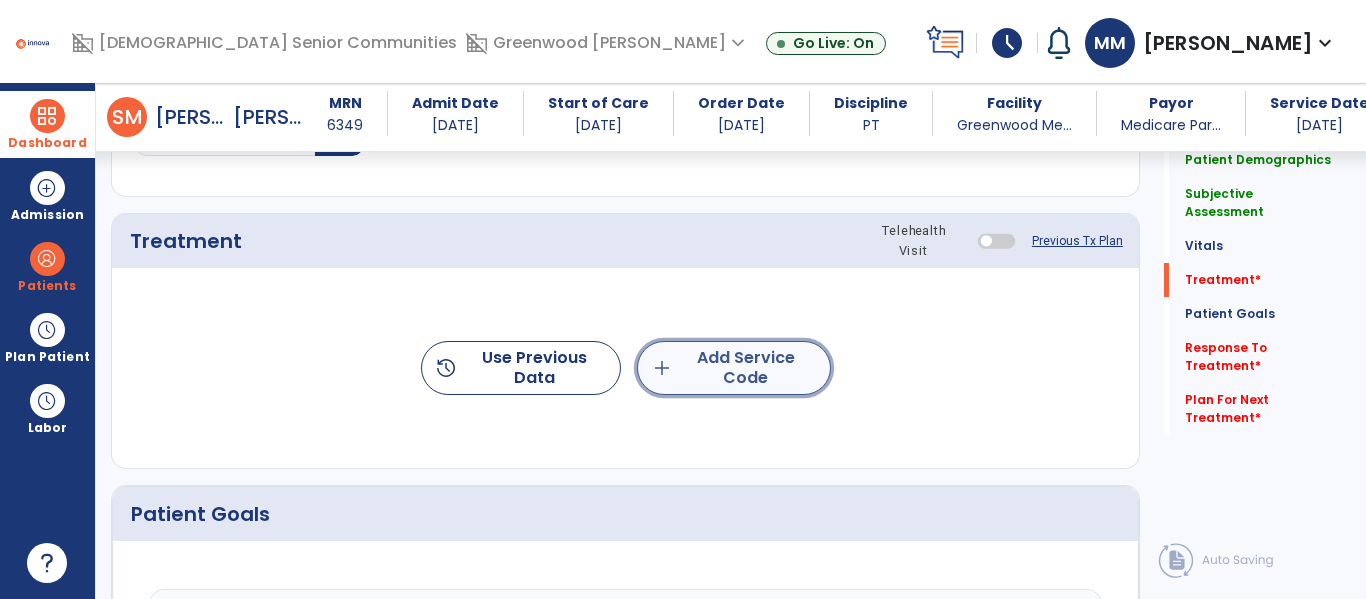 click on "add  Add Service Code" 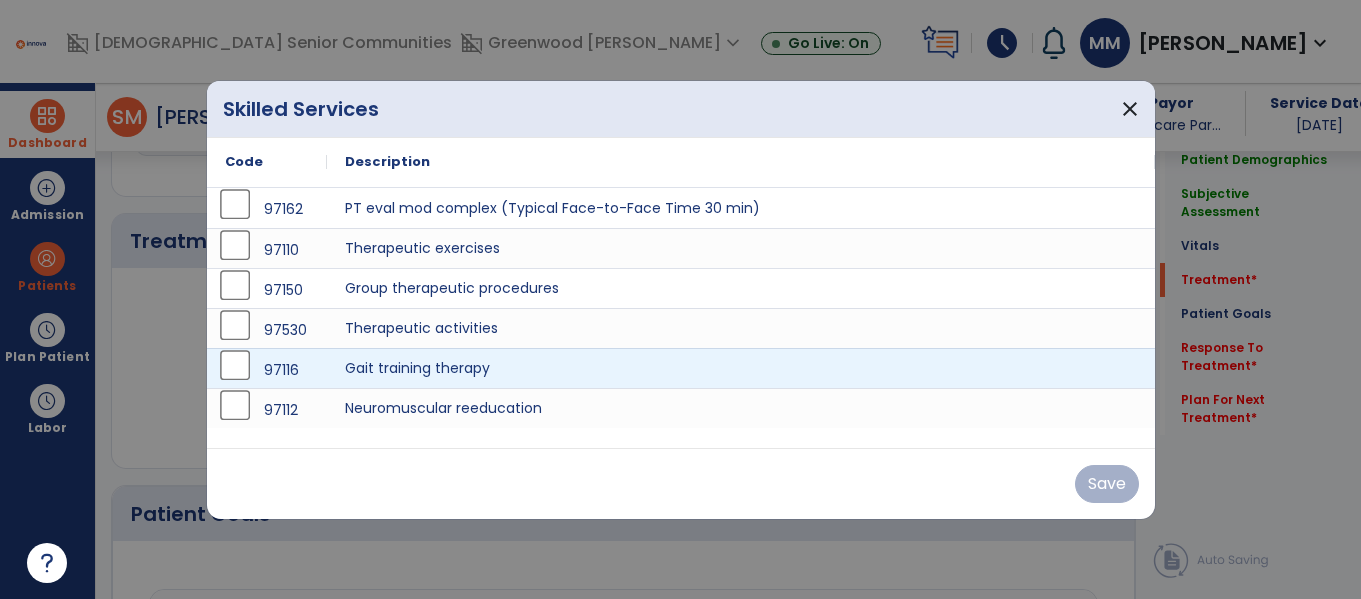 scroll, scrollTop: 1116, scrollLeft: 0, axis: vertical 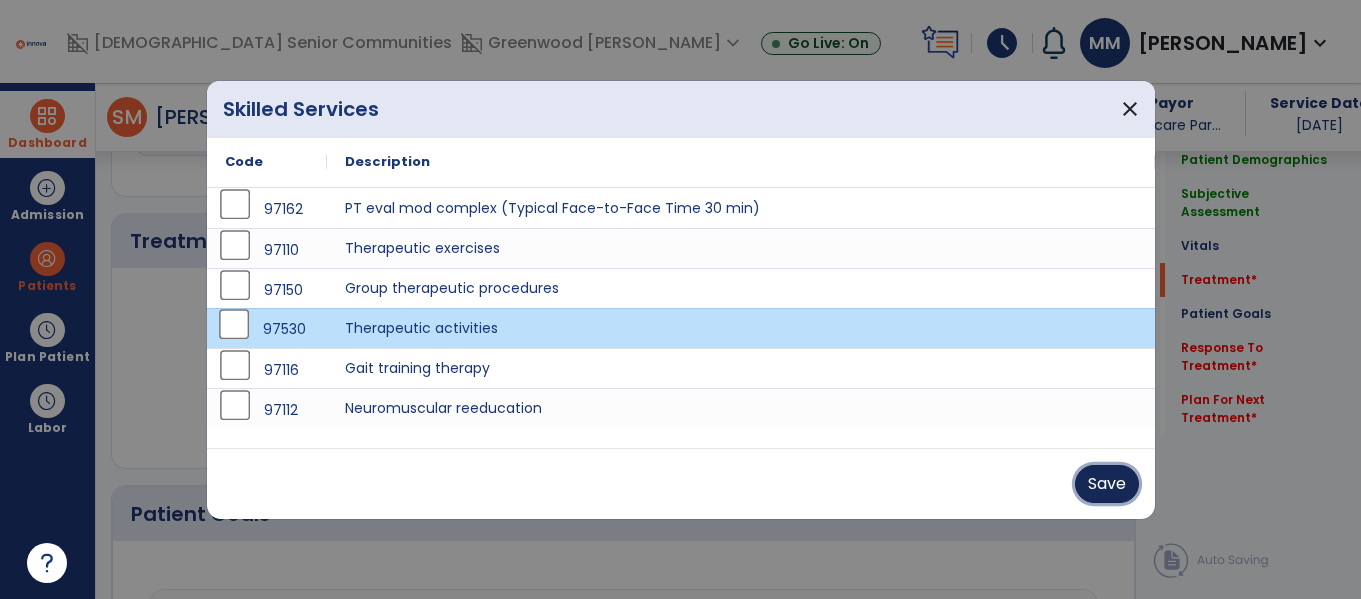 drag, startPoint x: 1098, startPoint y: 481, endPoint x: 994, endPoint y: 452, distance: 107.96759 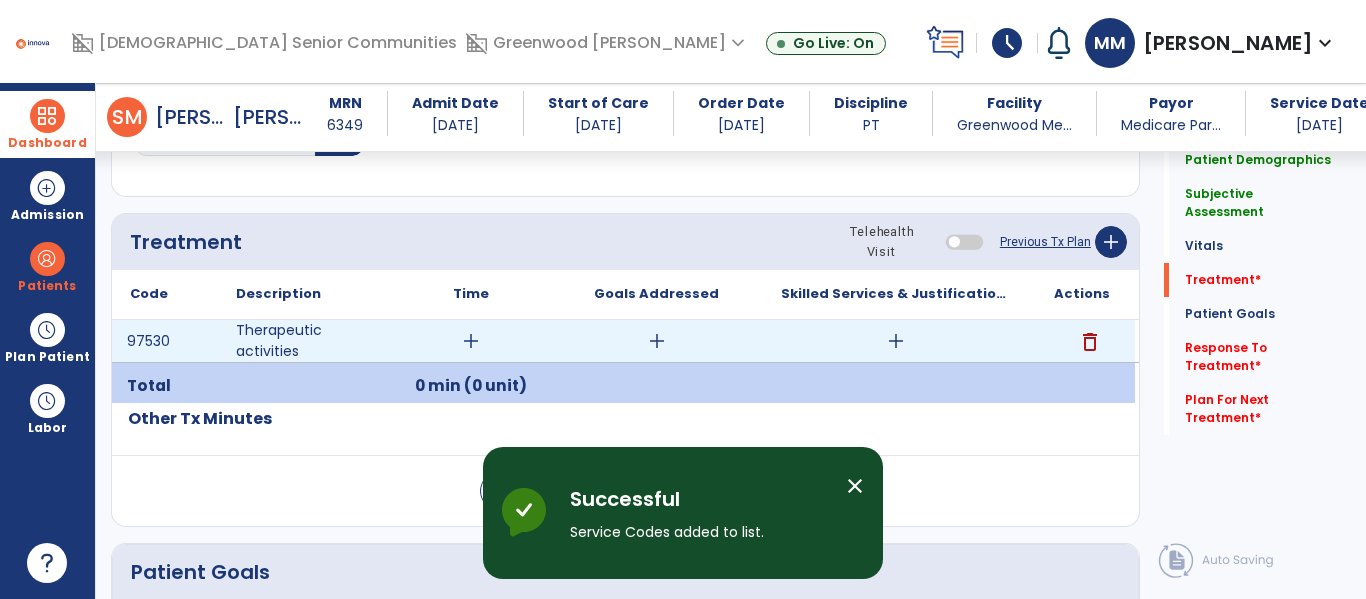 click on "add" at bounding box center (471, 341) 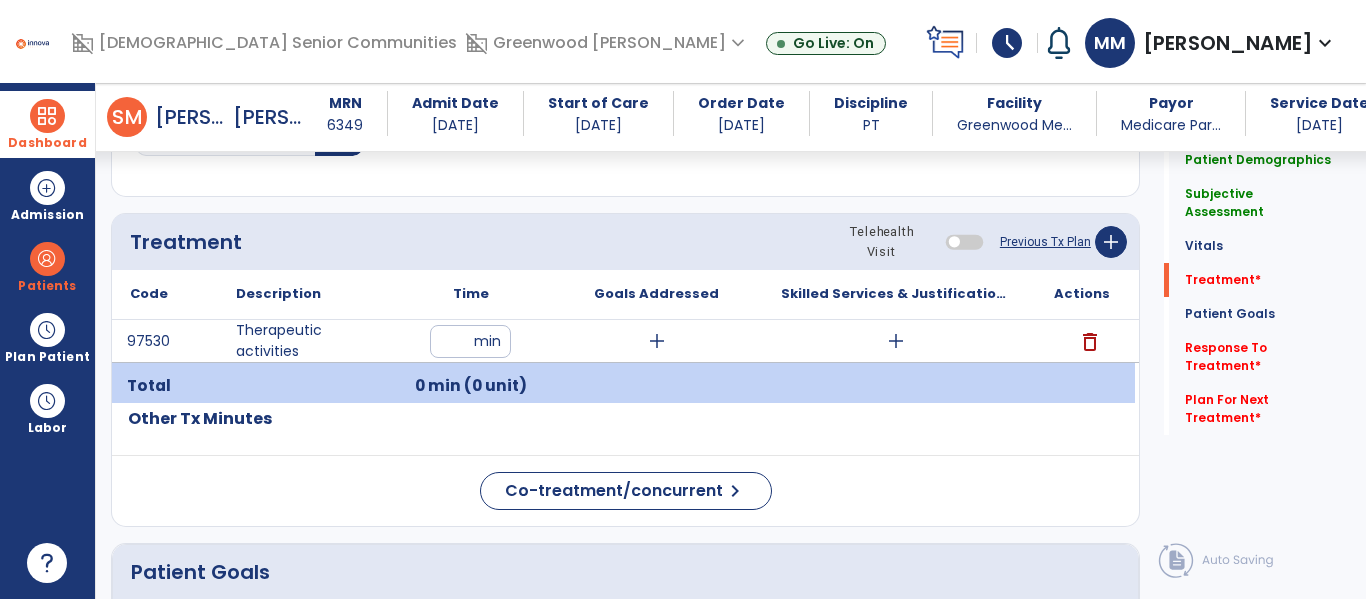 type on "**" 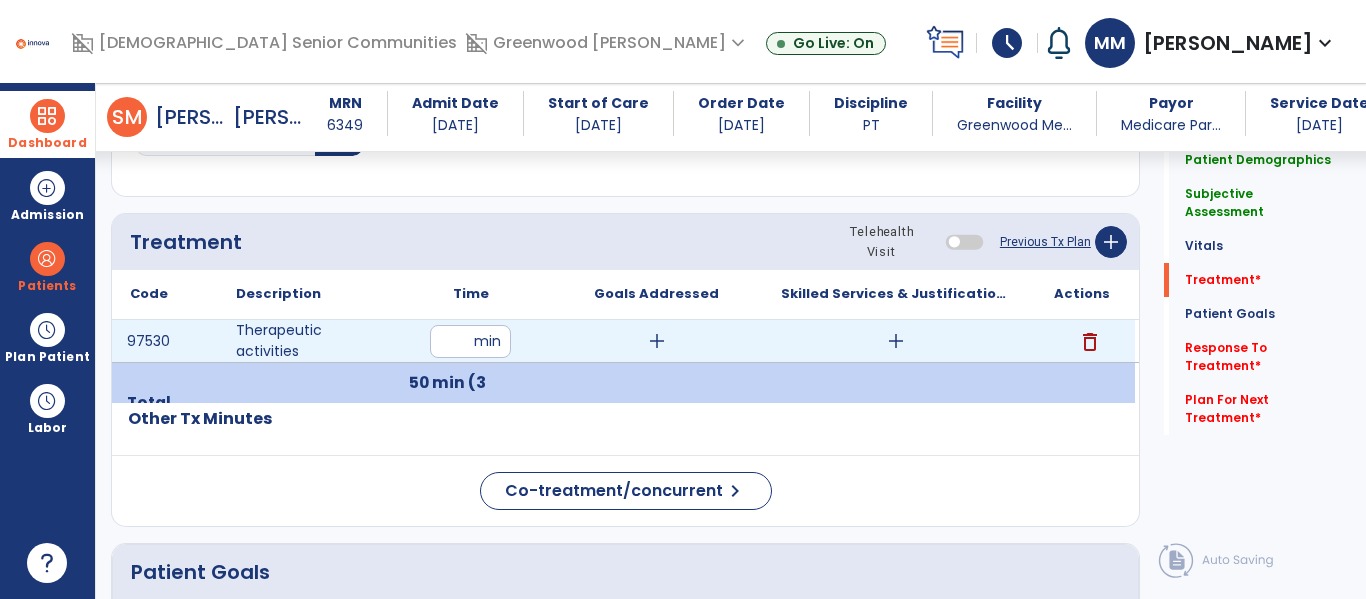 click on "add" at bounding box center (896, 341) 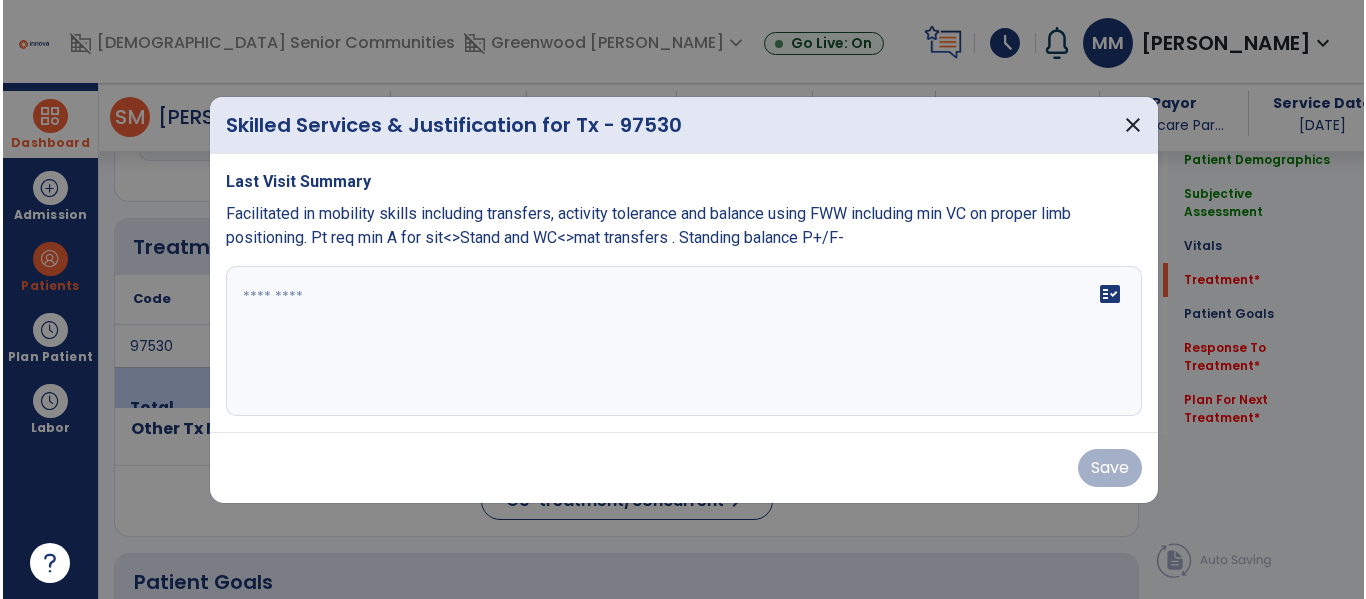 scroll, scrollTop: 1116, scrollLeft: 0, axis: vertical 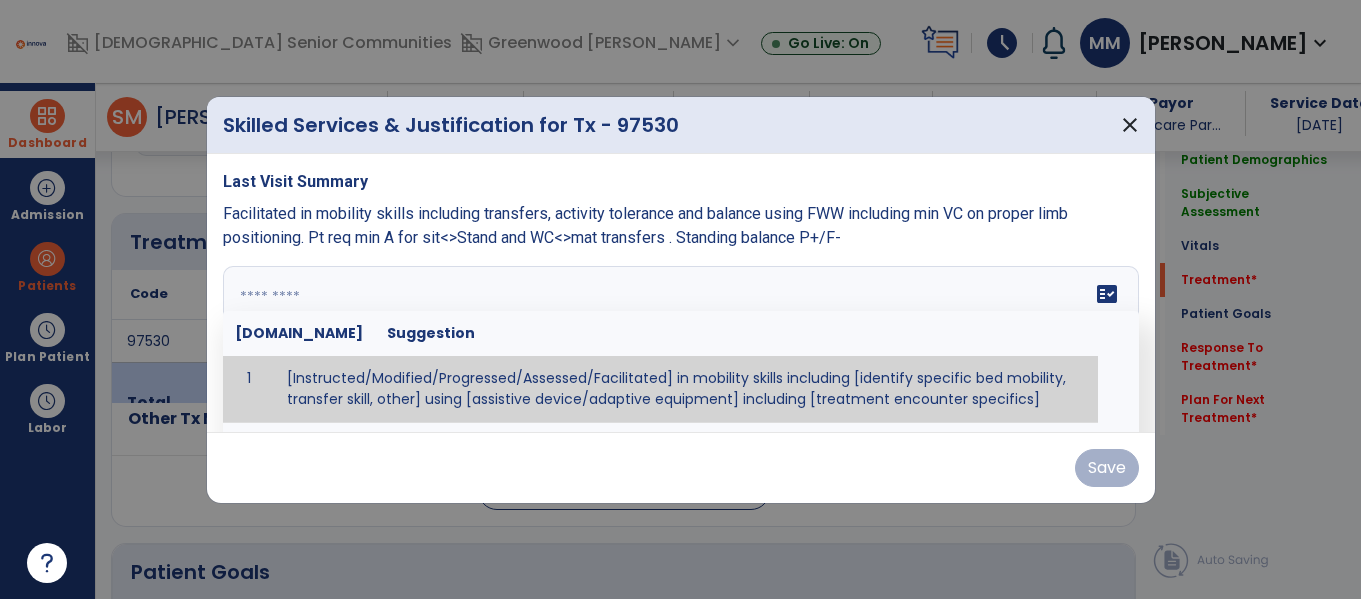 click at bounding box center [681, 341] 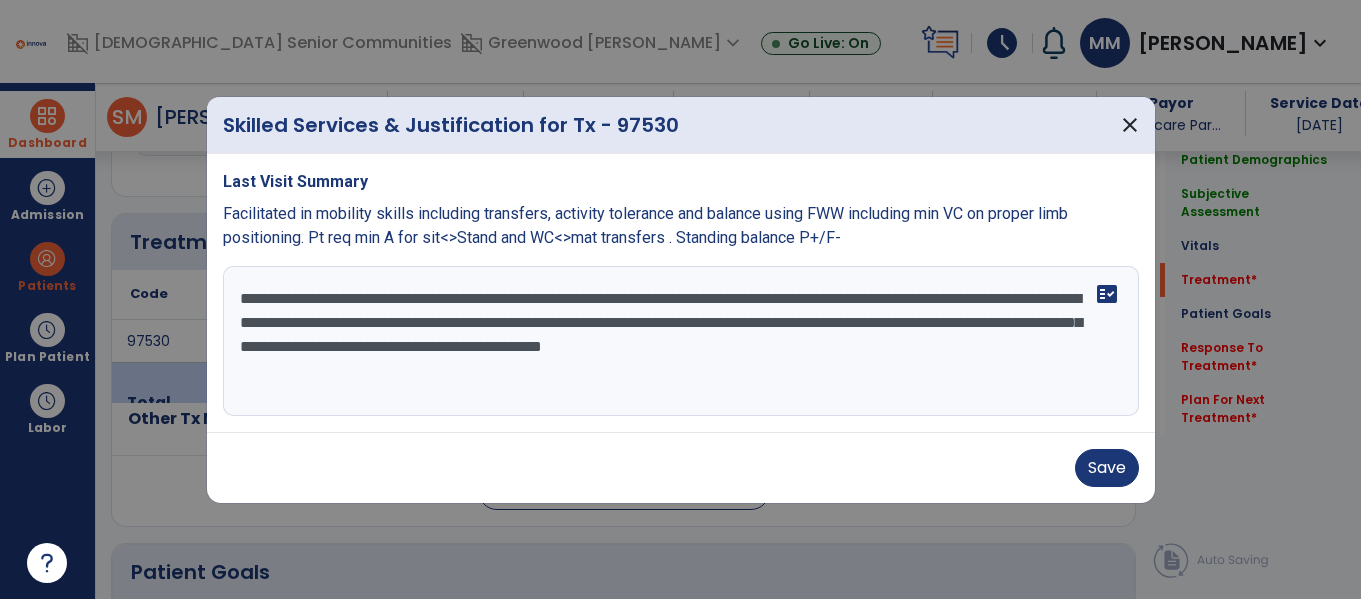 click on "**********" at bounding box center [681, 341] 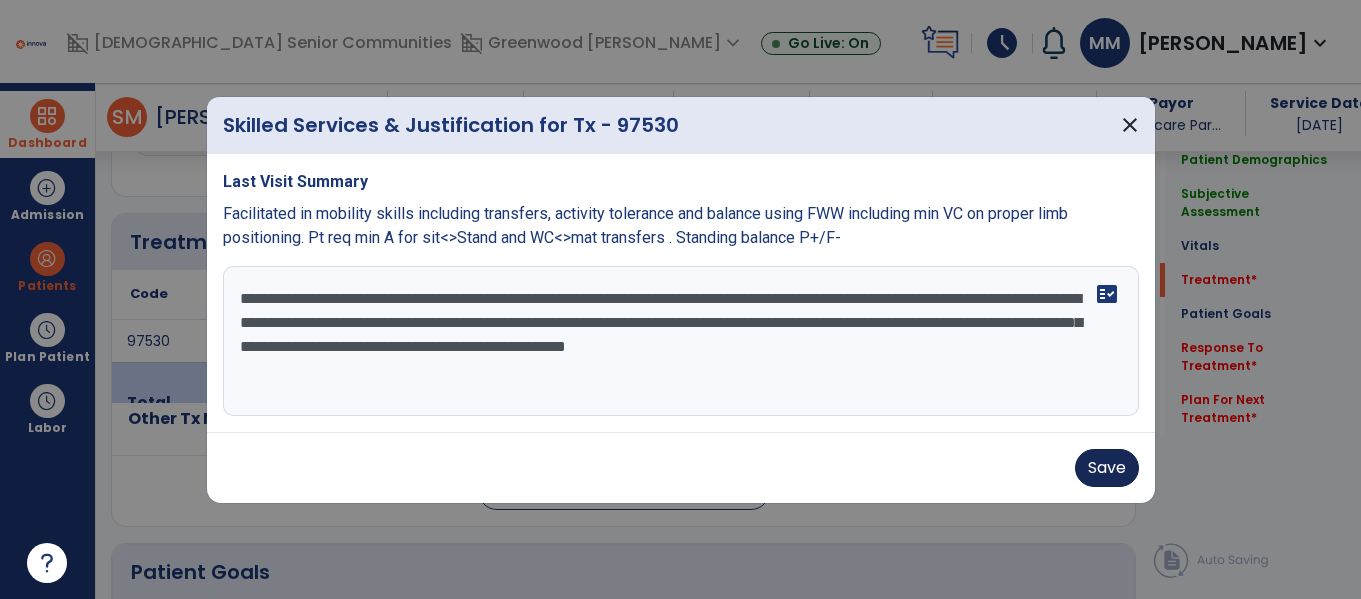 type on "**********" 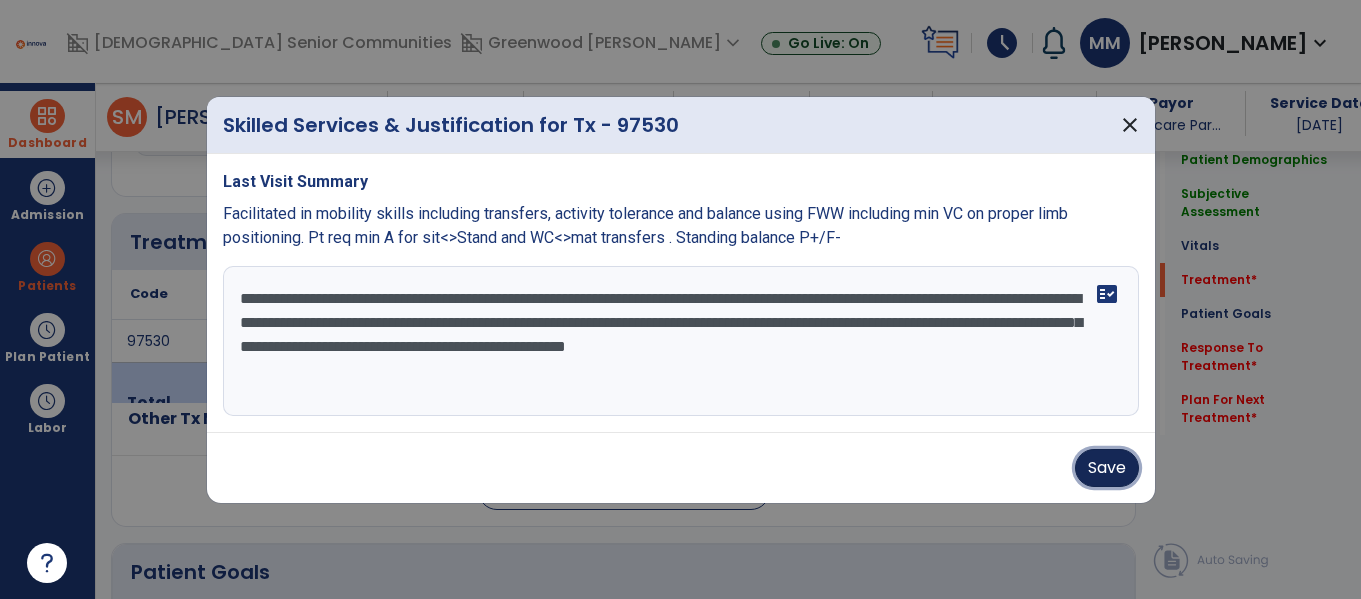 drag, startPoint x: 1107, startPoint y: 464, endPoint x: 1211, endPoint y: 300, distance: 194.19577 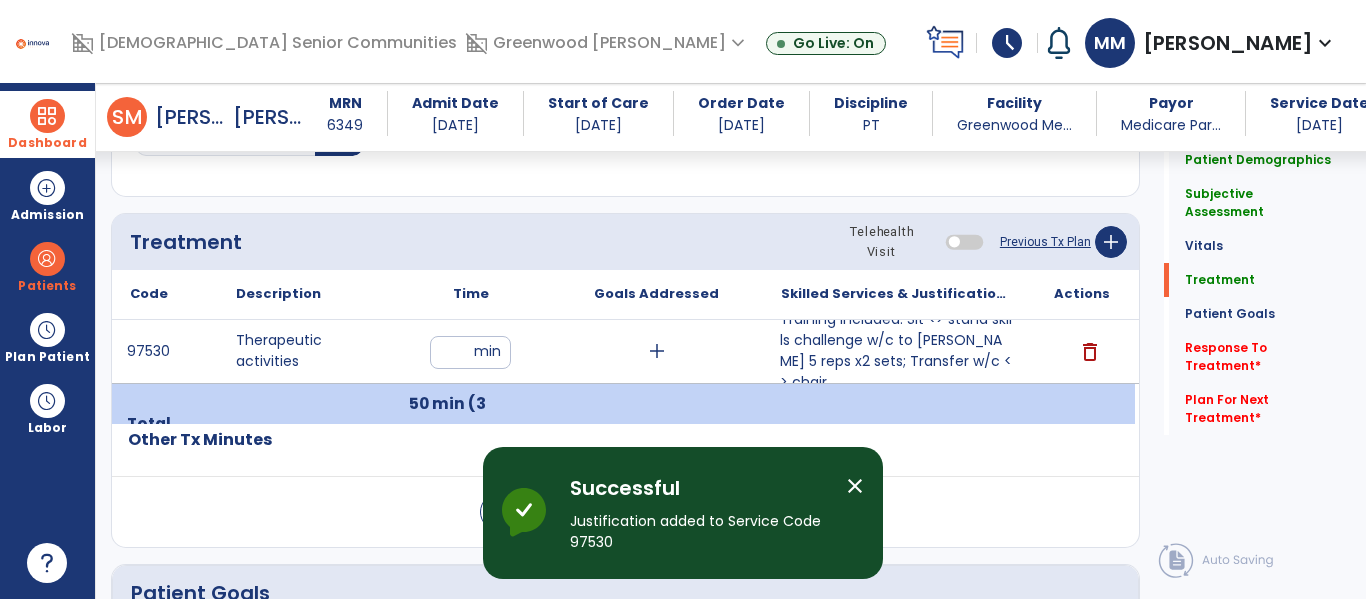 drag, startPoint x: 1206, startPoint y: 333, endPoint x: 1177, endPoint y: 331, distance: 29.068884 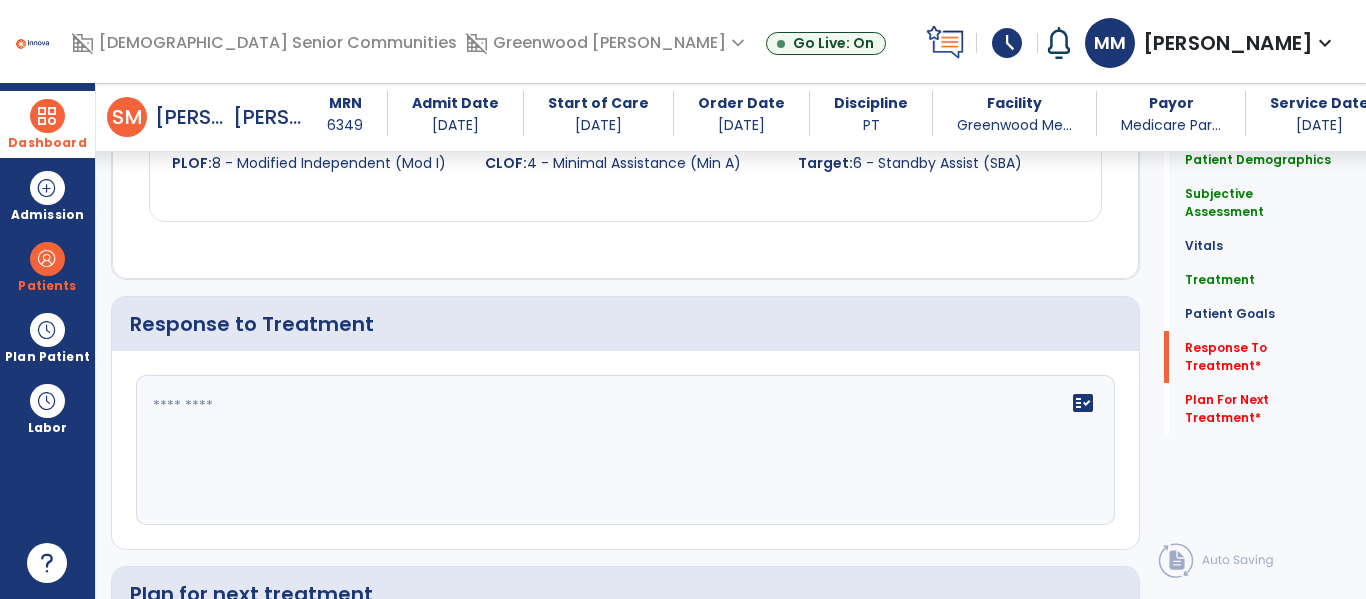 scroll, scrollTop: 2742, scrollLeft: 0, axis: vertical 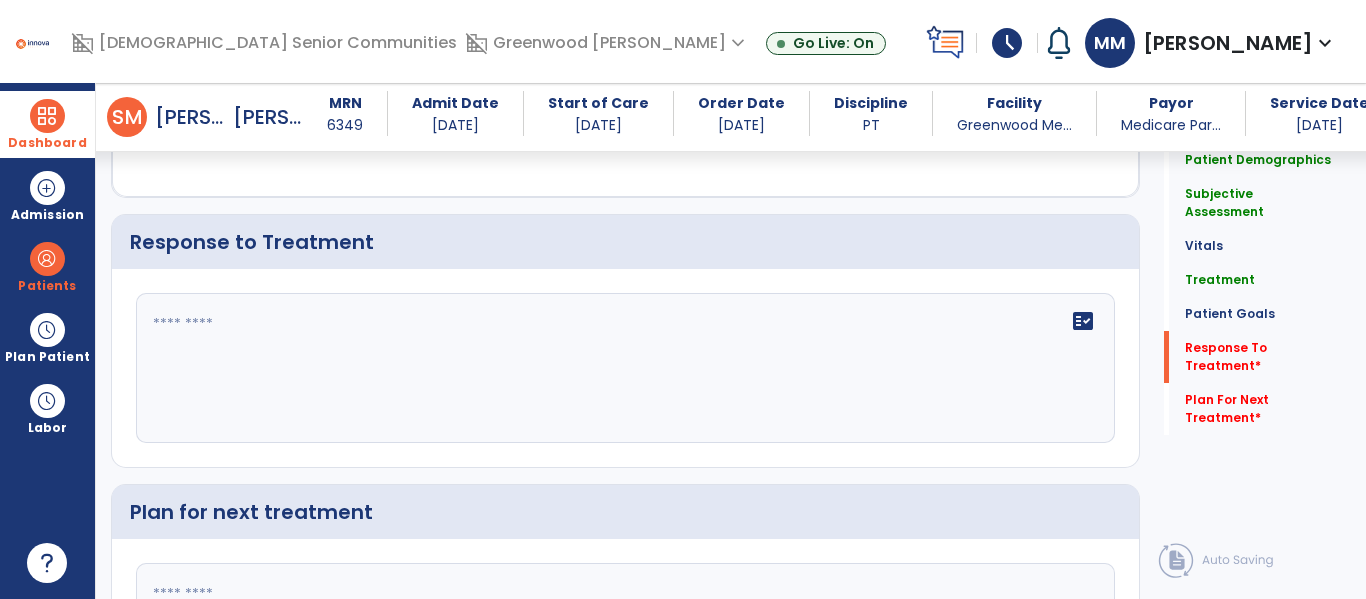 click on "fact_check" 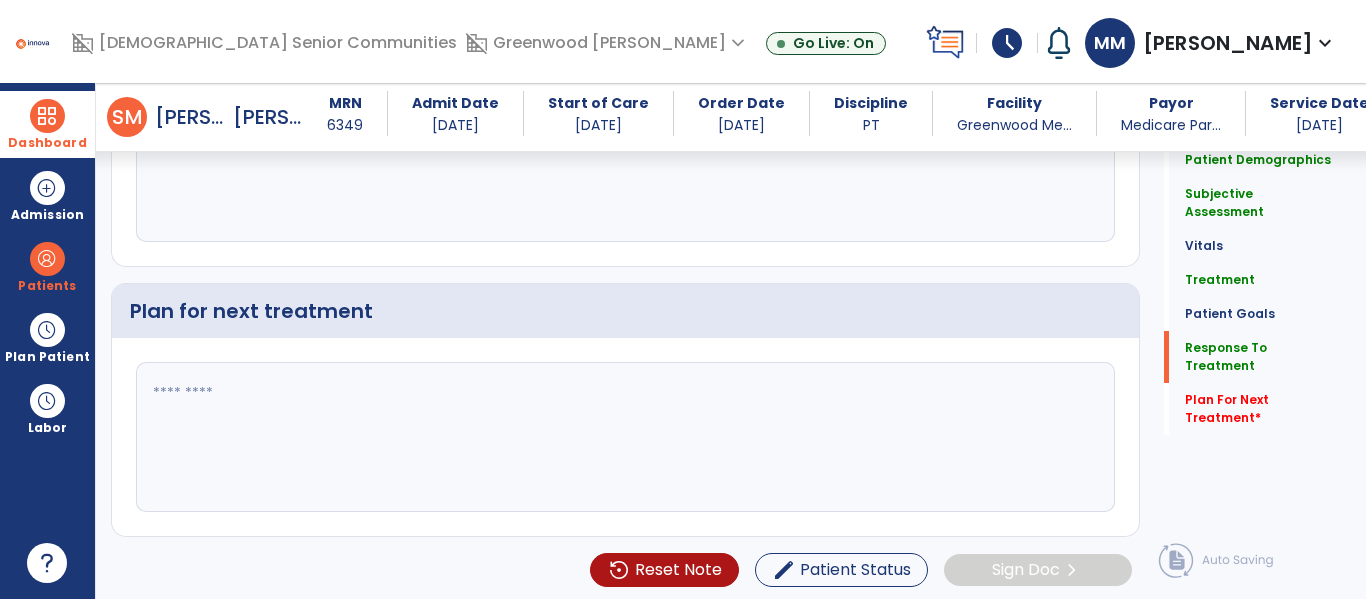 scroll, scrollTop: 2947, scrollLeft: 0, axis: vertical 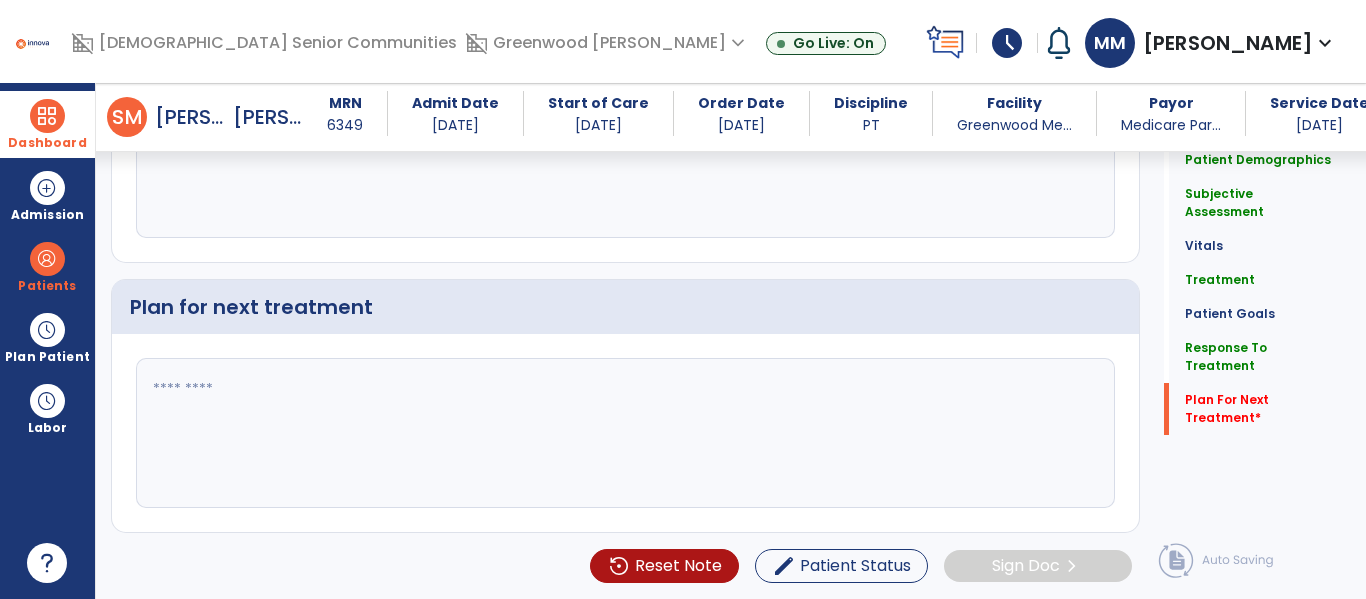 type on "**********" 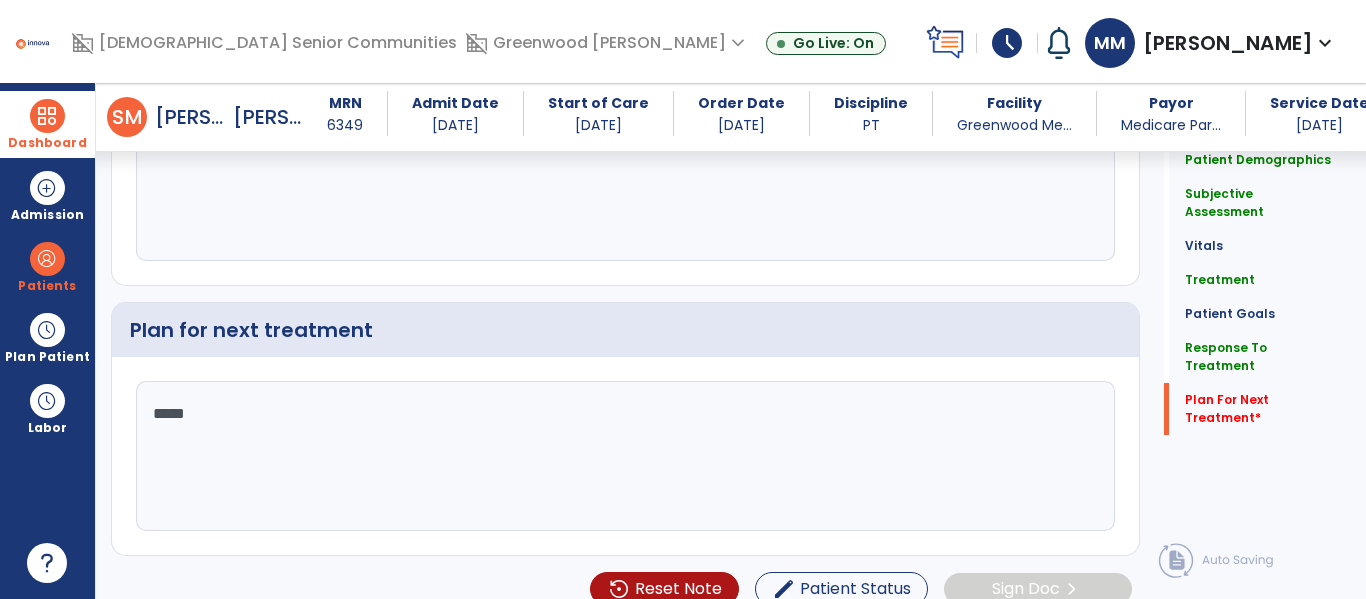 scroll, scrollTop: 2947, scrollLeft: 0, axis: vertical 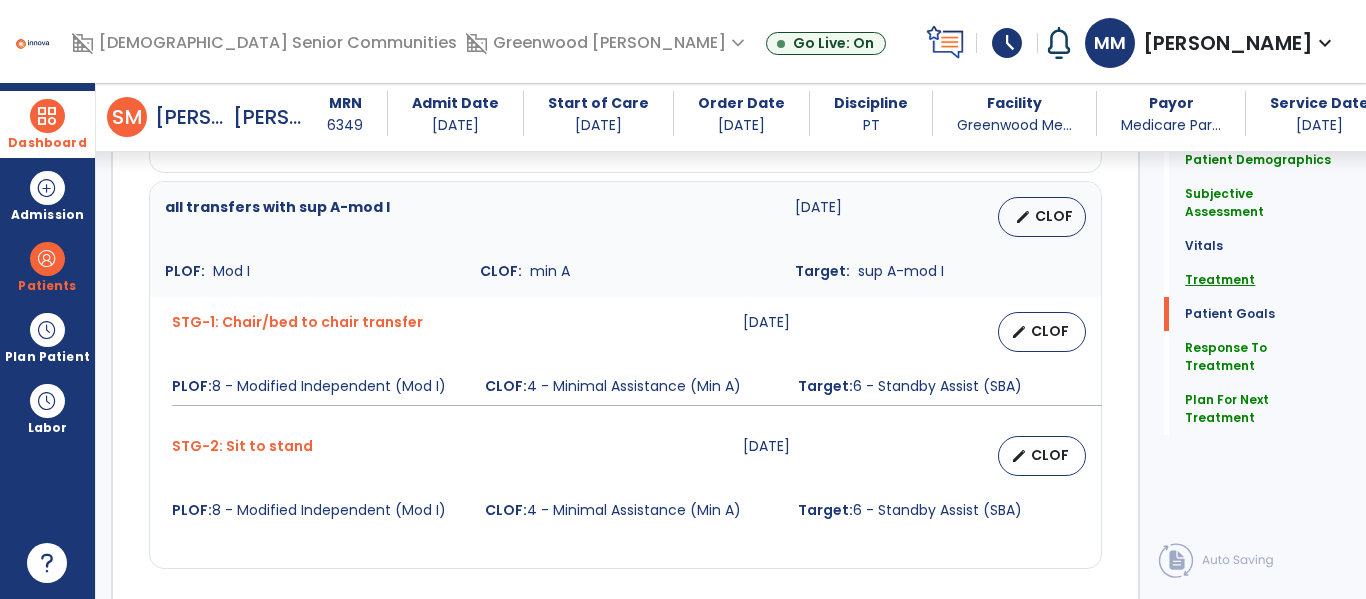 type on "**********" 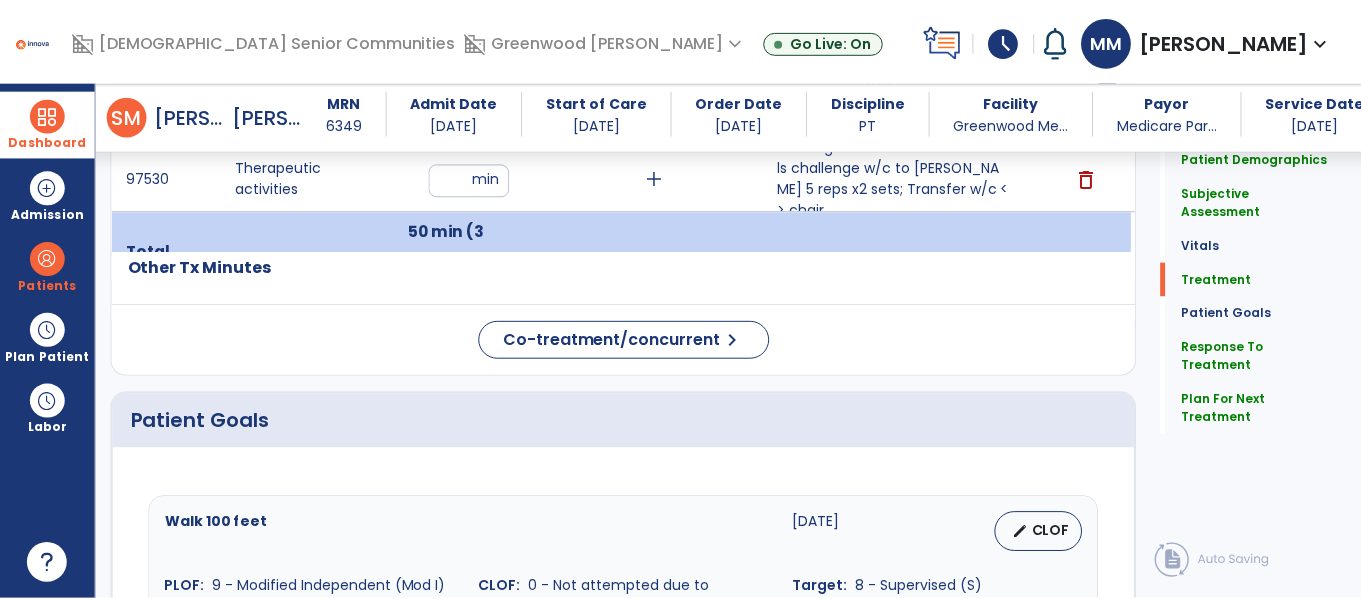 scroll, scrollTop: 1155, scrollLeft: 0, axis: vertical 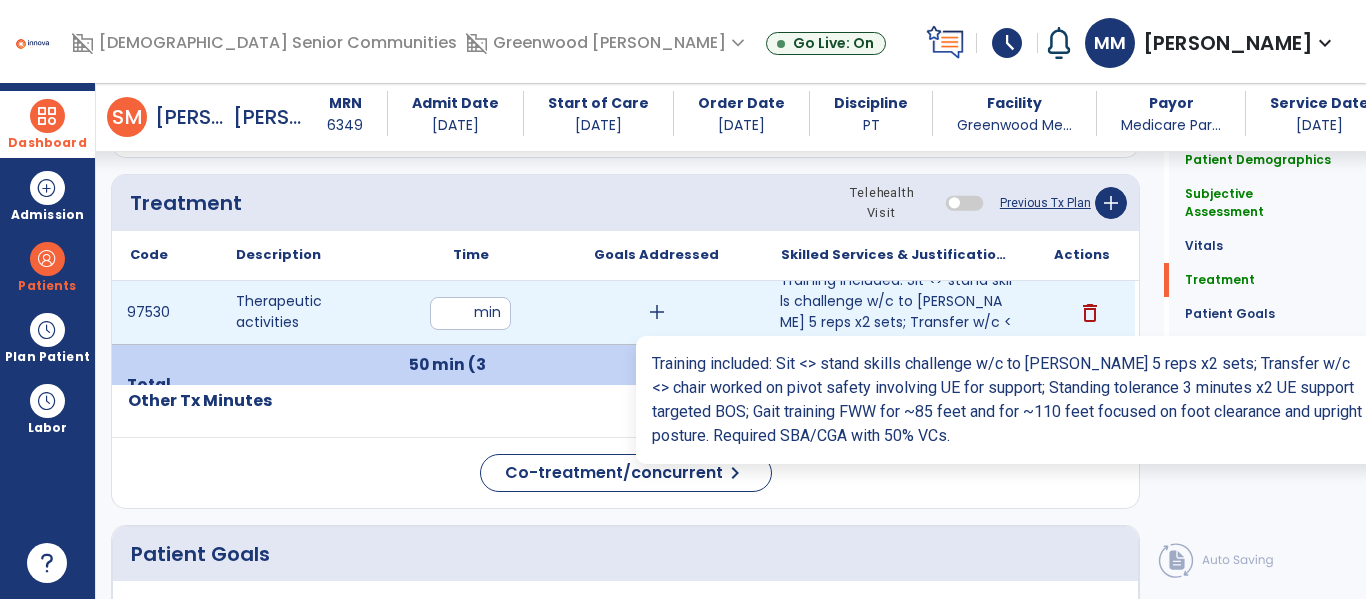 click on "Training included: Sit <> stand skills challenge w/c to [PERSON_NAME] 5 reps x2 sets; Transfer w/c <> chair..." at bounding box center (896, 312) 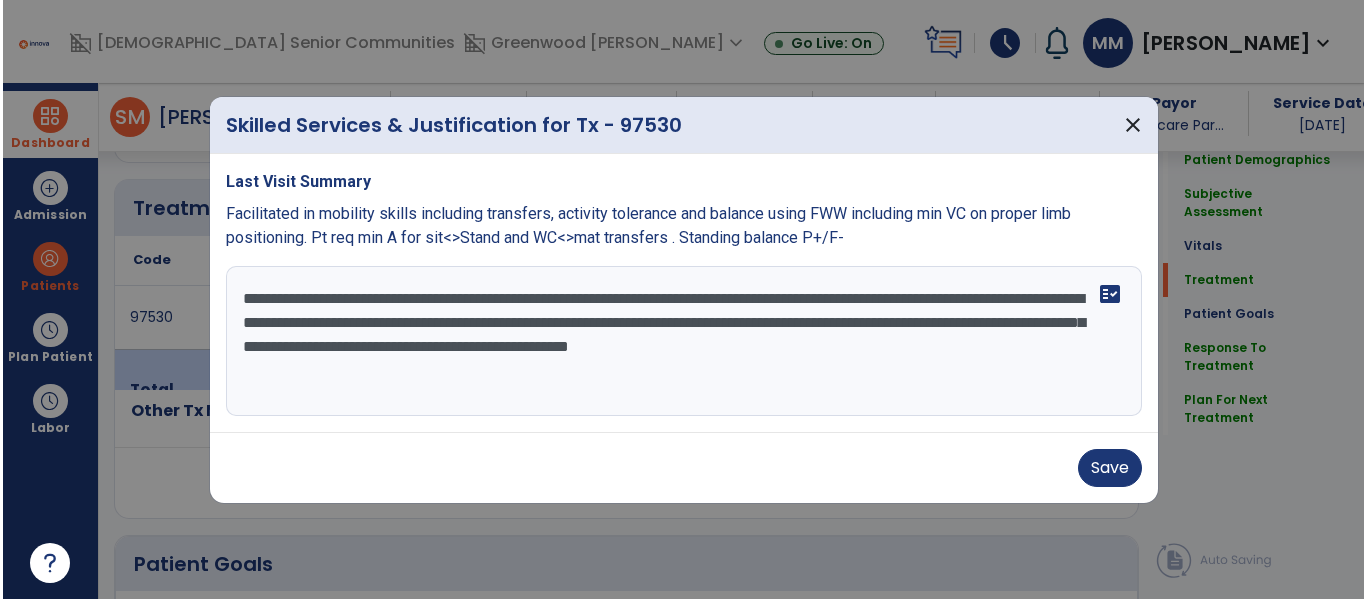 scroll, scrollTop: 1155, scrollLeft: 0, axis: vertical 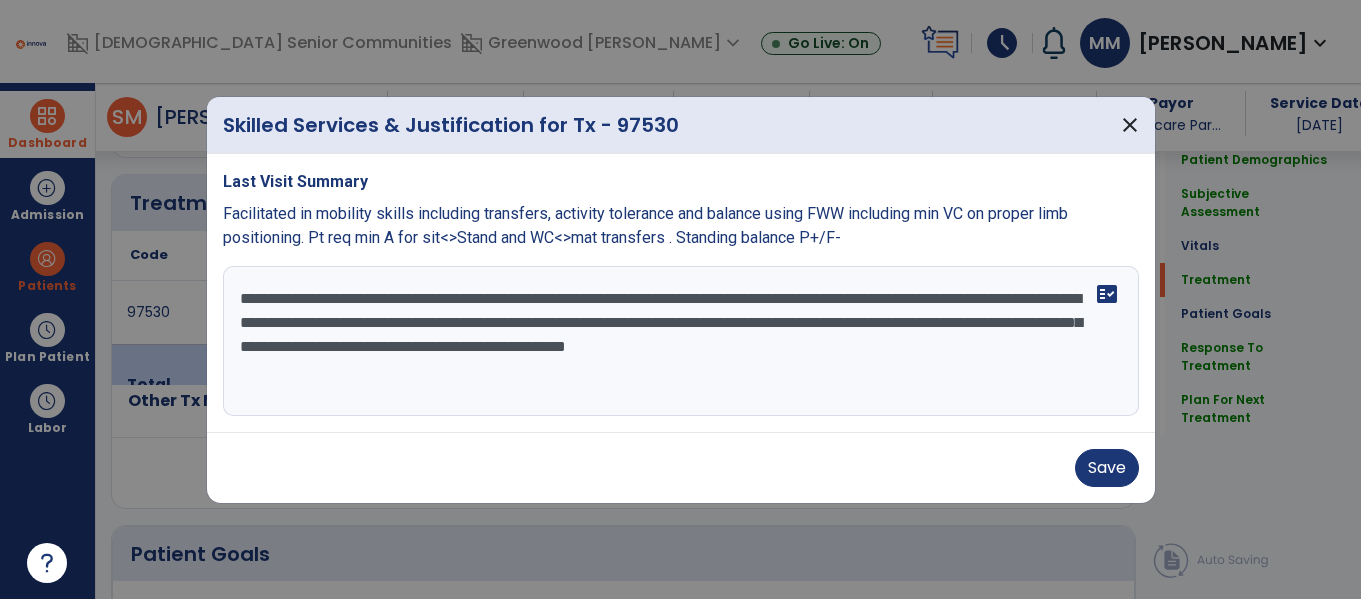click on "**********" at bounding box center [681, 341] 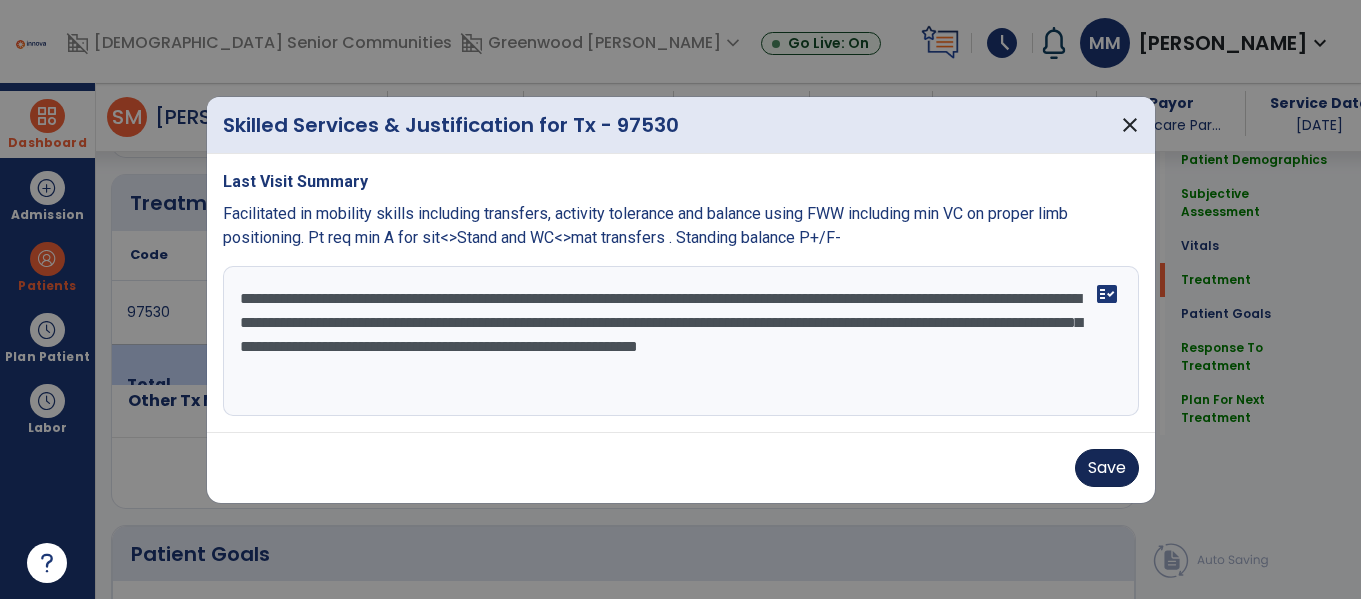 type on "**********" 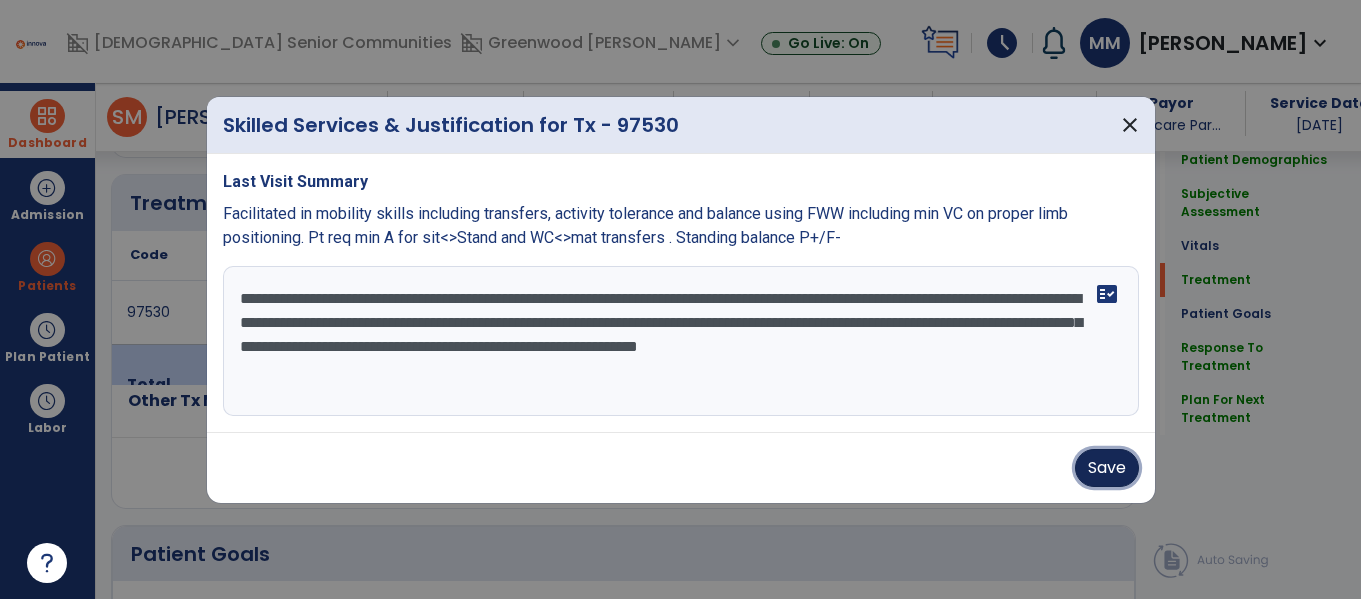 drag, startPoint x: 1094, startPoint y: 469, endPoint x: 1209, endPoint y: 372, distance: 150.446 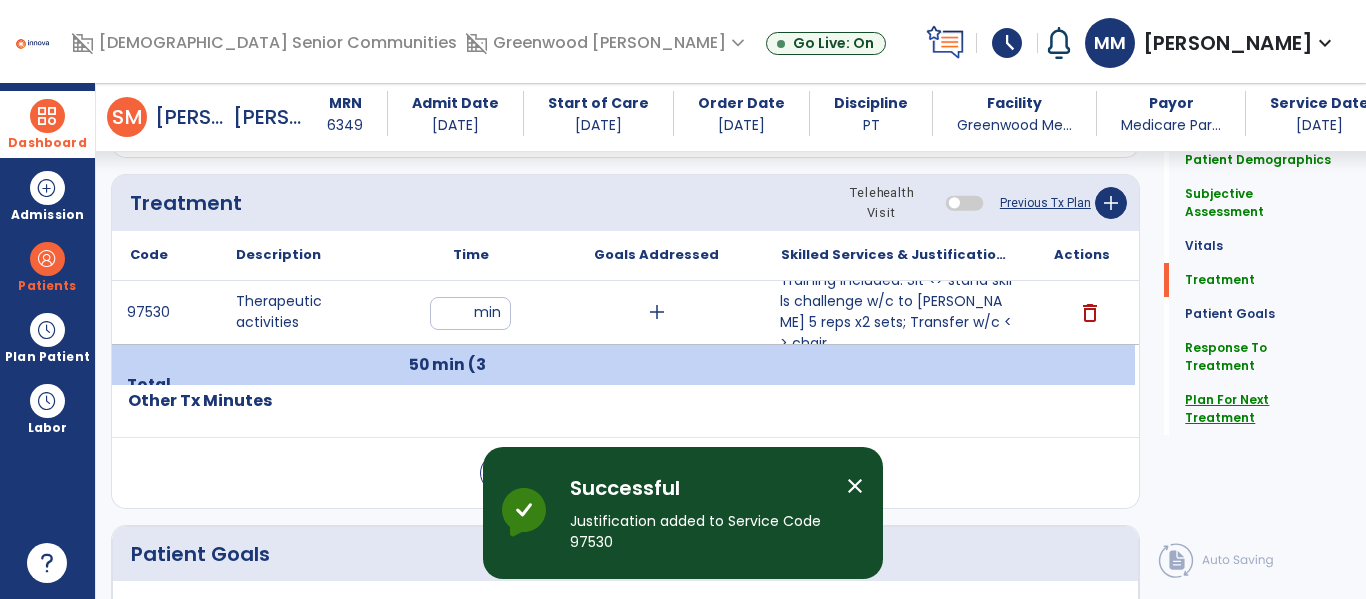 click on "Plan For Next Treatment" 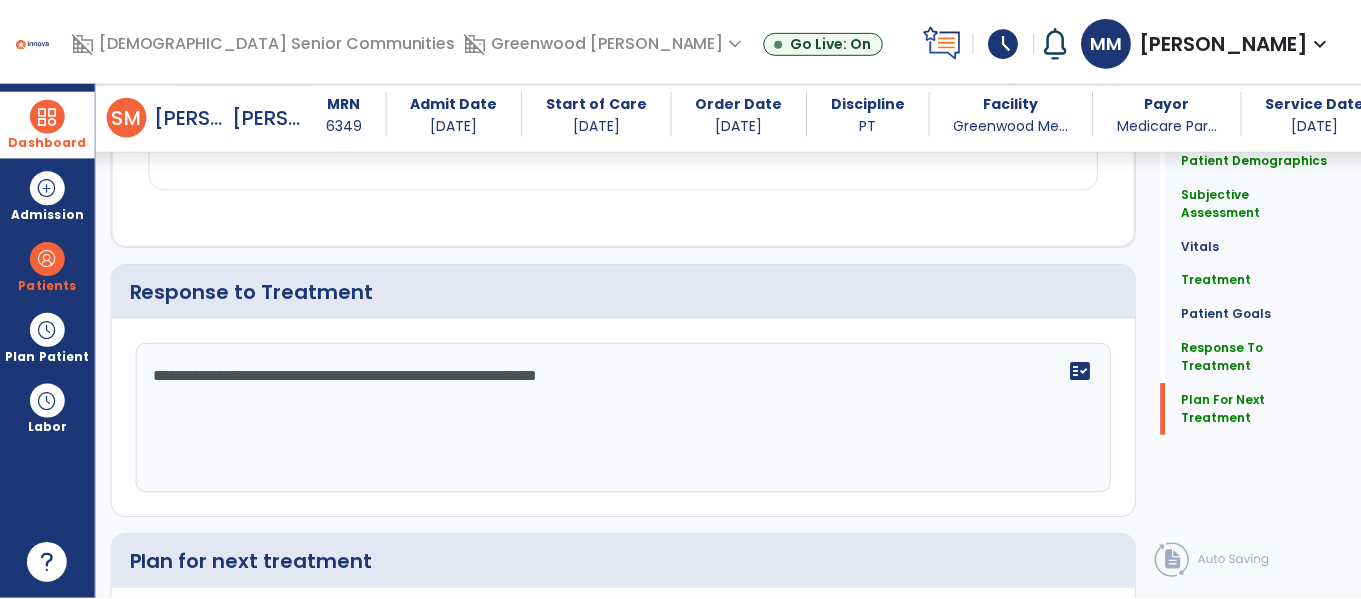 scroll, scrollTop: 2947, scrollLeft: 0, axis: vertical 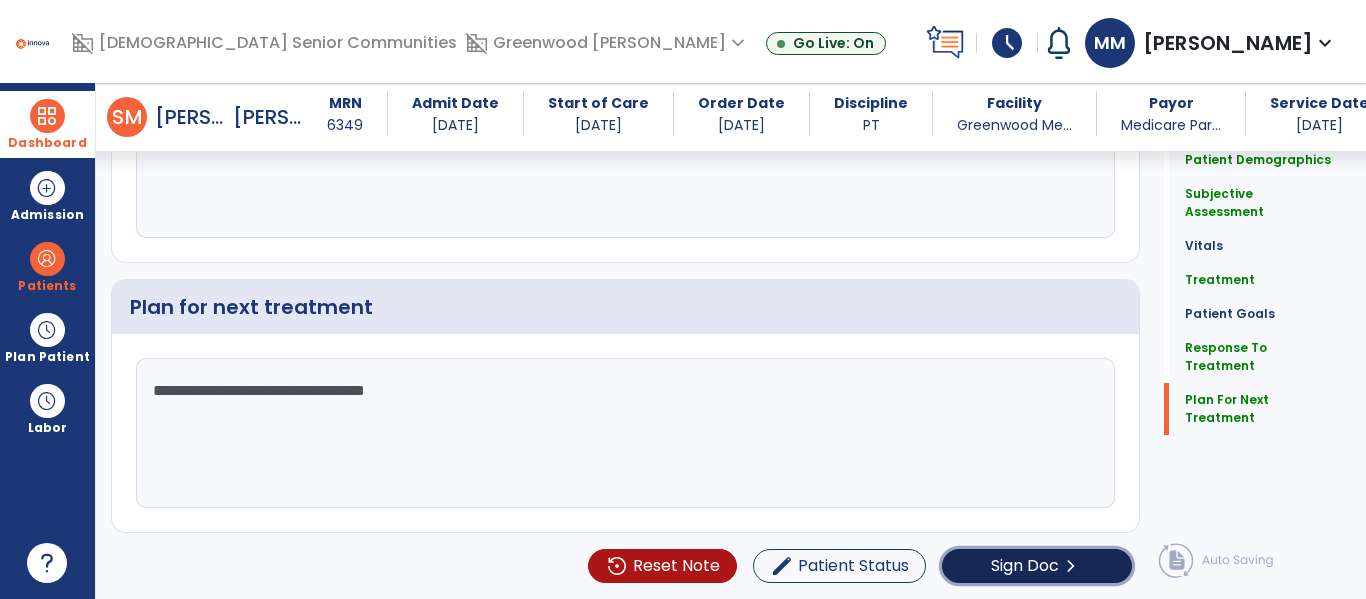 click on "Sign Doc" 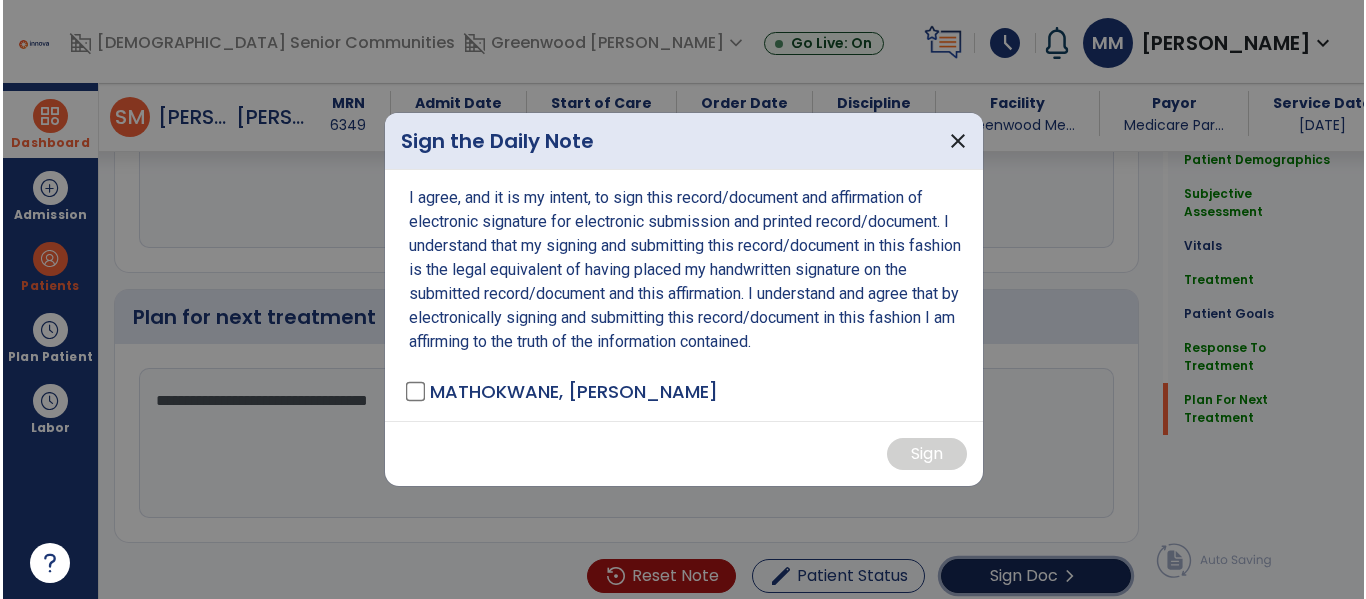 scroll, scrollTop: 2947, scrollLeft: 0, axis: vertical 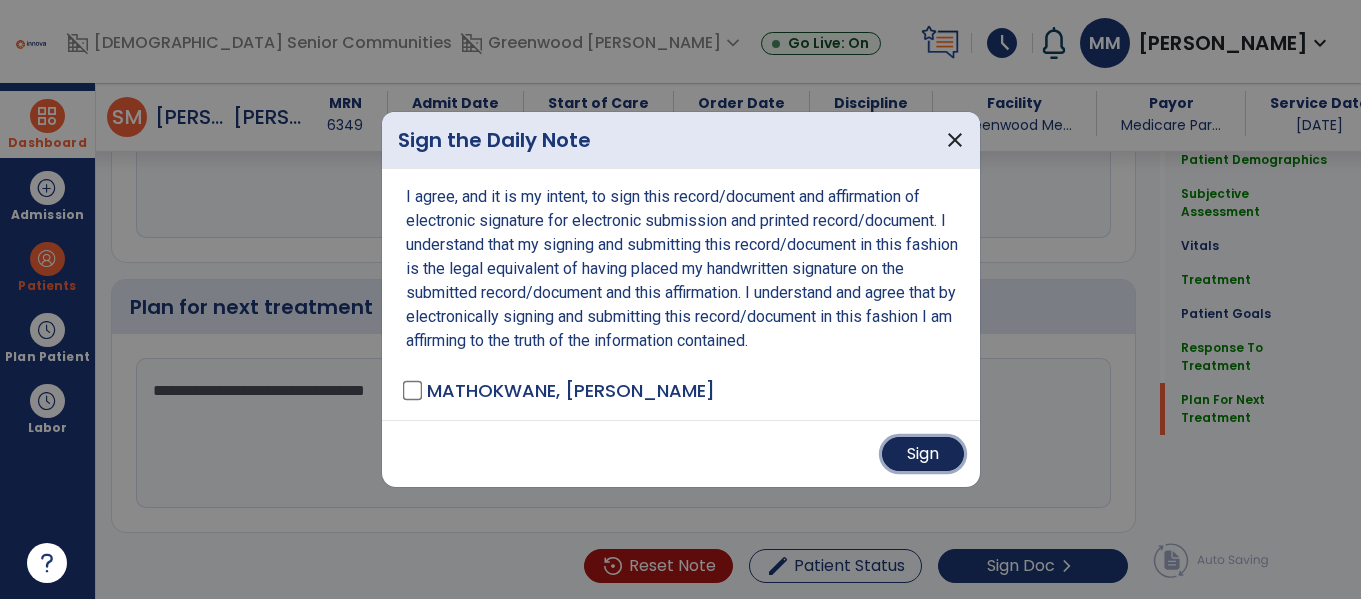 drag, startPoint x: 923, startPoint y: 457, endPoint x: 864, endPoint y: 444, distance: 60.41523 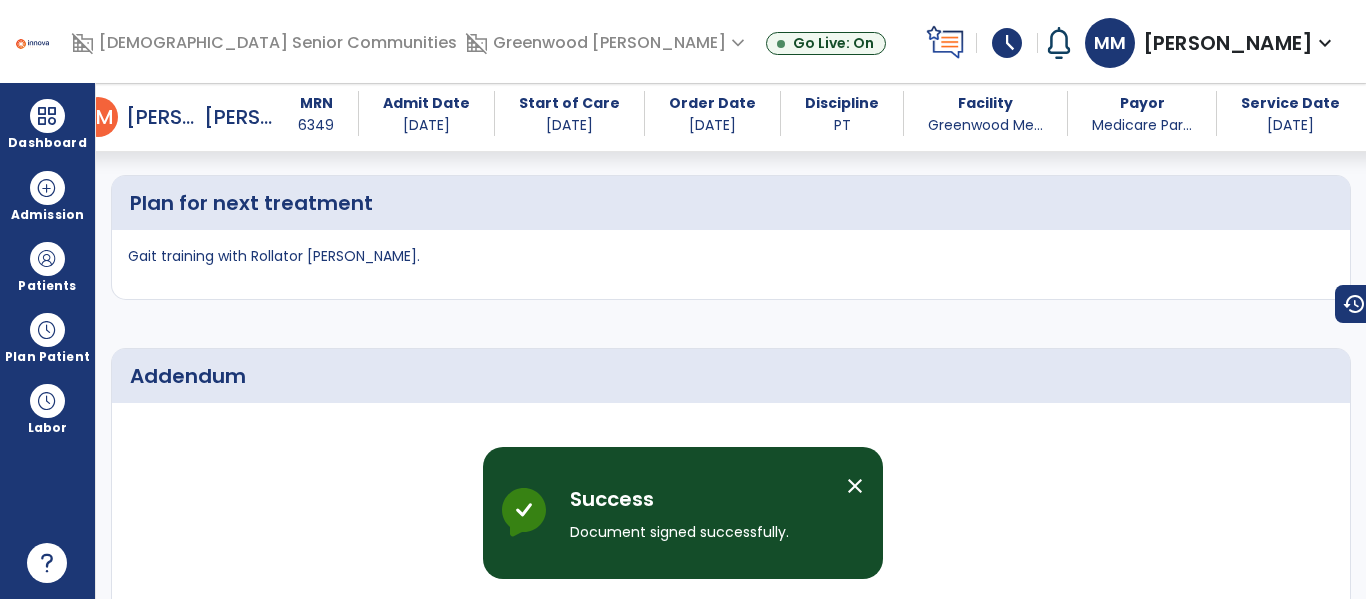 drag, startPoint x: 53, startPoint y: 126, endPoint x: 152, endPoint y: 125, distance: 99.00505 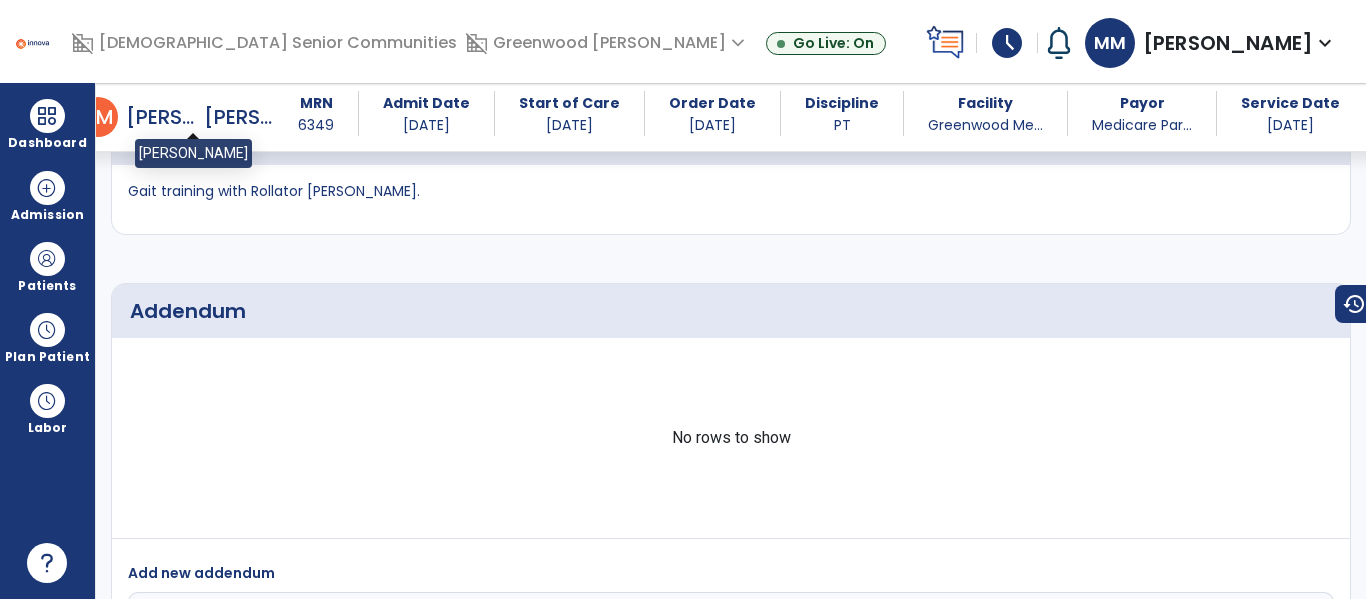 scroll, scrollTop: 4172, scrollLeft: 0, axis: vertical 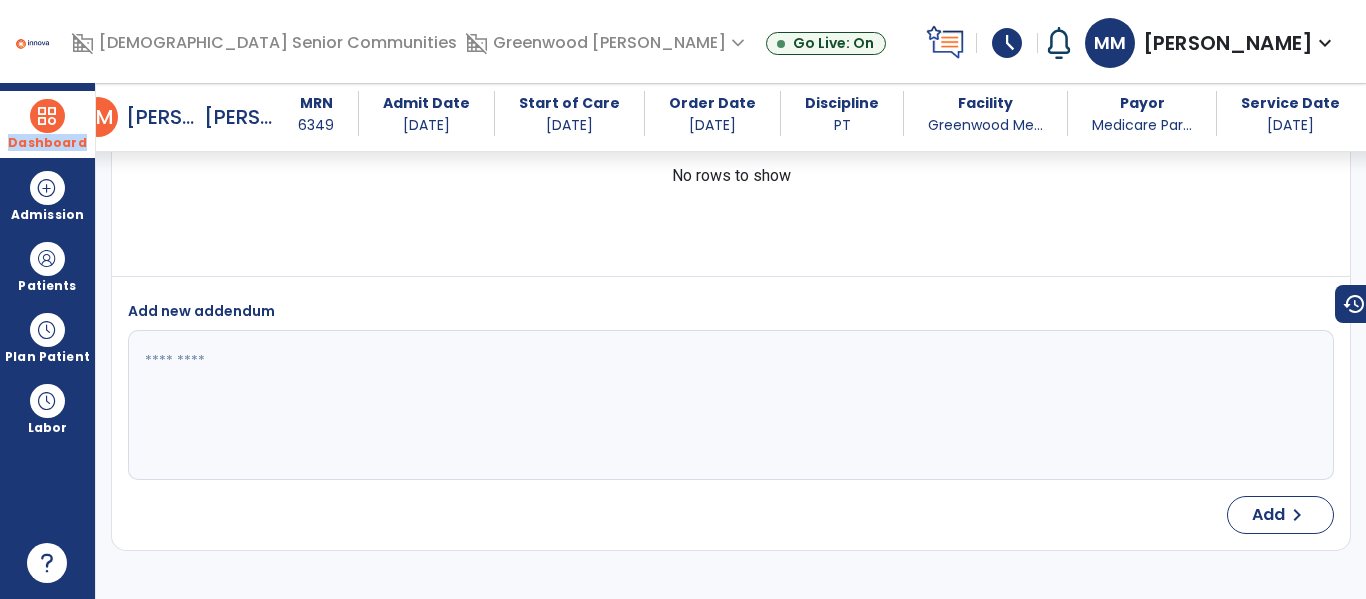 drag, startPoint x: 71, startPoint y: 122, endPoint x: 87, endPoint y: 113, distance: 18.35756 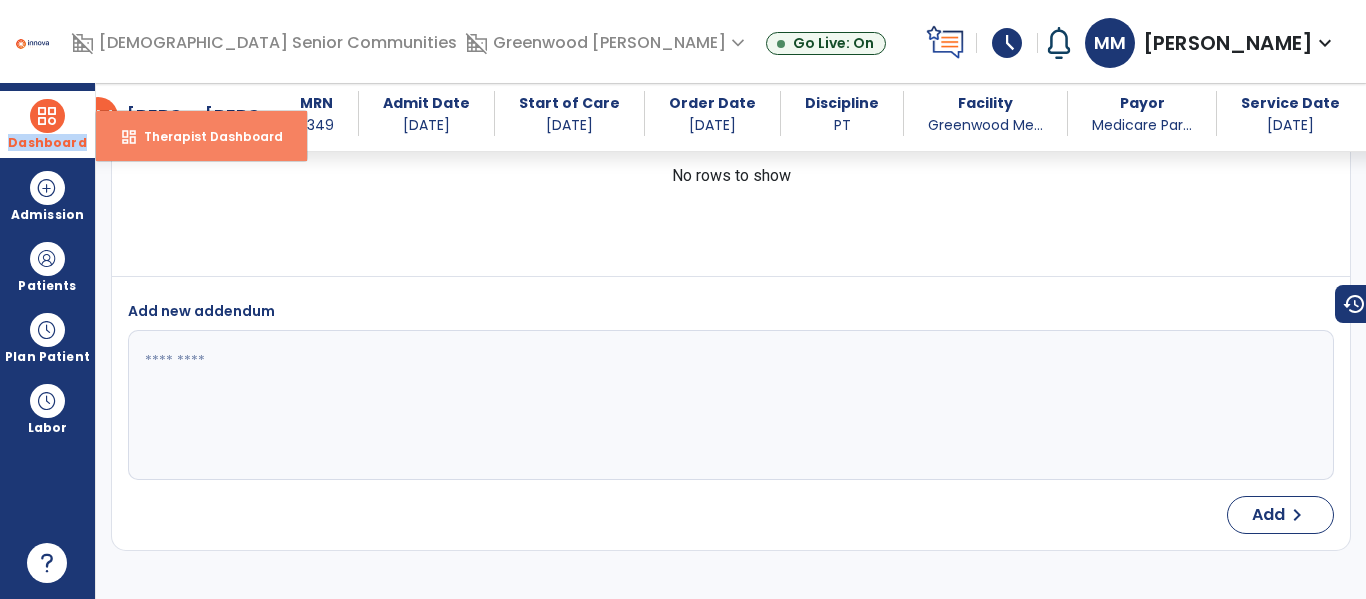 drag, startPoint x: 173, startPoint y: 132, endPoint x: 217, endPoint y: 128, distance: 44.181442 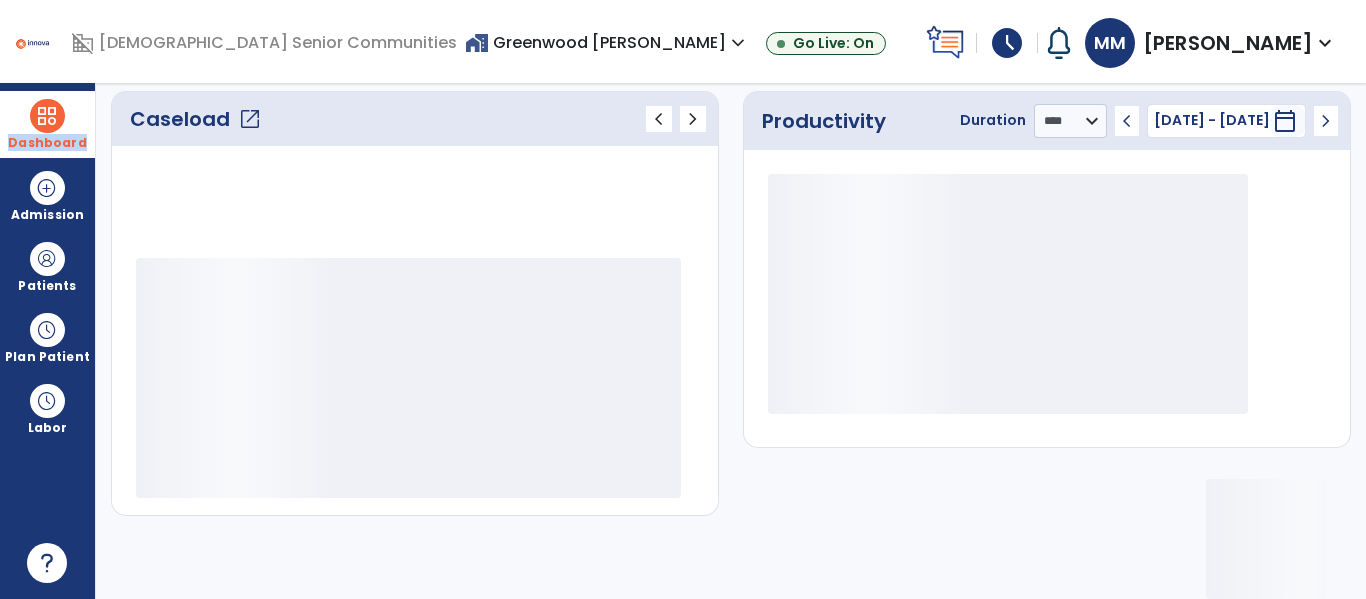 scroll, scrollTop: 276, scrollLeft: 0, axis: vertical 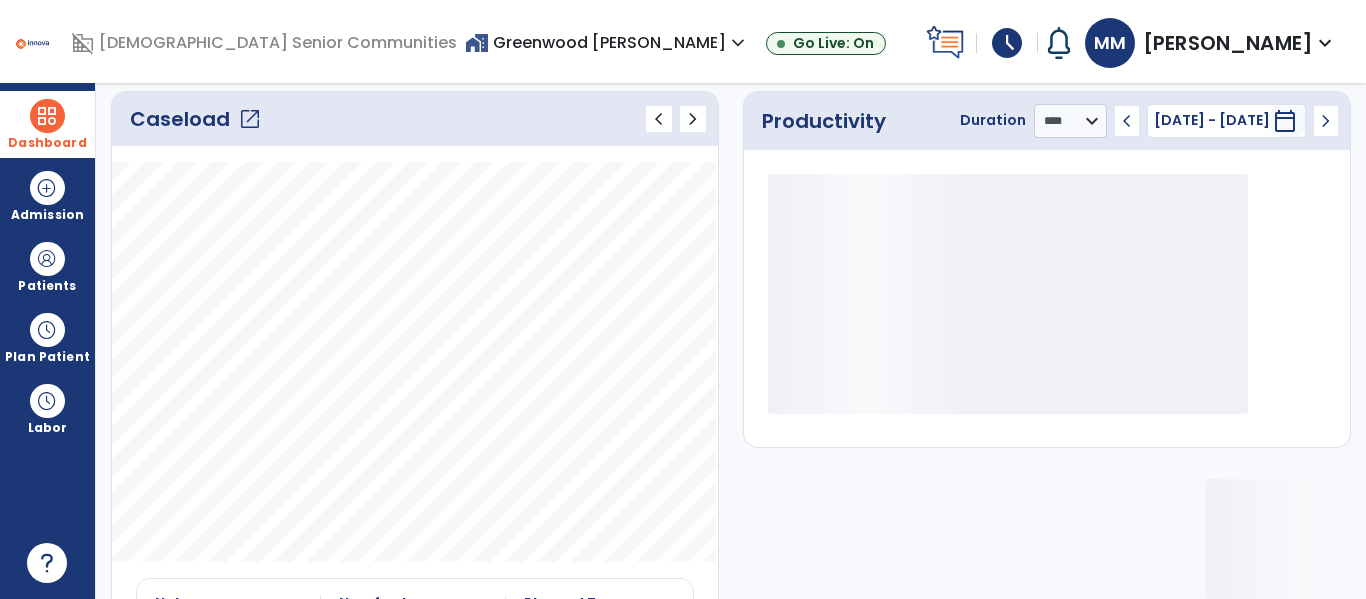 click on "open_in_new" 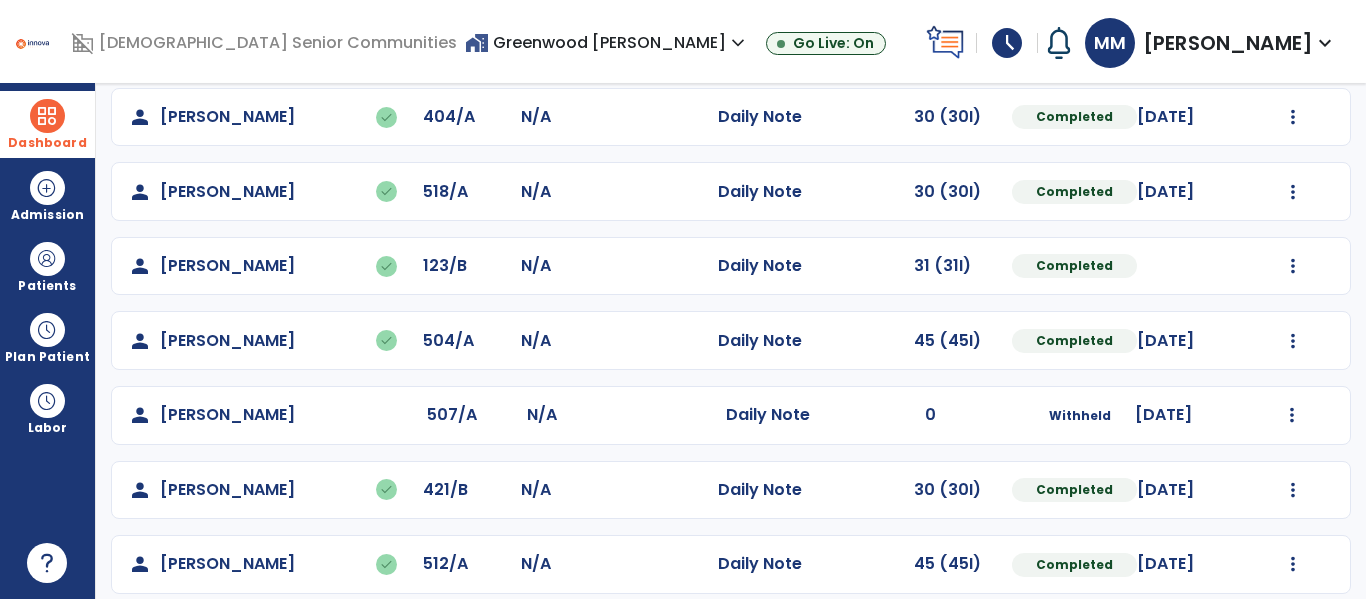 scroll, scrollTop: 563, scrollLeft: 0, axis: vertical 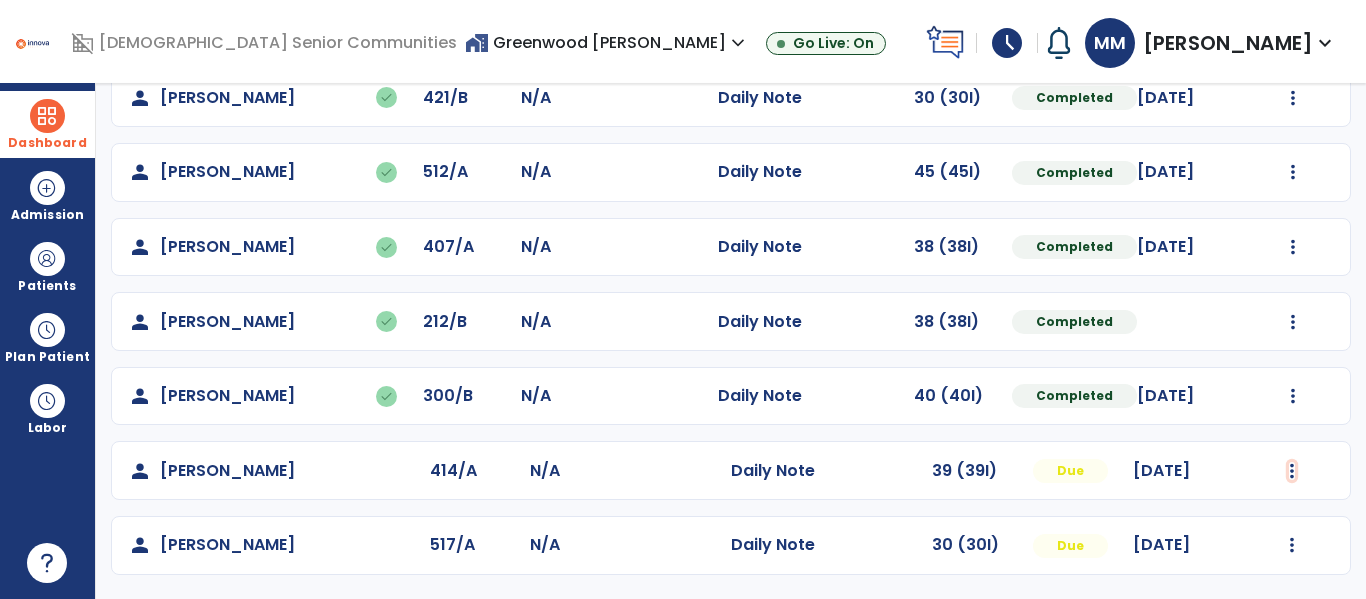 drag, startPoint x: 1286, startPoint y: 473, endPoint x: 1270, endPoint y: 478, distance: 16.763054 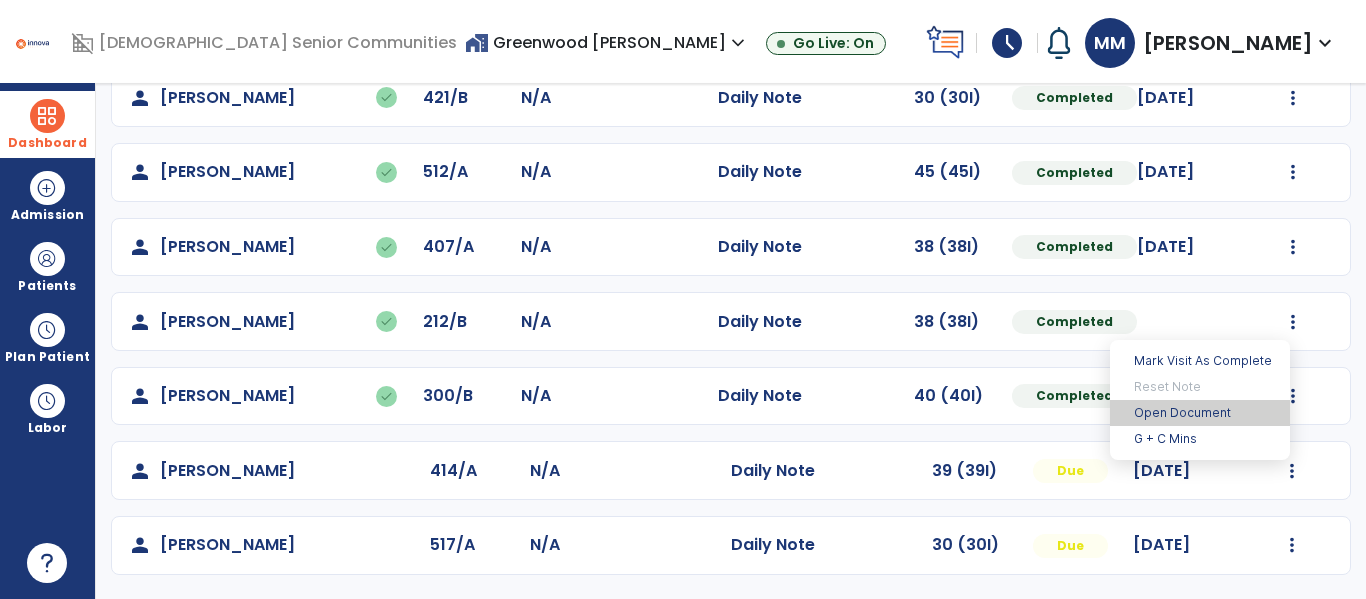 drag, startPoint x: 1165, startPoint y: 416, endPoint x: 1137, endPoint y: 420, distance: 28.284271 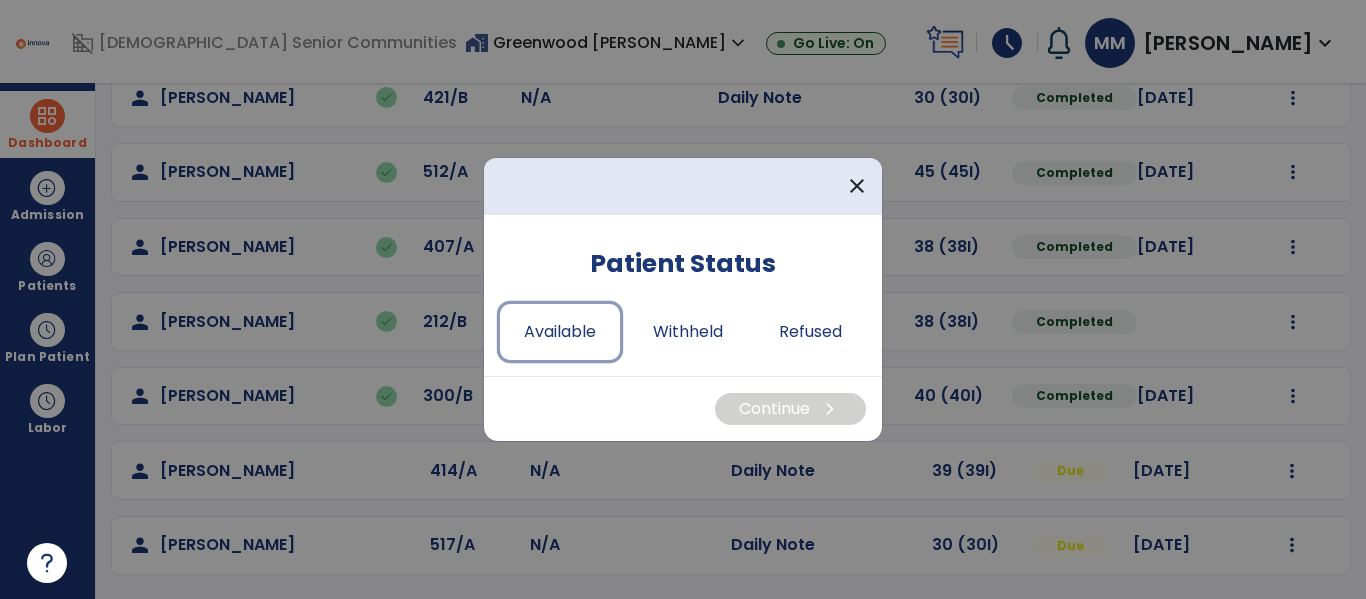 drag, startPoint x: 550, startPoint y: 334, endPoint x: 590, endPoint y: 367, distance: 51.855568 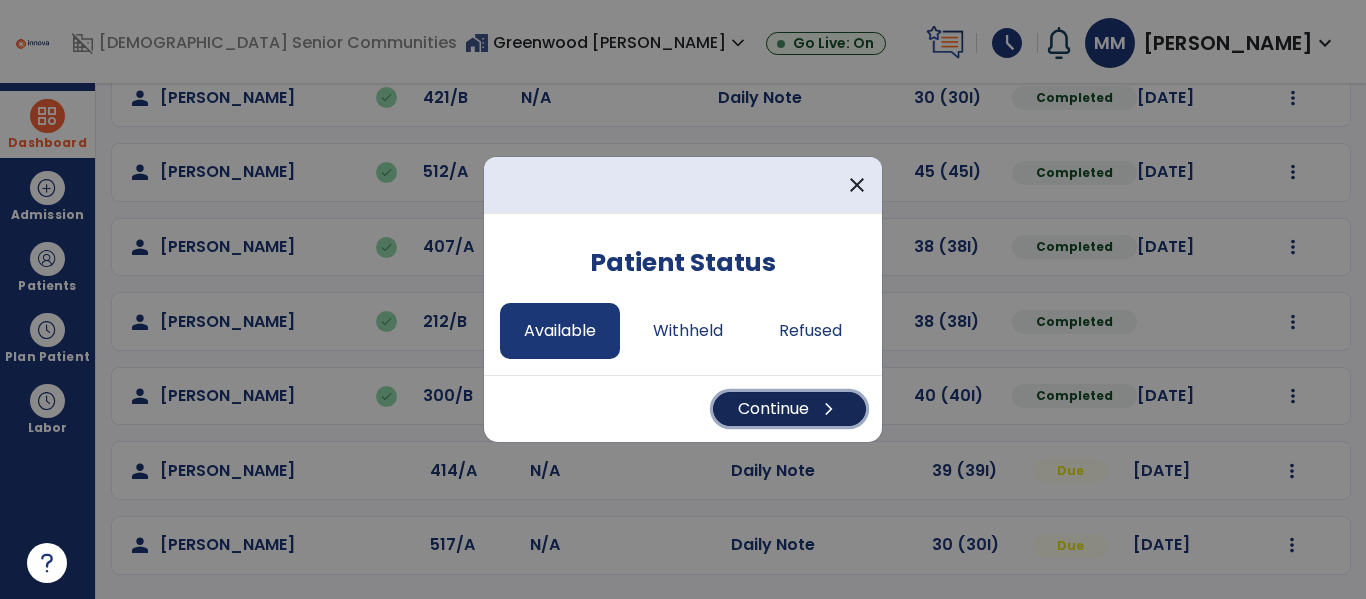 click on "Continue   chevron_right" at bounding box center [789, 409] 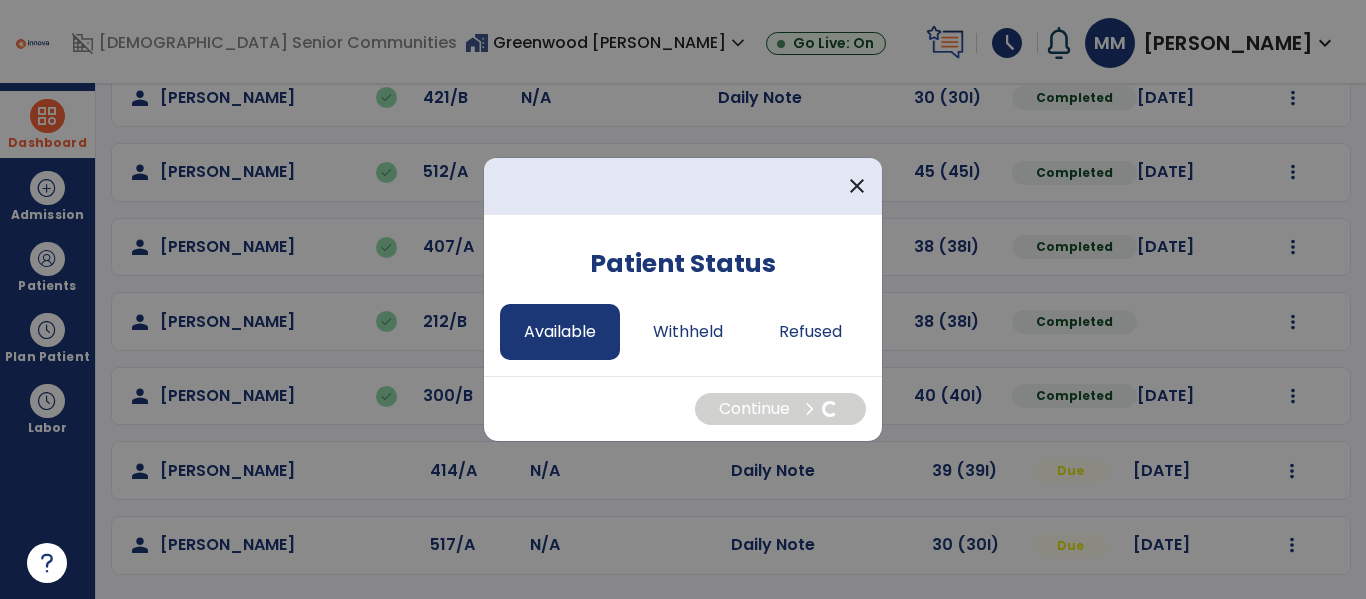 select on "*" 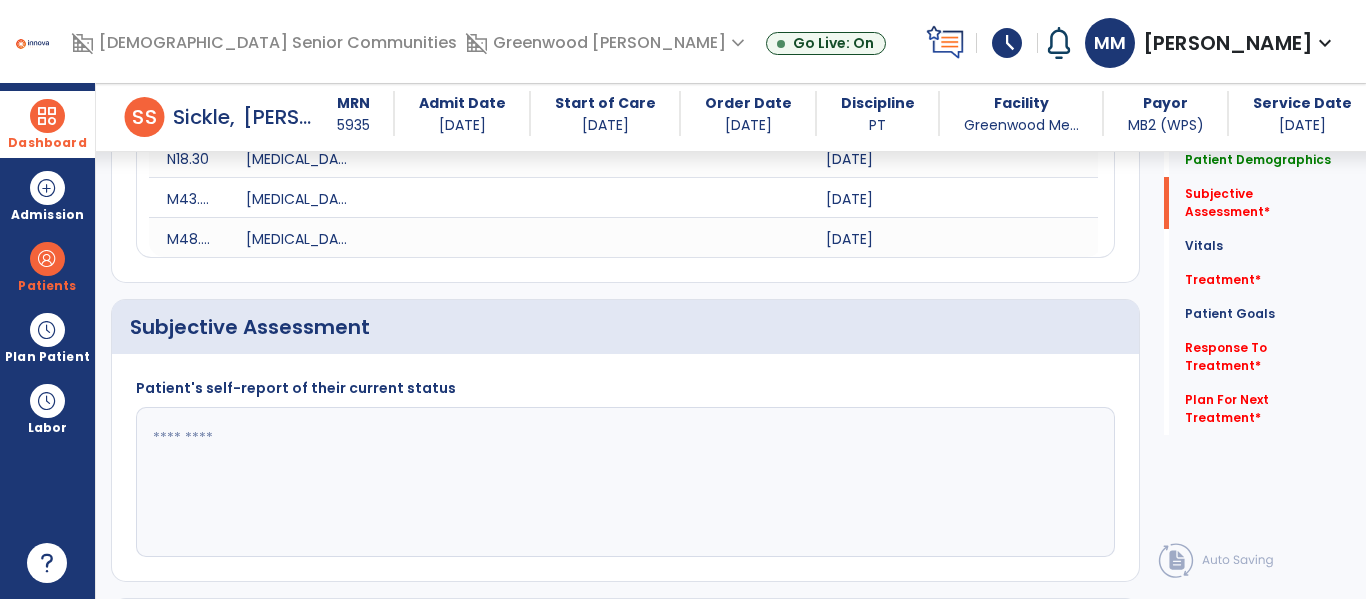 scroll, scrollTop: 482, scrollLeft: 0, axis: vertical 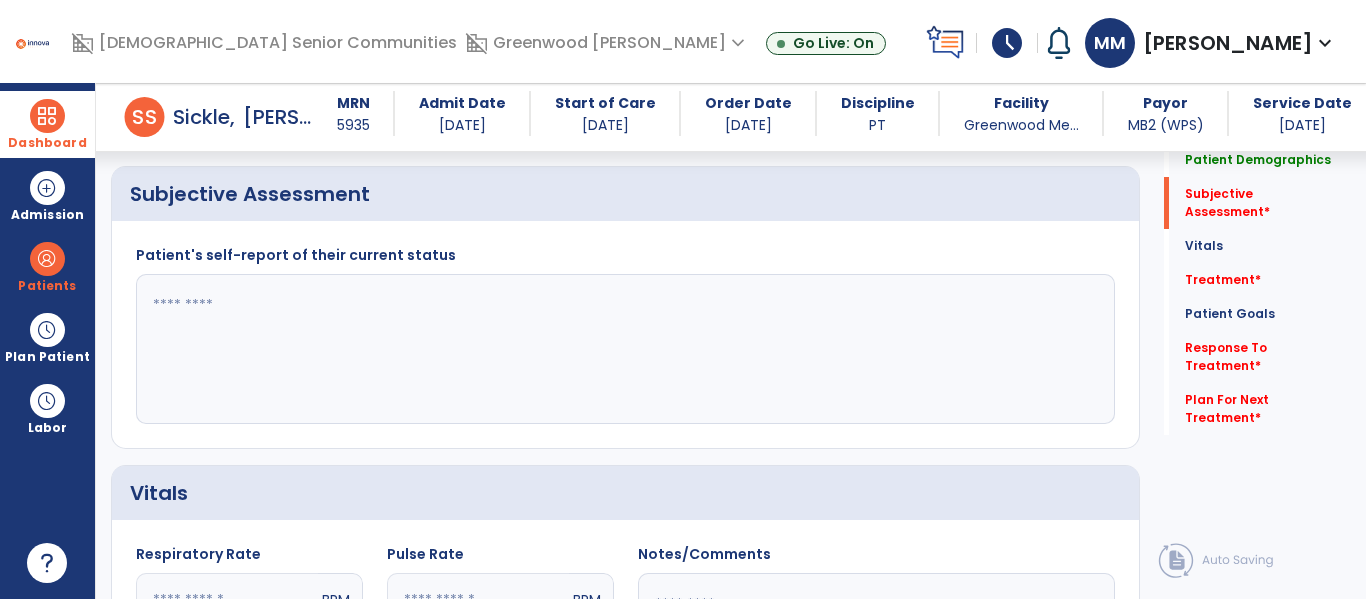 drag, startPoint x: 434, startPoint y: 359, endPoint x: 427, endPoint y: 369, distance: 12.206555 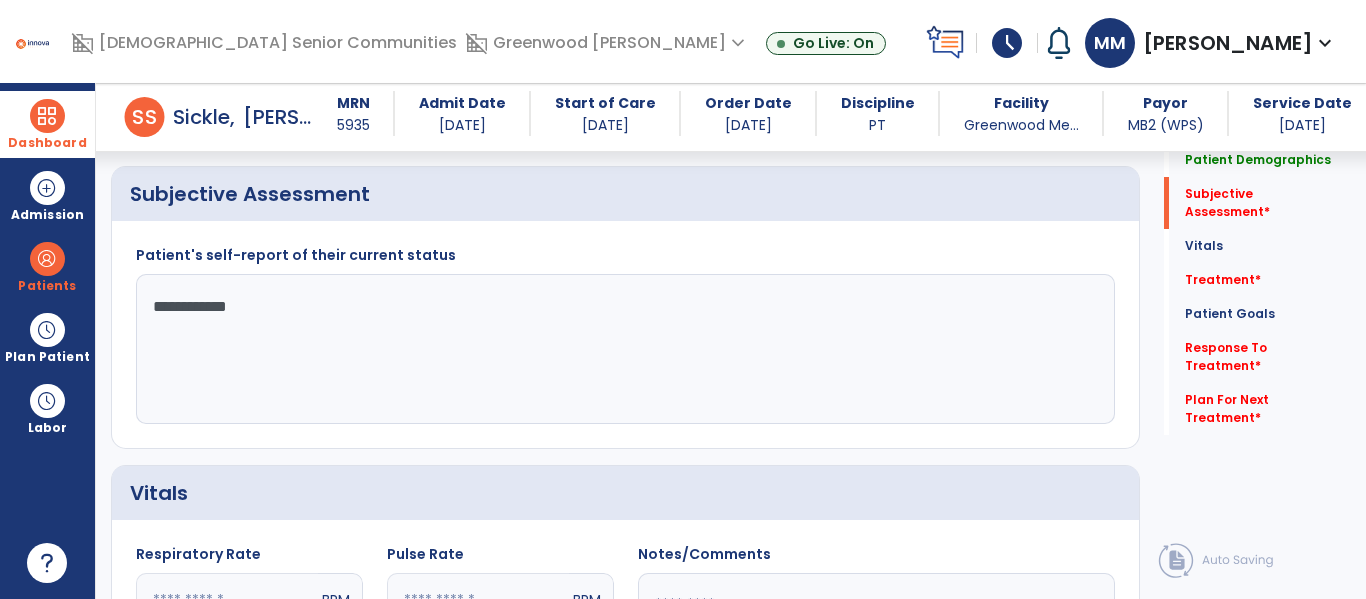 type on "**********" 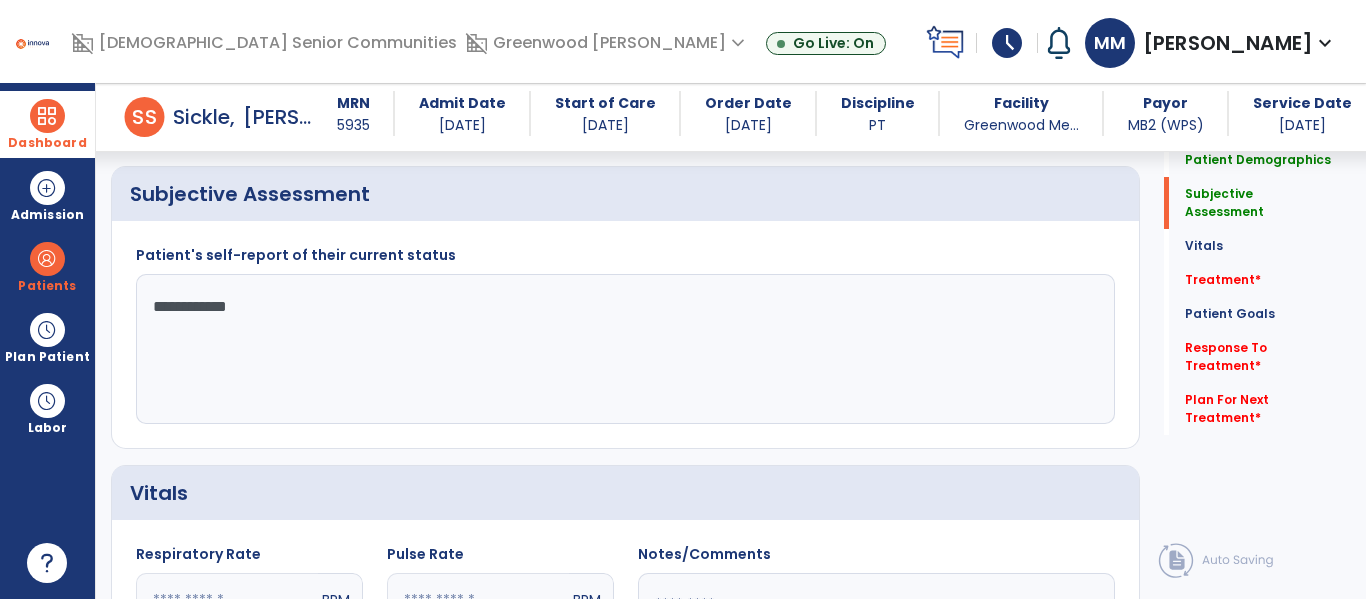 drag, startPoint x: 1205, startPoint y: 263, endPoint x: 1054, endPoint y: 283, distance: 152.31874 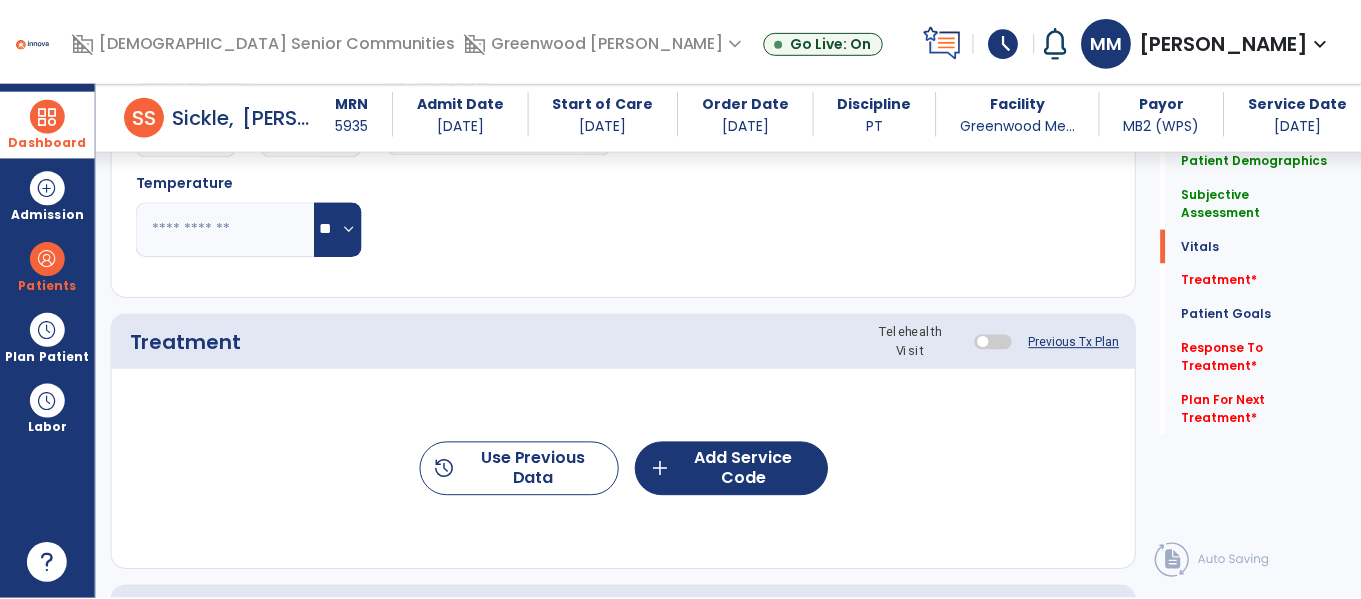scroll, scrollTop: 1156, scrollLeft: 0, axis: vertical 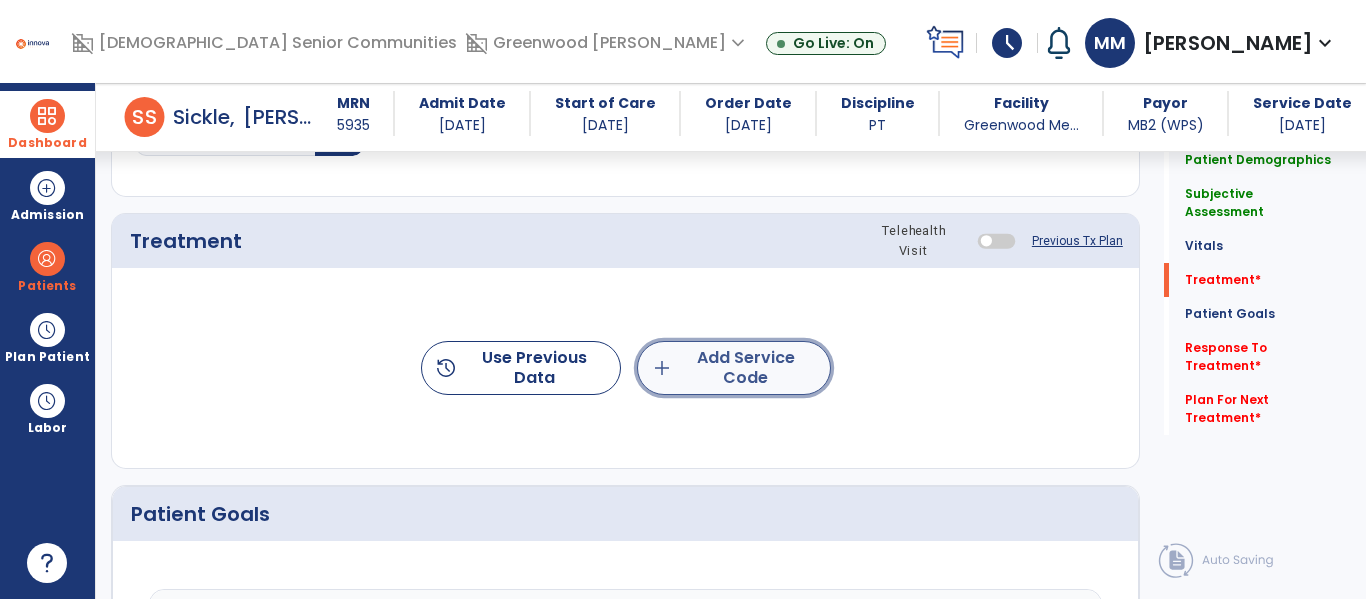 click on "add  Add Service Code" 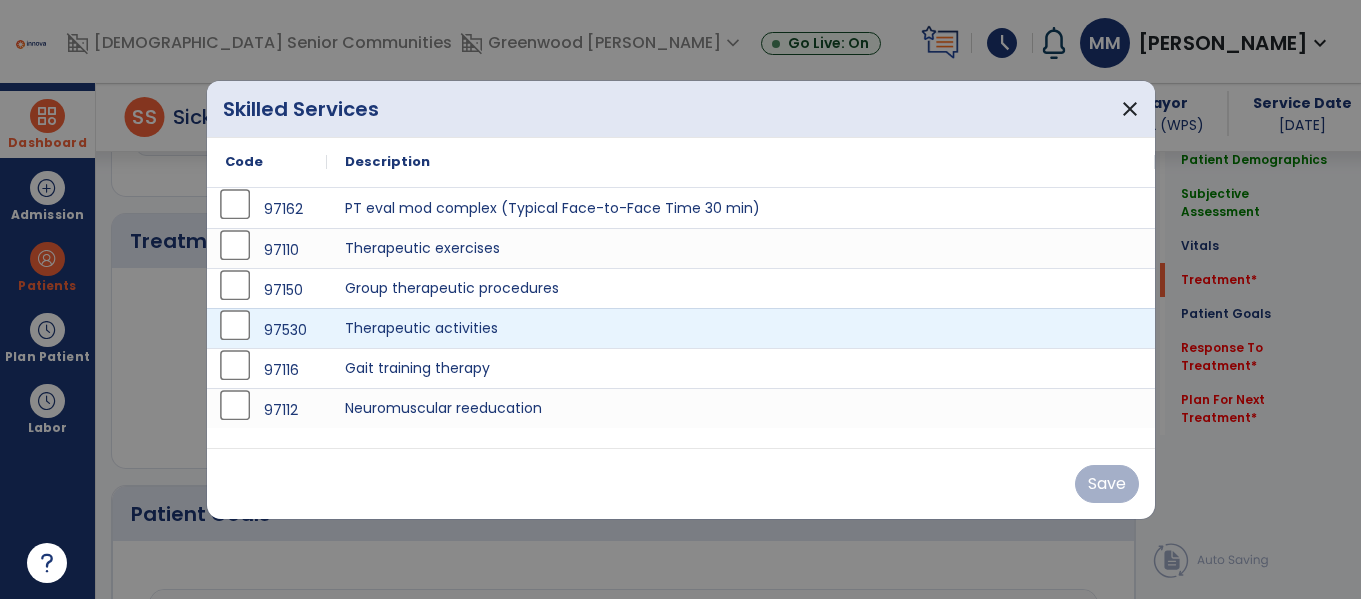 scroll, scrollTop: 1156, scrollLeft: 0, axis: vertical 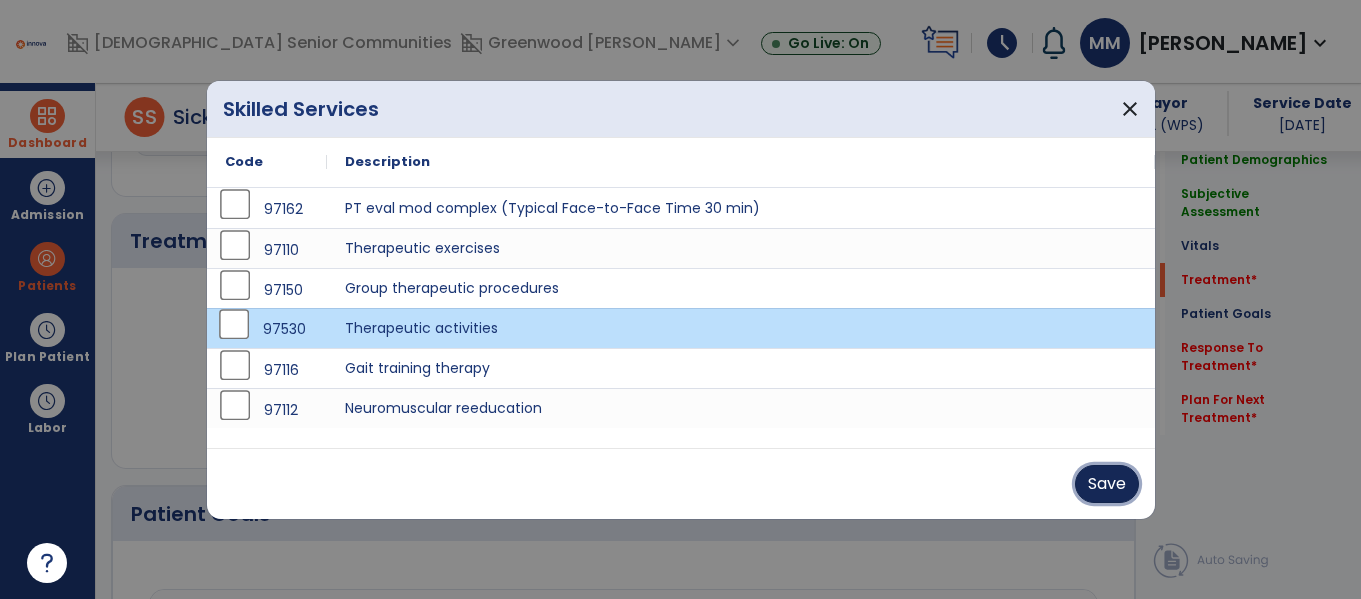 drag, startPoint x: 1099, startPoint y: 485, endPoint x: 690, endPoint y: 419, distance: 414.29095 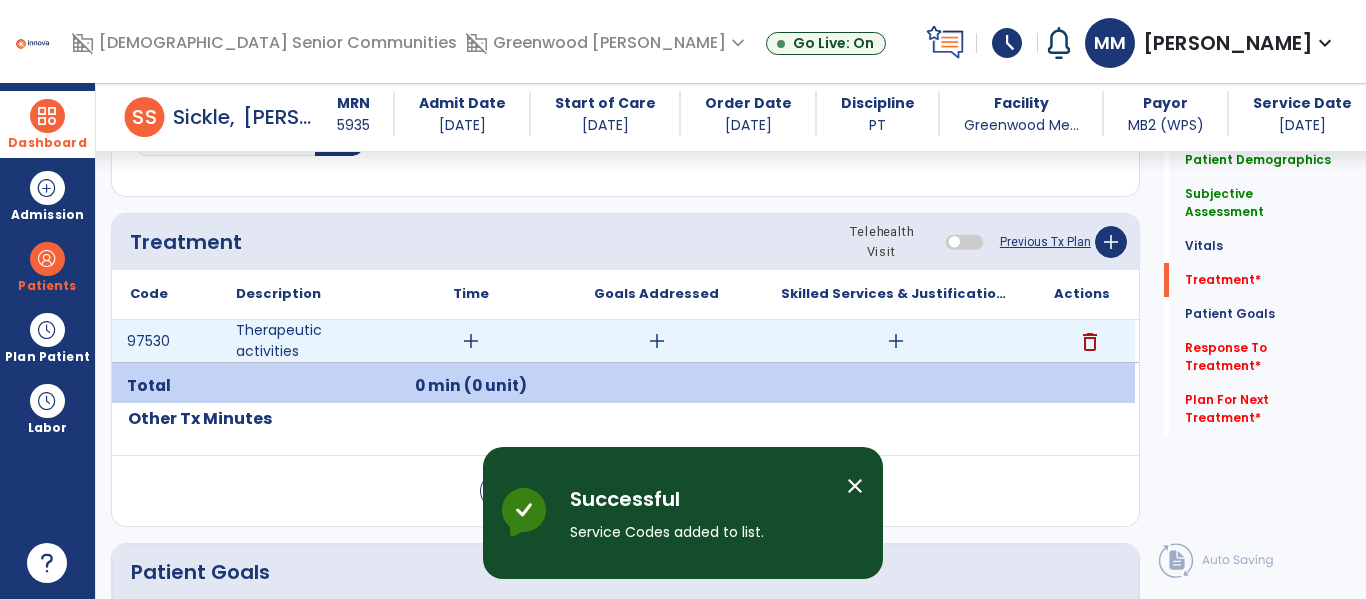 click on "add" at bounding box center [471, 341] 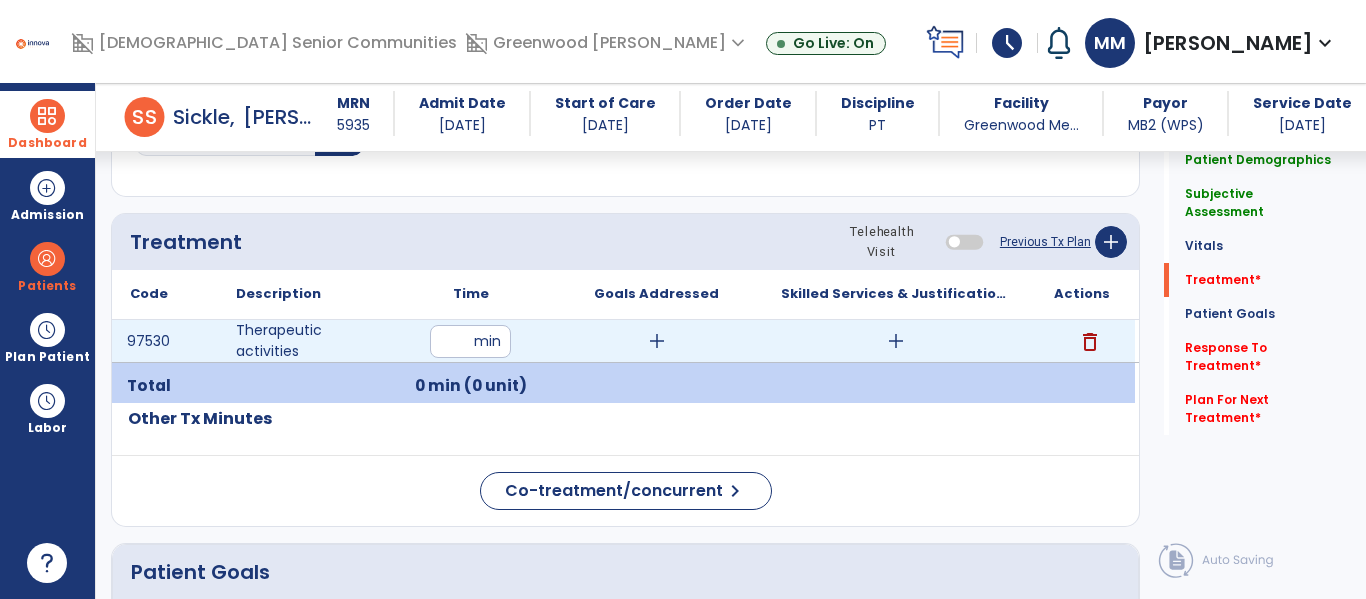 type on "**" 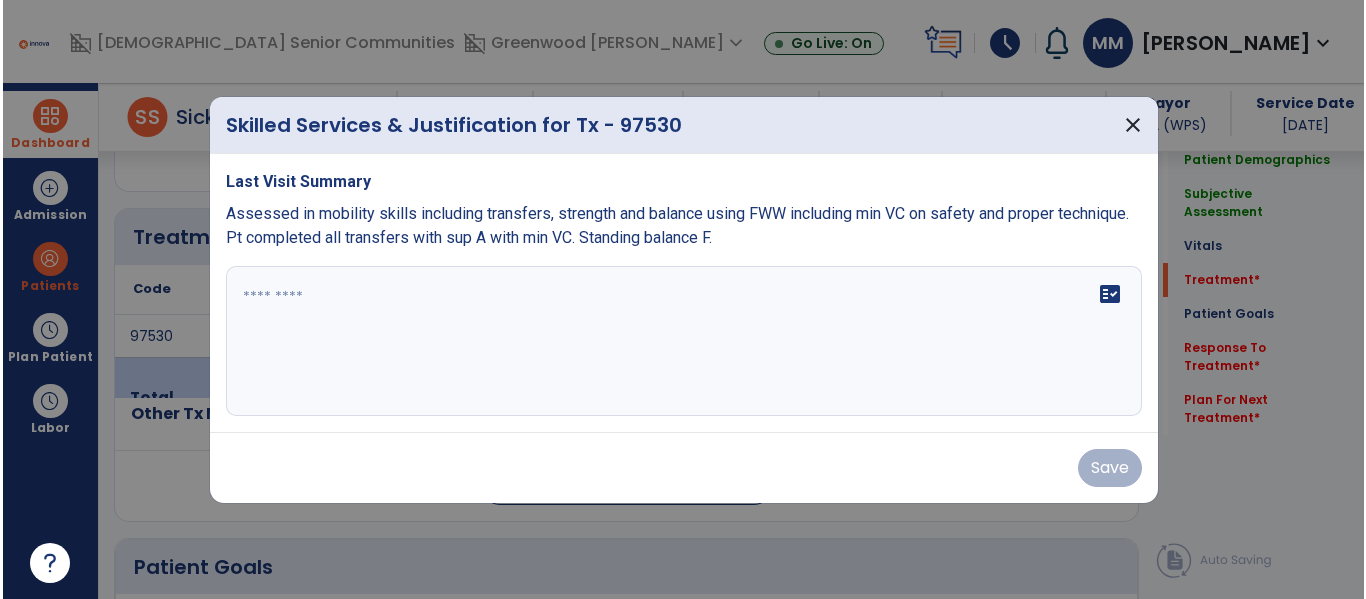 scroll, scrollTop: 1156, scrollLeft: 0, axis: vertical 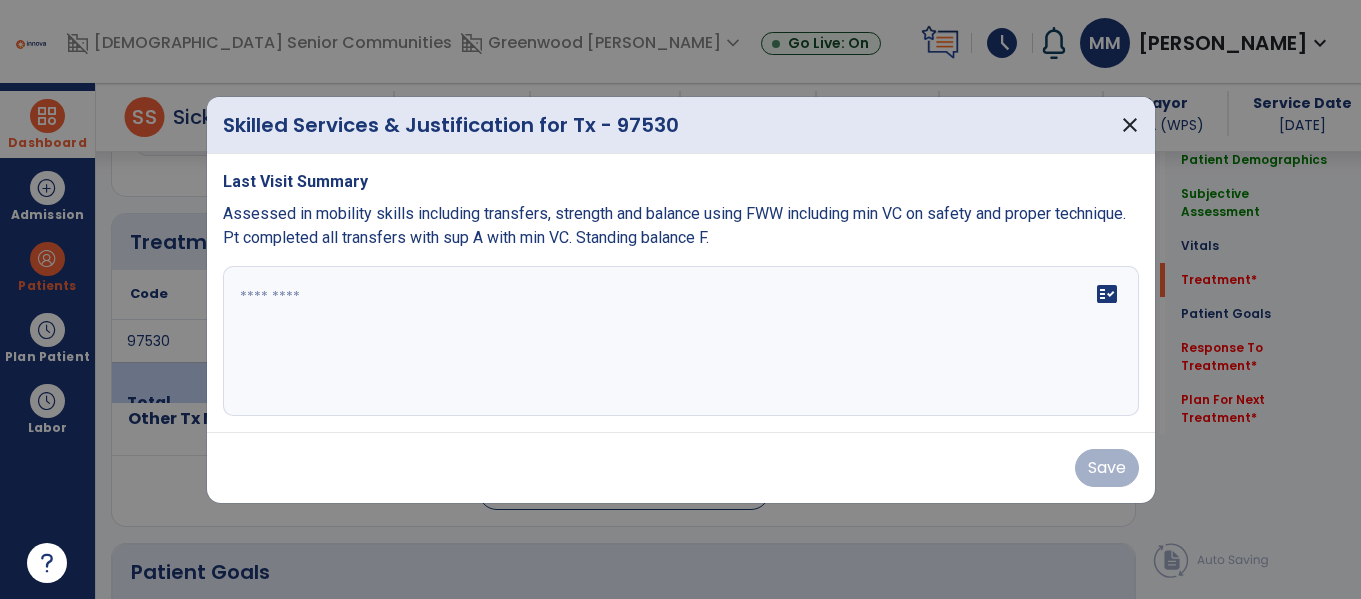 click on "fact_check" at bounding box center [681, 341] 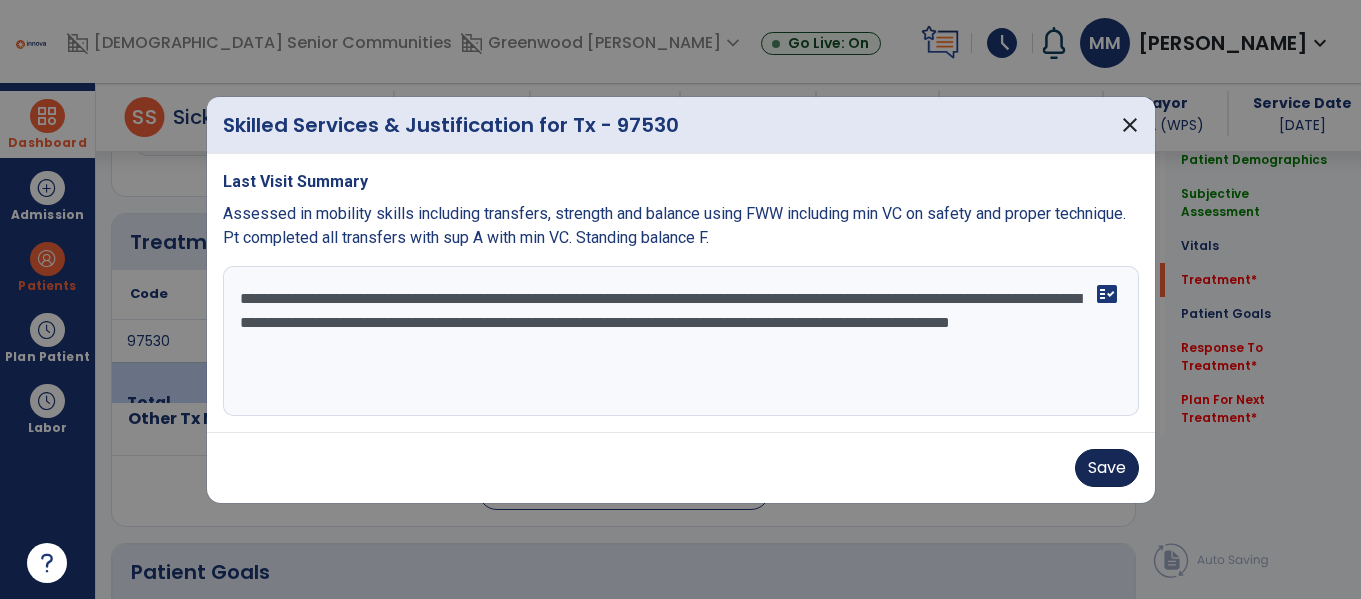 type on "**********" 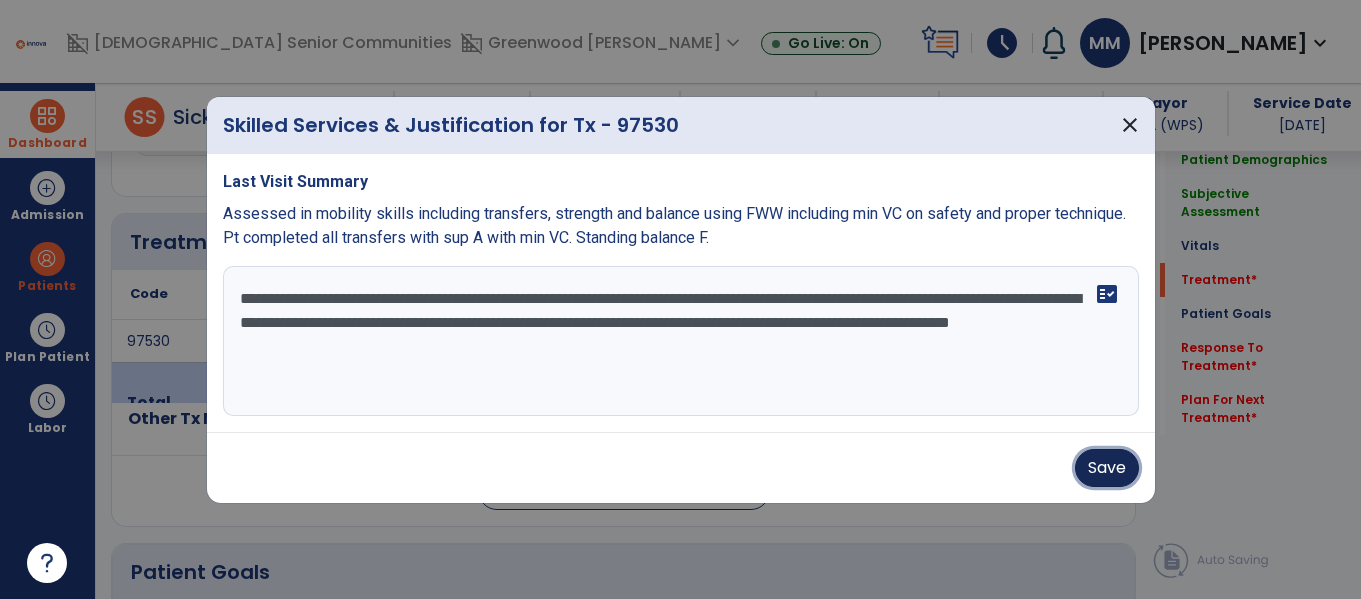 drag, startPoint x: 1098, startPoint y: 468, endPoint x: 1235, endPoint y: 331, distance: 193.74725 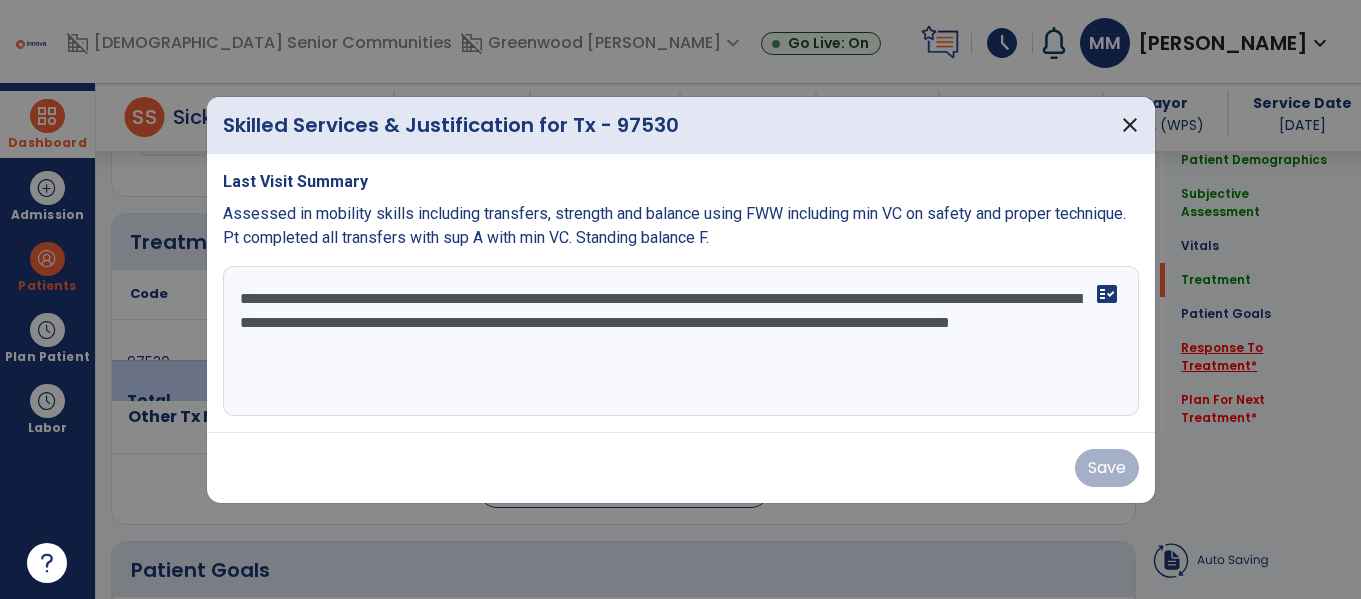 click on "Response To Treatment   *" 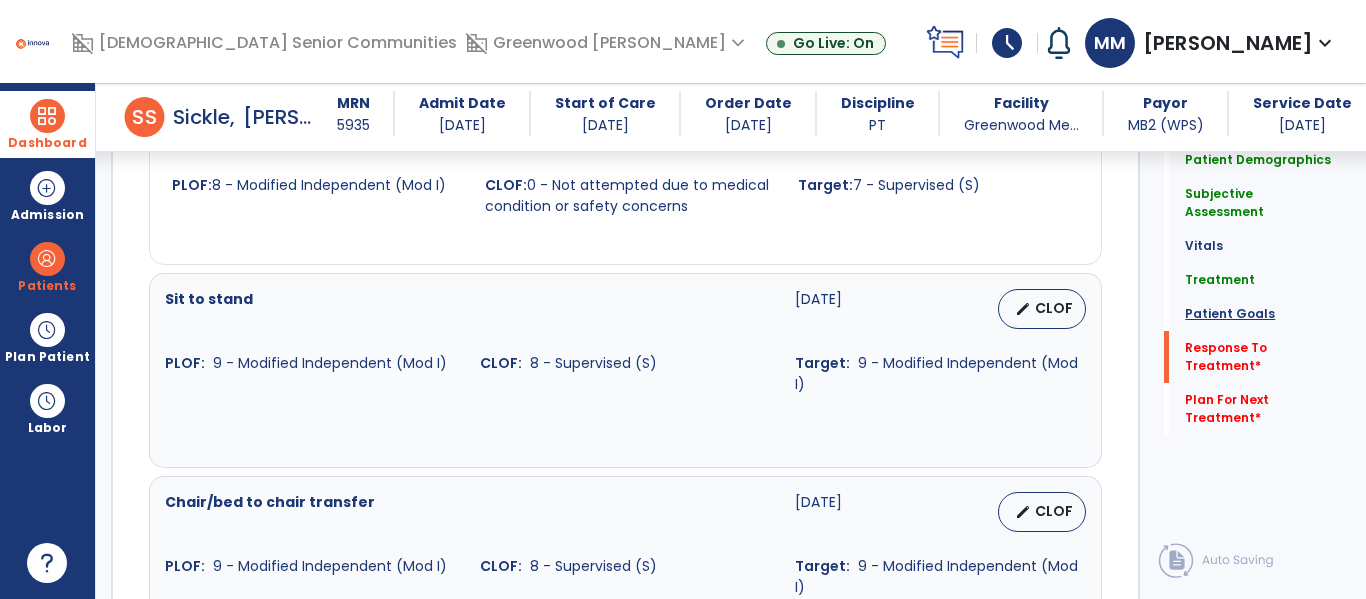 scroll, scrollTop: 3041, scrollLeft: 0, axis: vertical 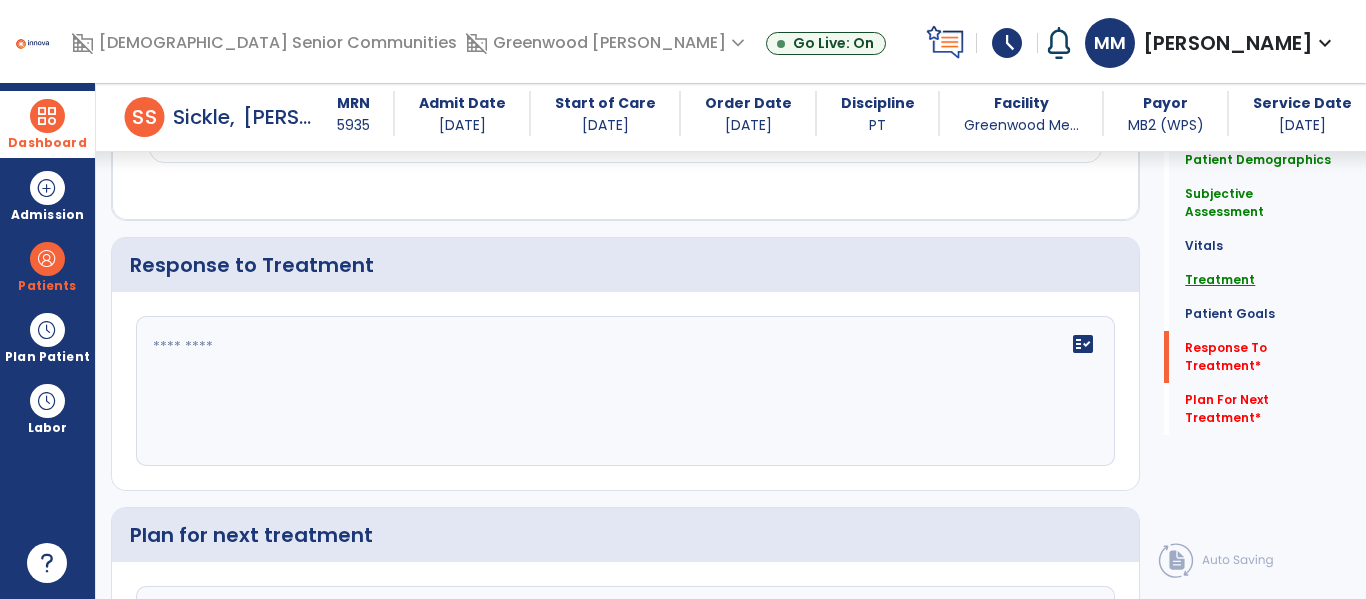 click on "Treatment" 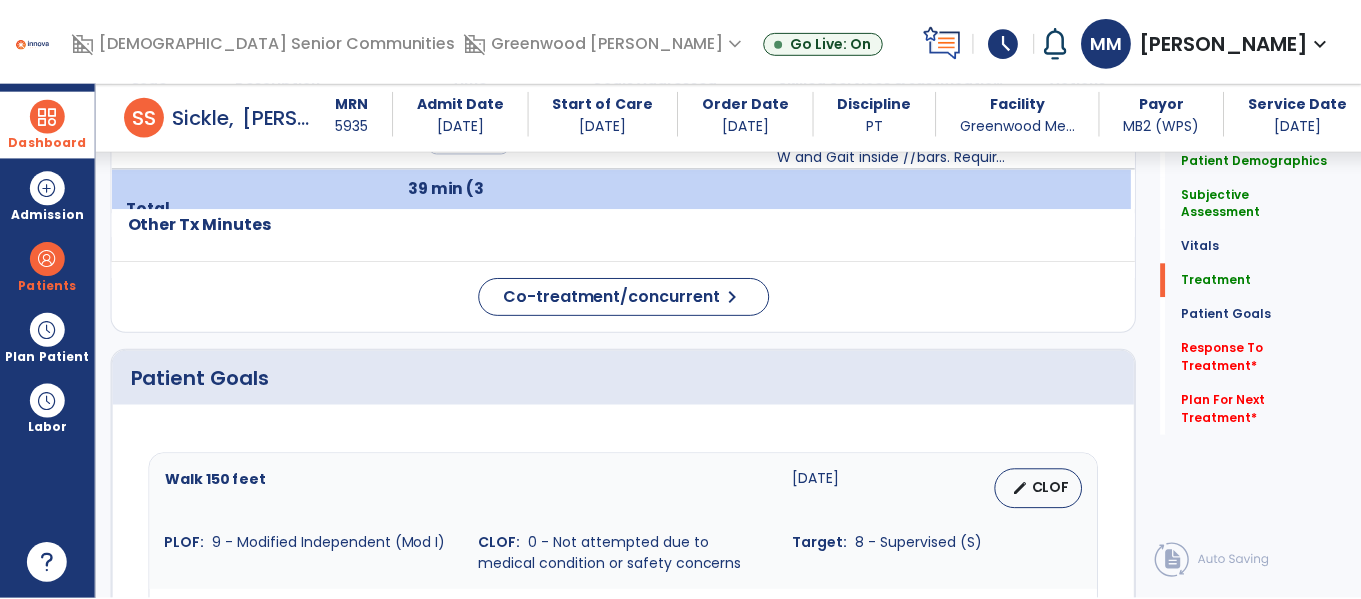 scroll, scrollTop: 1195, scrollLeft: 0, axis: vertical 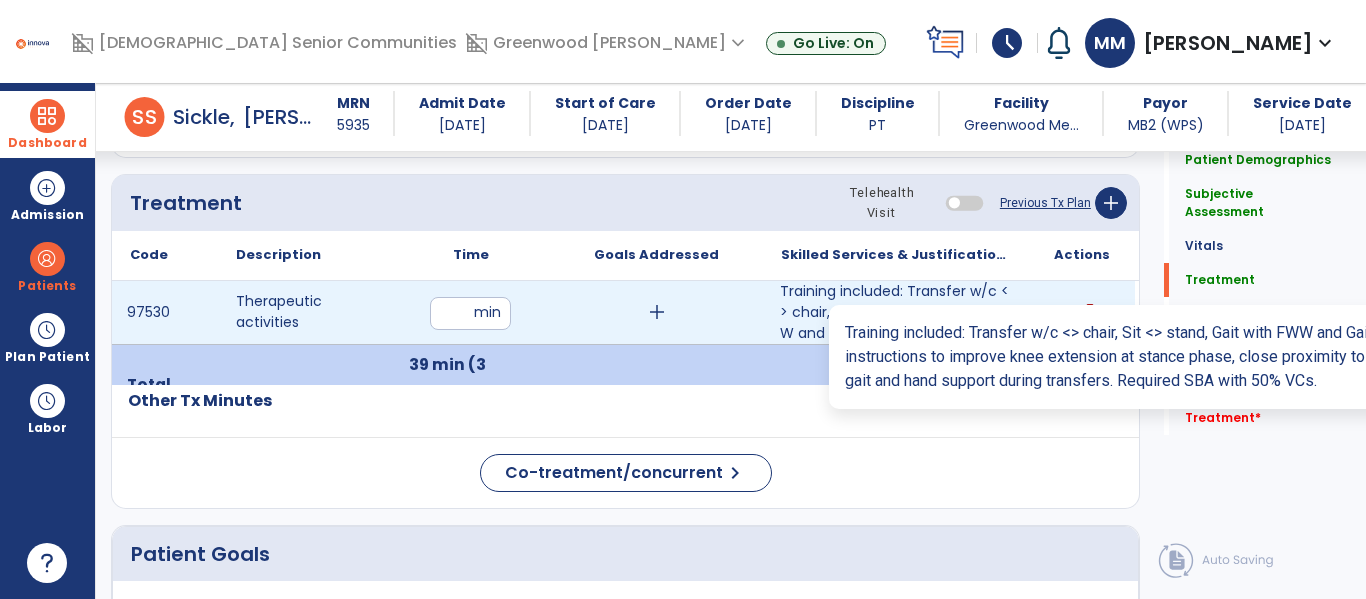 click on "Training included: Transfer w/c <> chair, Sit <> stand, Gait with FWW and Gait inside //bars. Requir..." at bounding box center [896, 312] 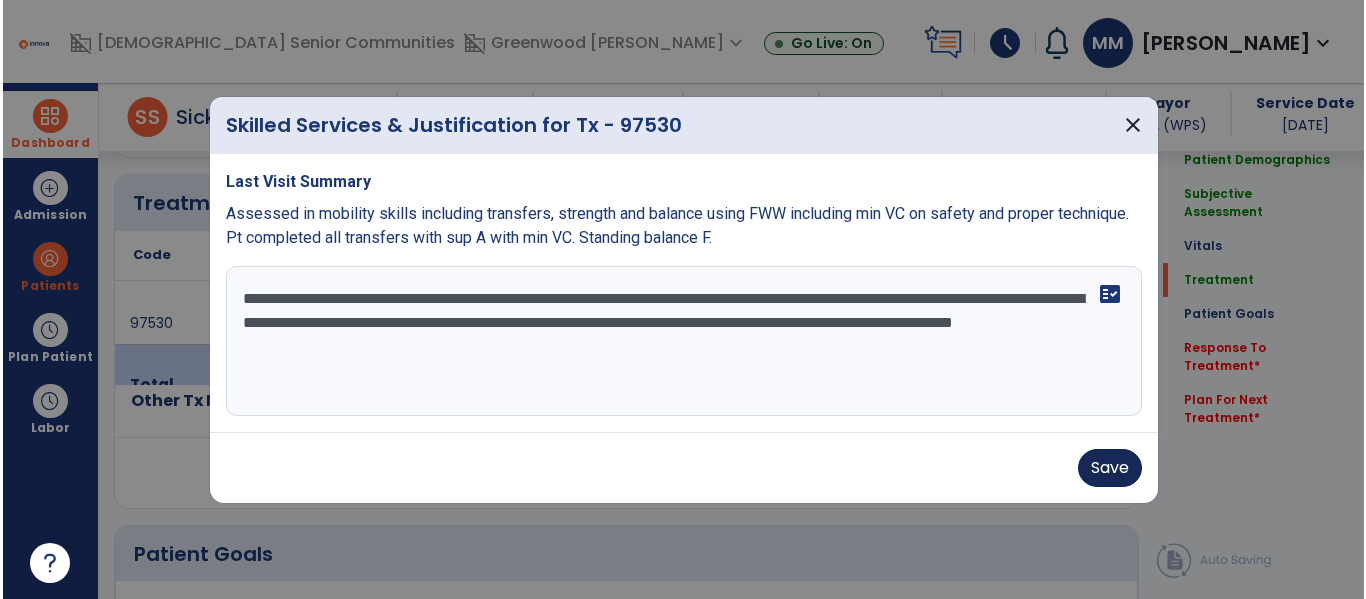 scroll, scrollTop: 1195, scrollLeft: 0, axis: vertical 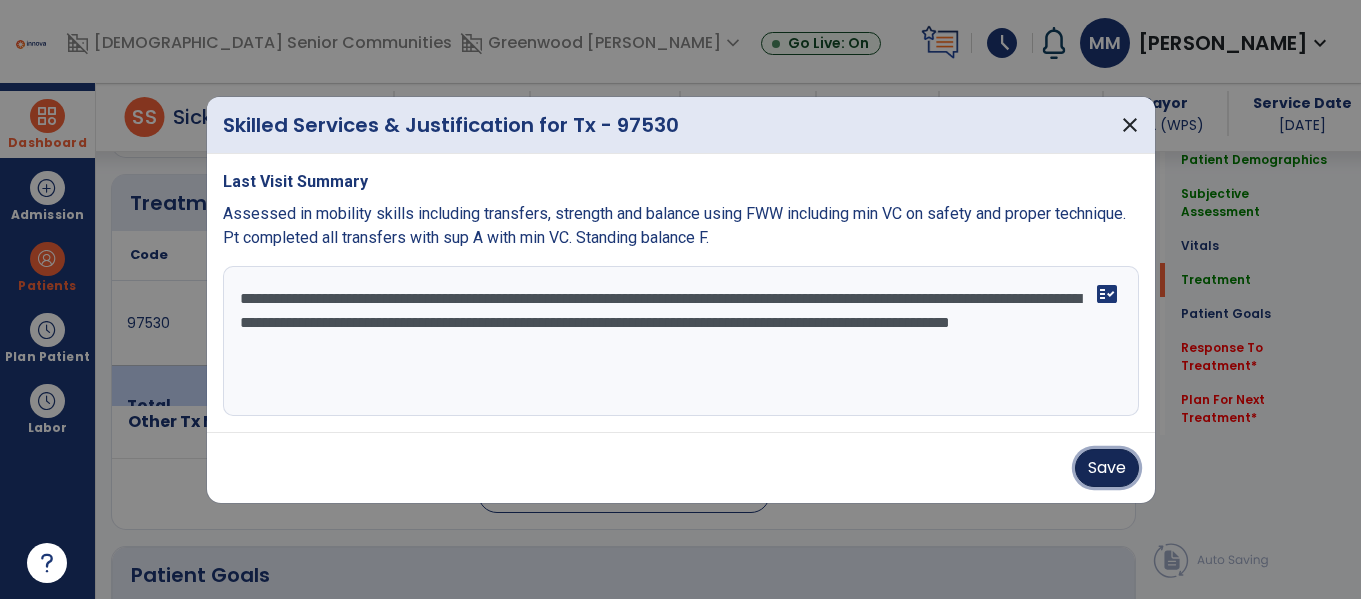 drag, startPoint x: 1091, startPoint y: 472, endPoint x: 1204, endPoint y: 341, distance: 173.00288 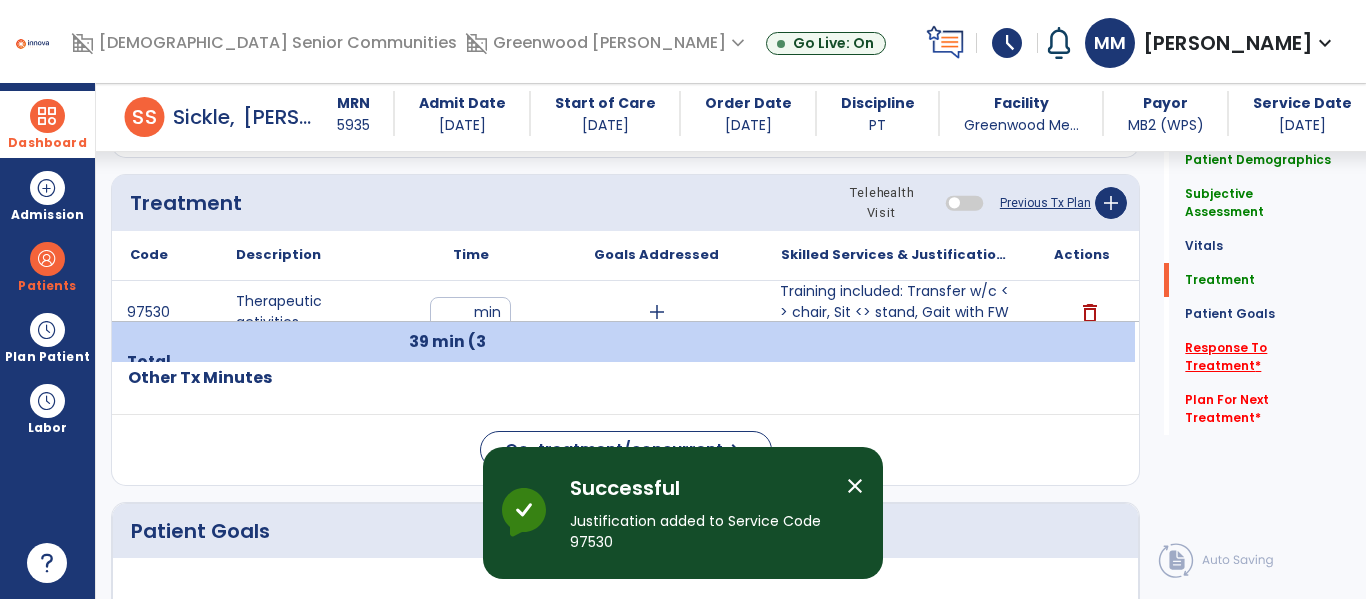 click on "Response To Treatment   *" 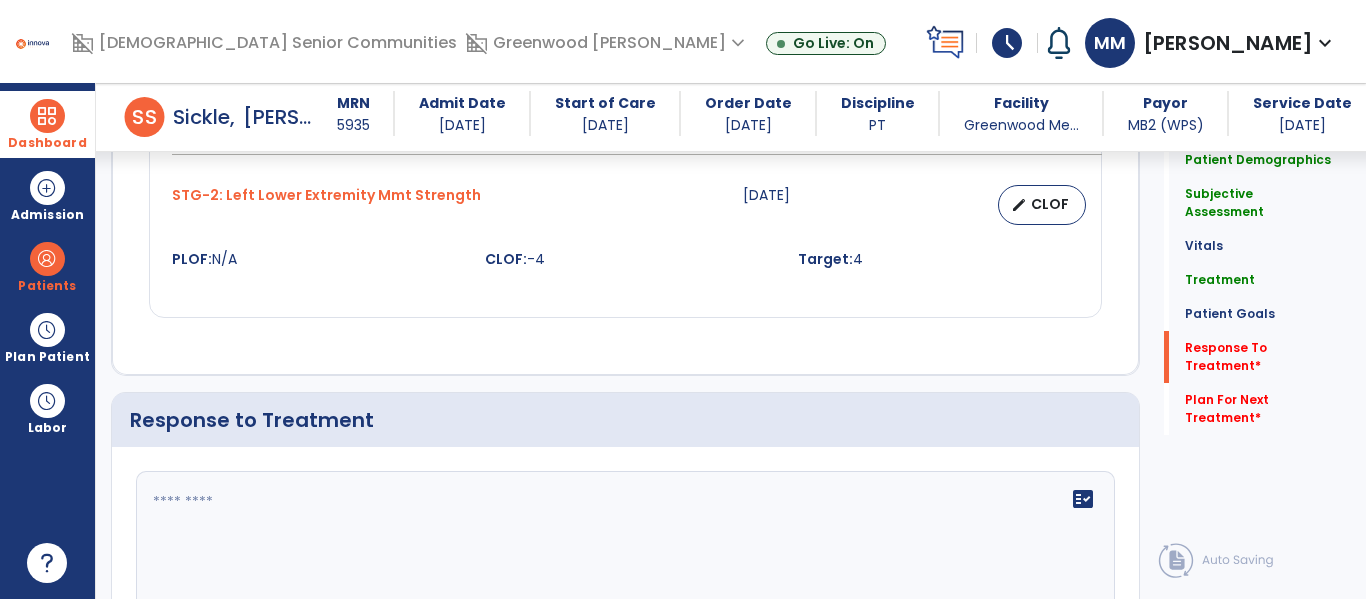scroll, scrollTop: 3064, scrollLeft: 0, axis: vertical 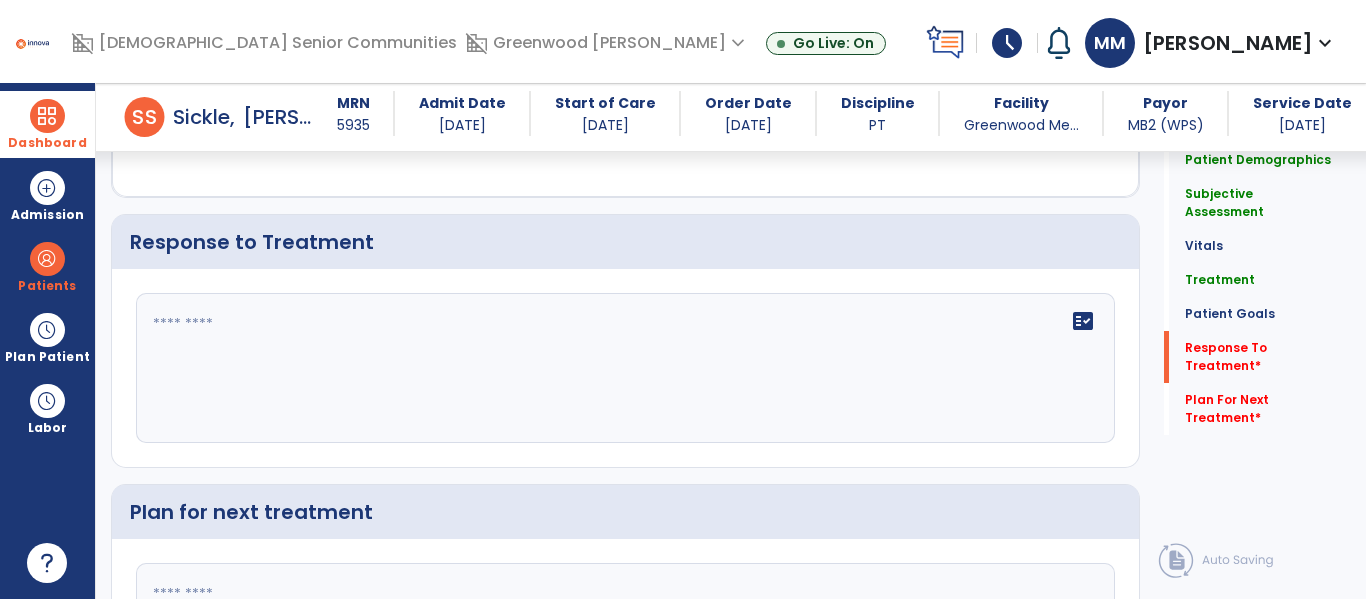 click on "fact_check" 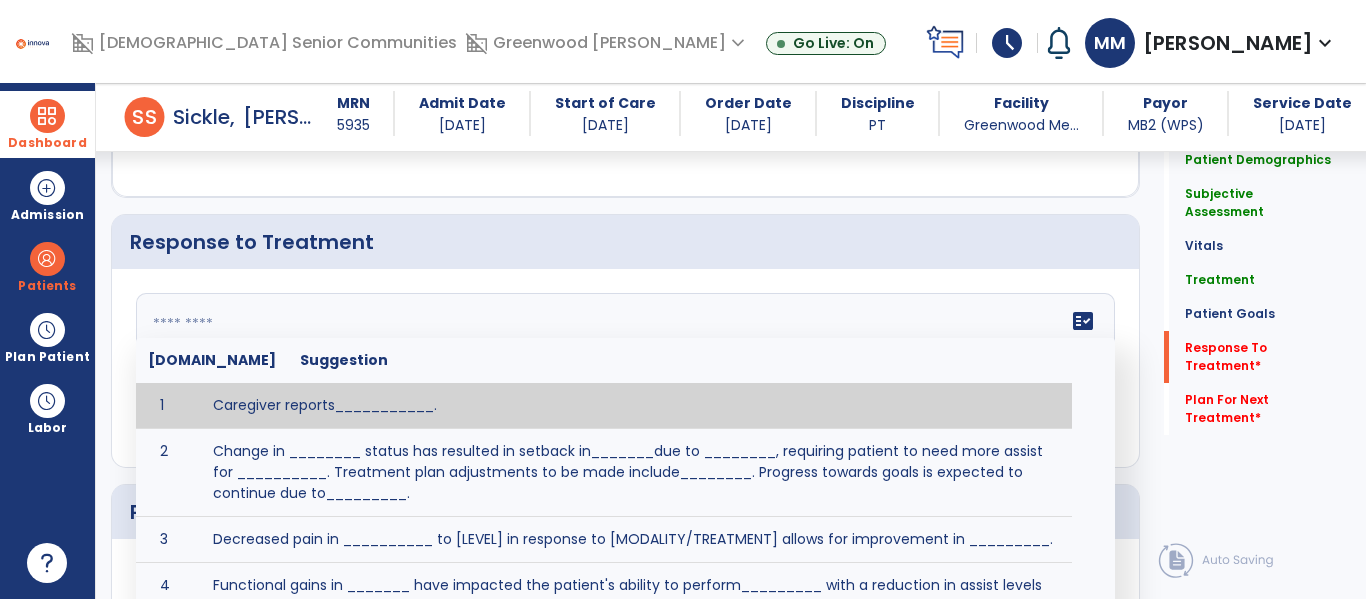 type on "*" 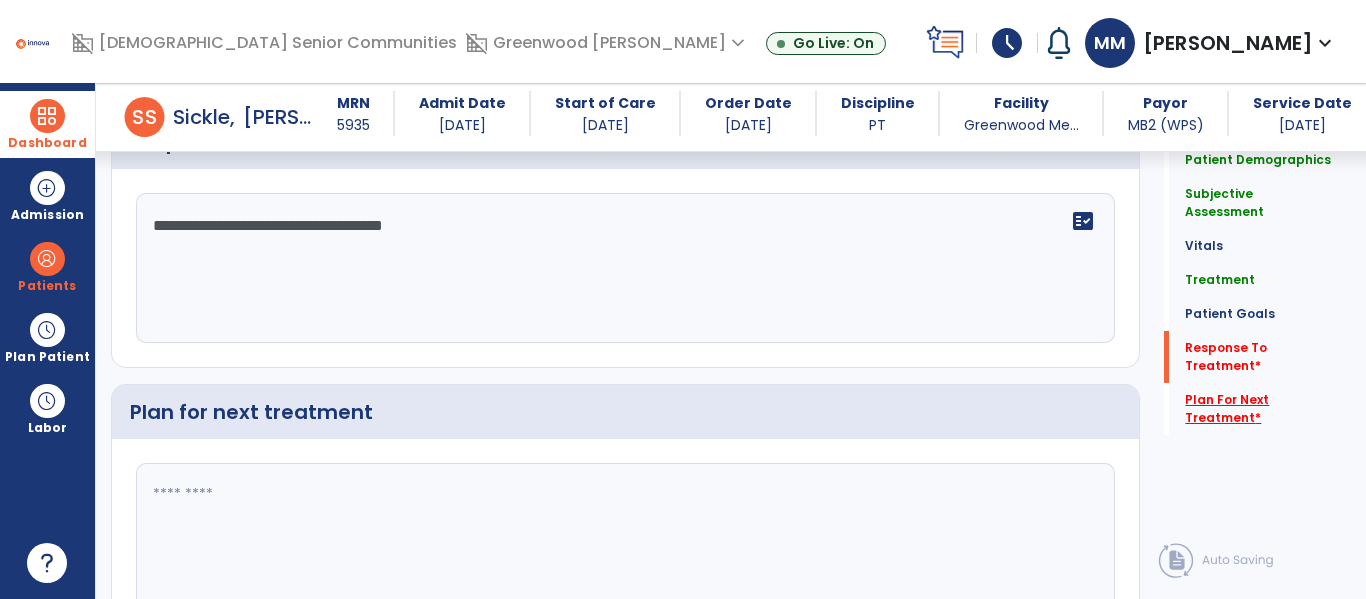 scroll, scrollTop: 3165, scrollLeft: 0, axis: vertical 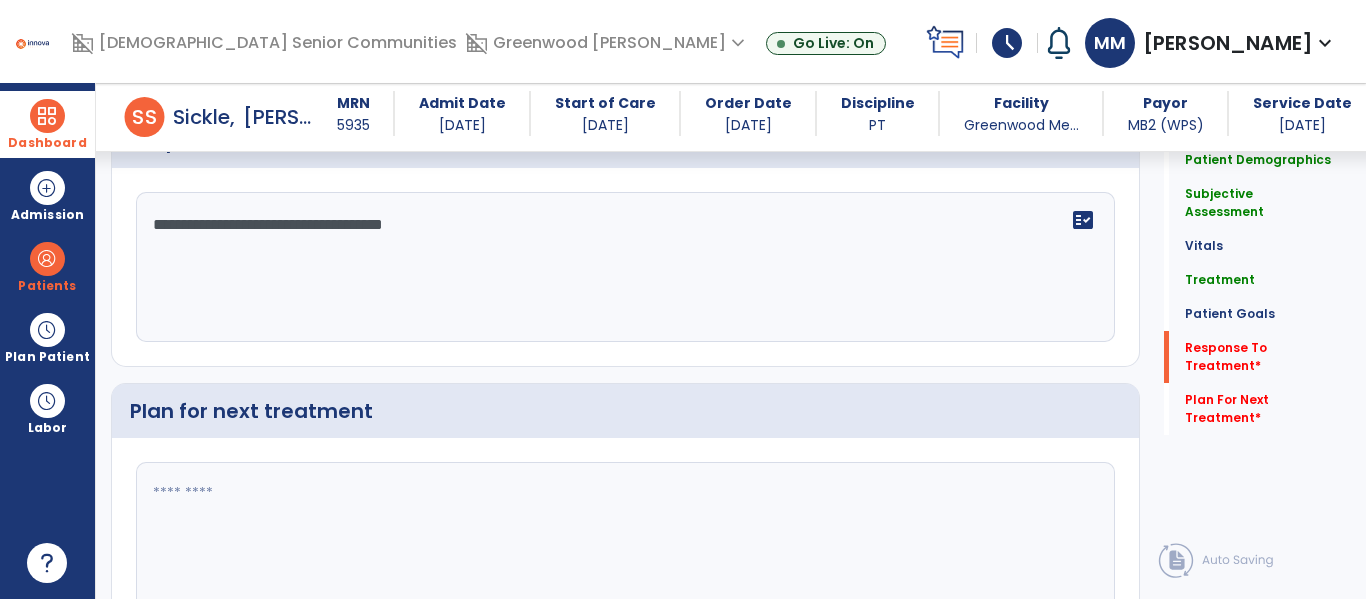 type on "**********" 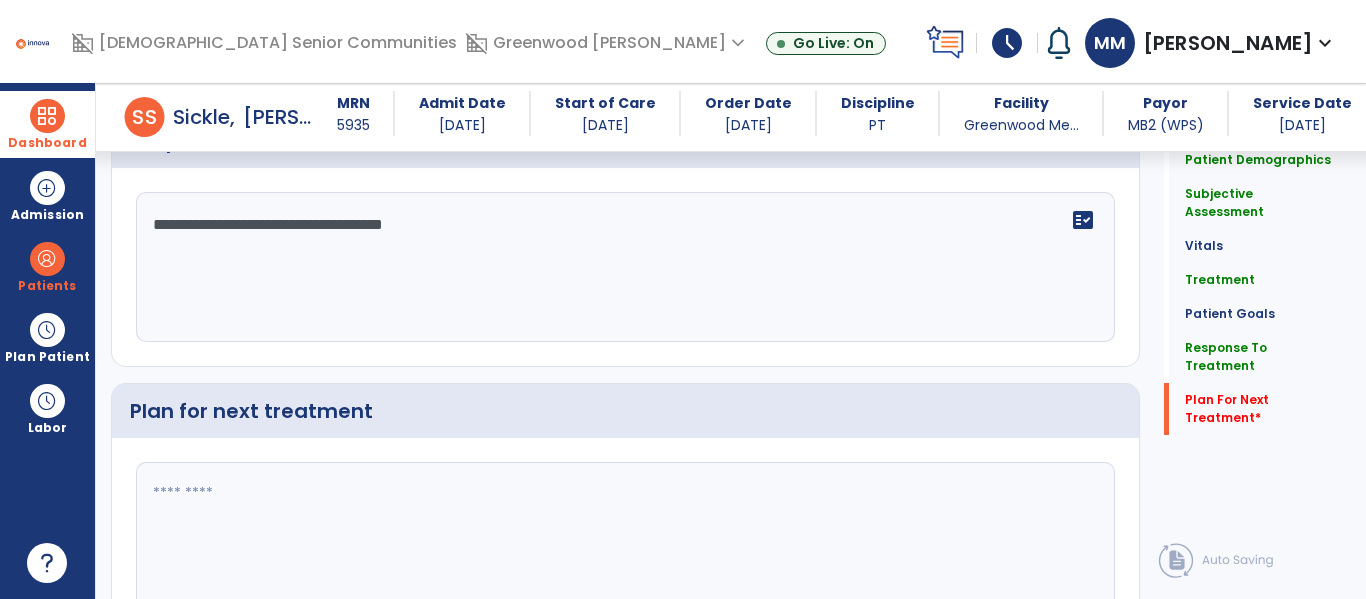 scroll, scrollTop: 3269, scrollLeft: 0, axis: vertical 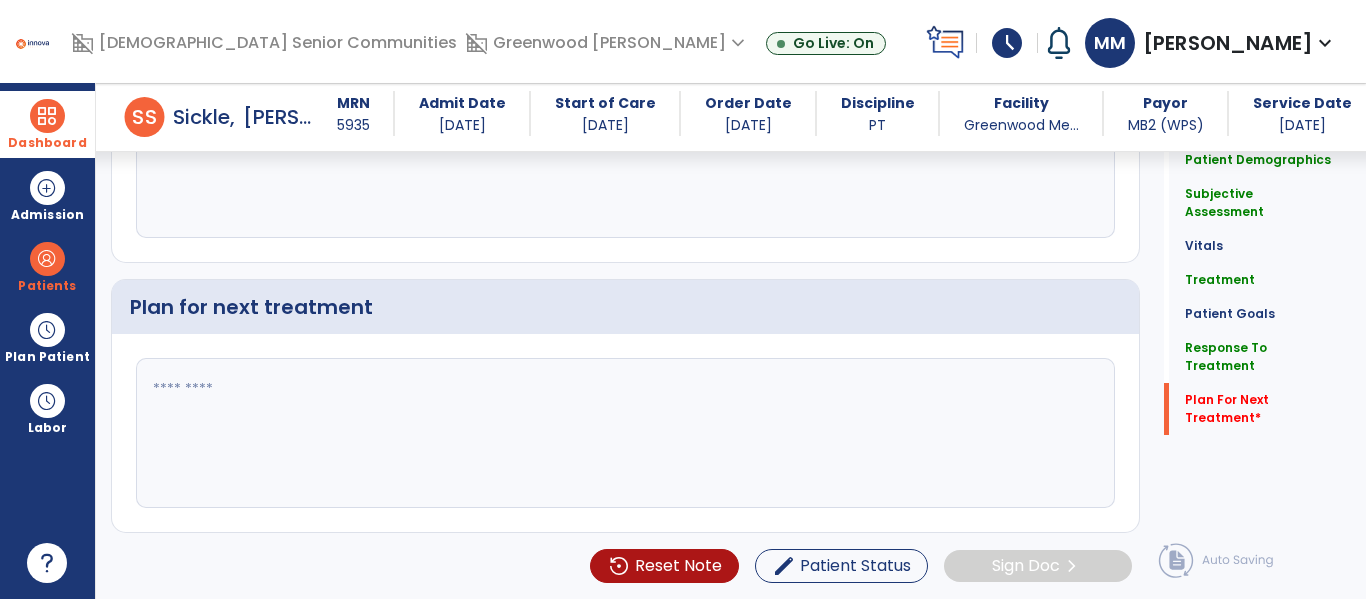 drag, startPoint x: 849, startPoint y: 400, endPoint x: 852, endPoint y: 413, distance: 13.341664 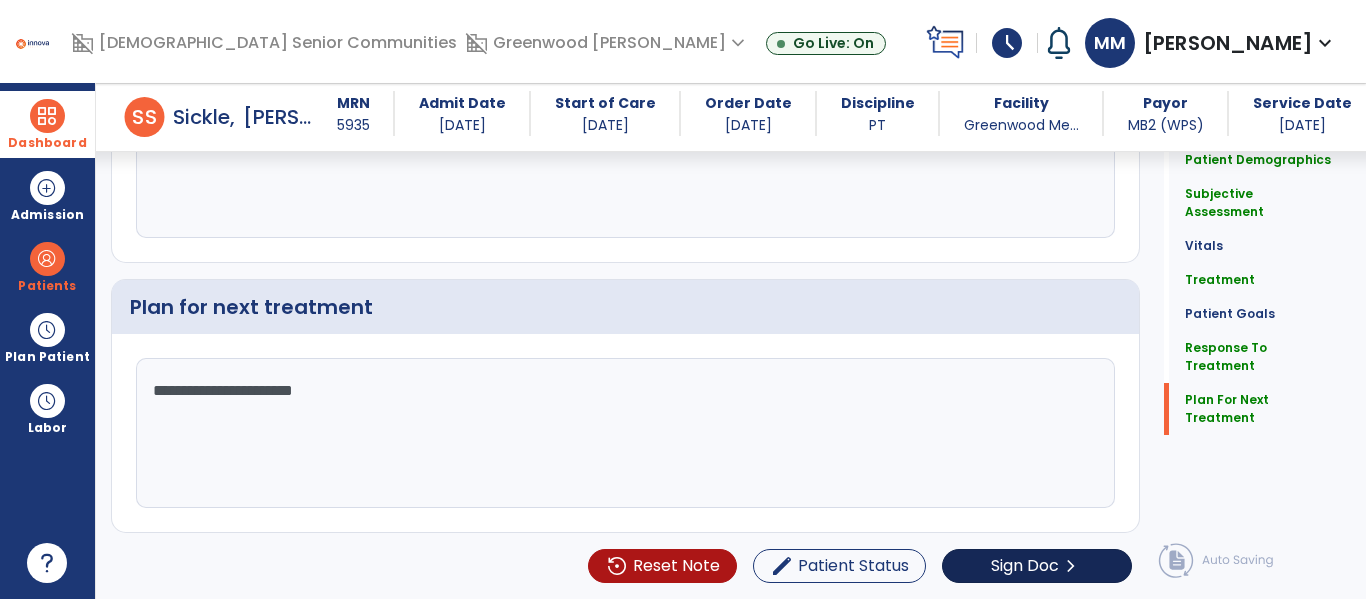 type on "**********" 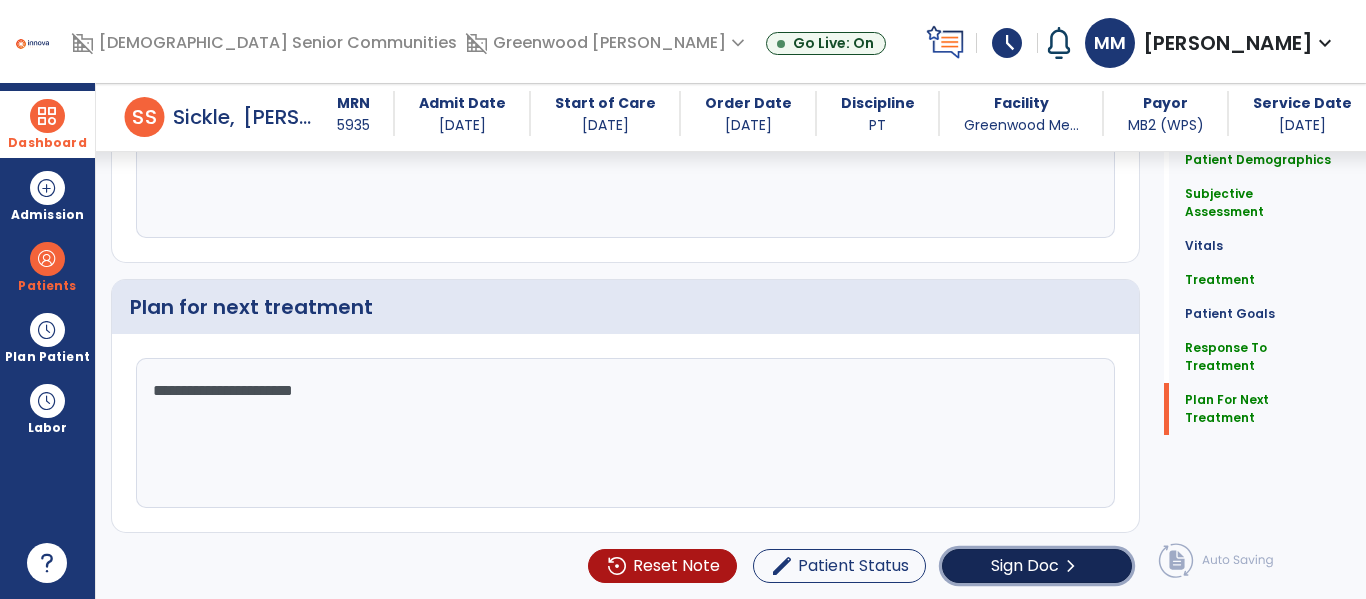 click on "Sign Doc" 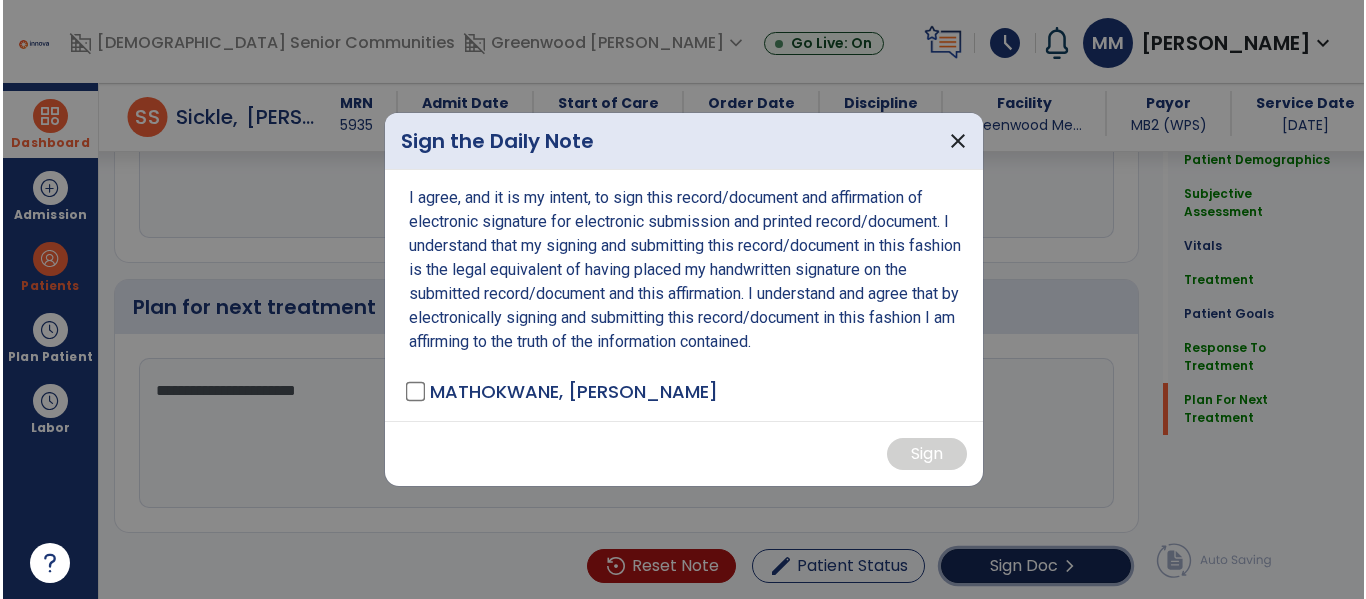 scroll, scrollTop: 3290, scrollLeft: 0, axis: vertical 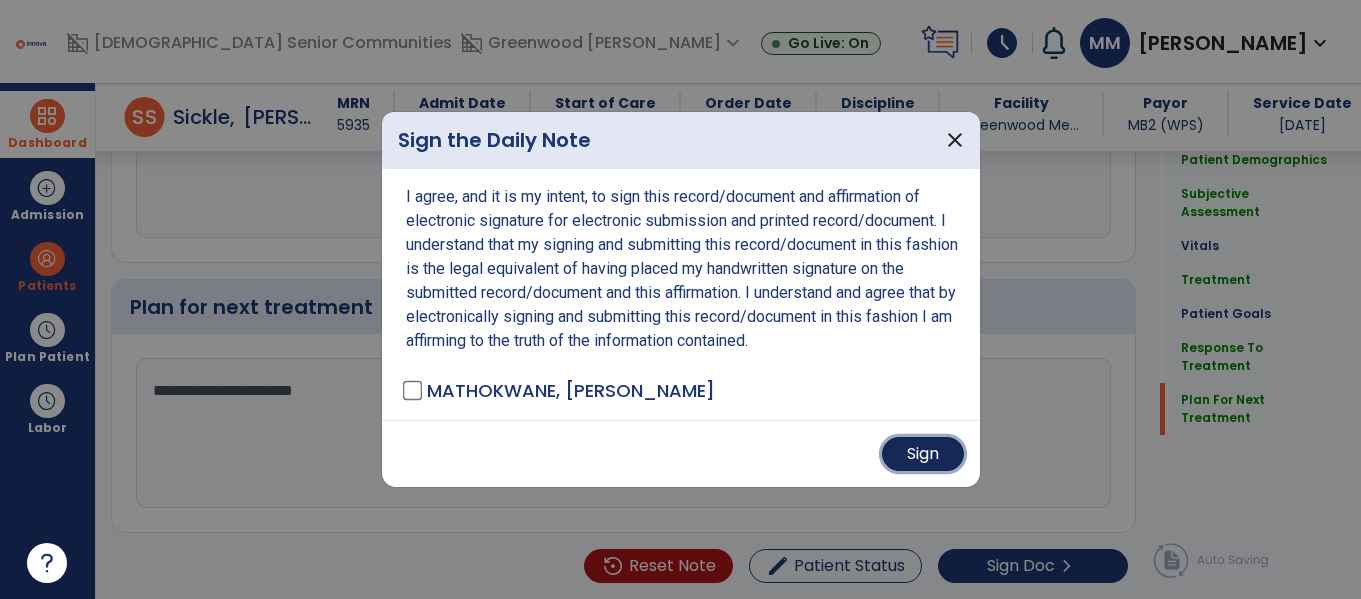 drag, startPoint x: 895, startPoint y: 456, endPoint x: 886, endPoint y: 451, distance: 10.29563 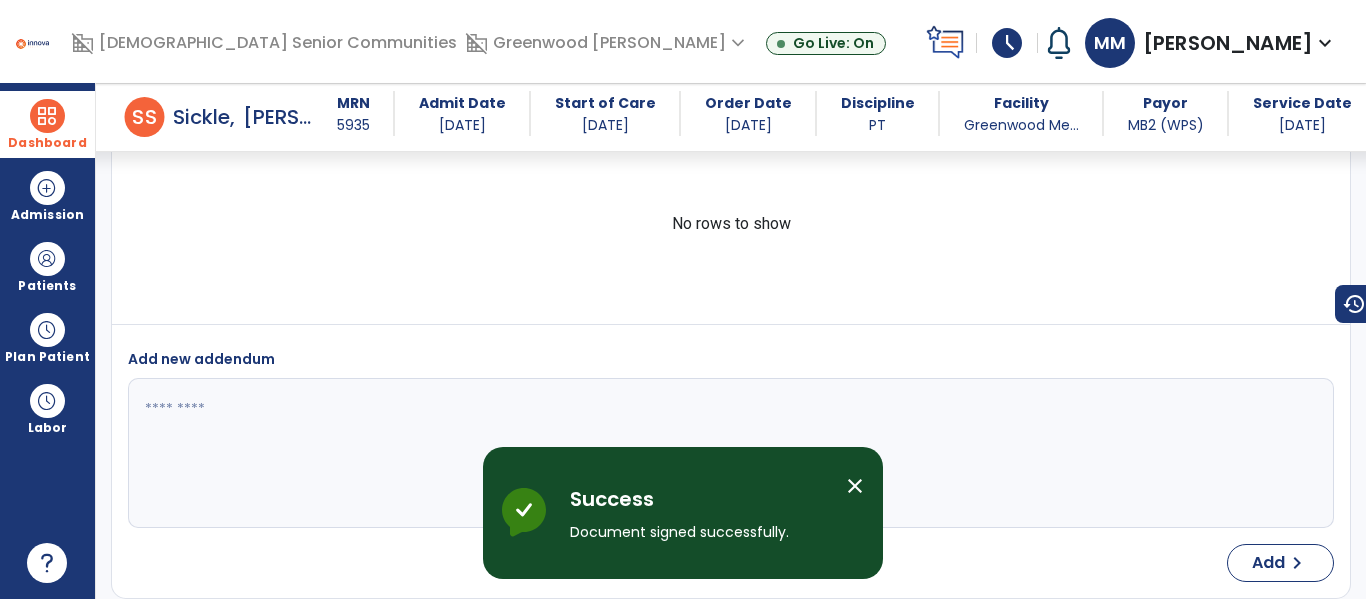 drag, startPoint x: 52, startPoint y: 125, endPoint x: 97, endPoint y: 127, distance: 45.044422 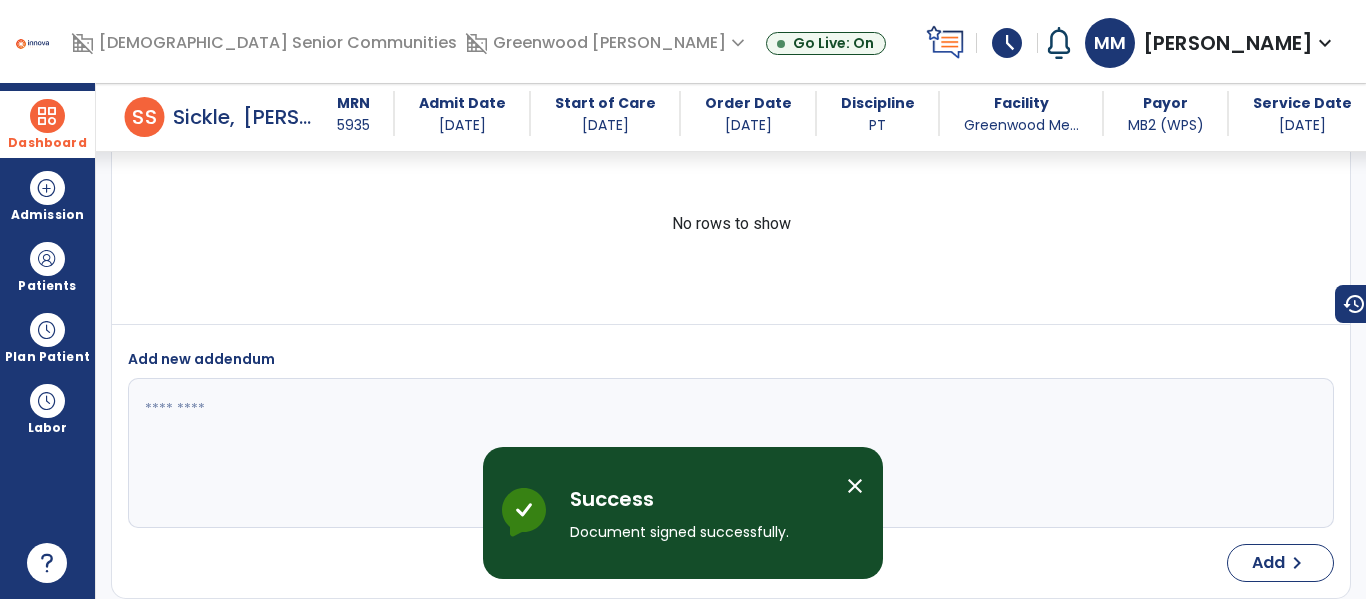 click on "Dashboard" at bounding box center [47, 124] 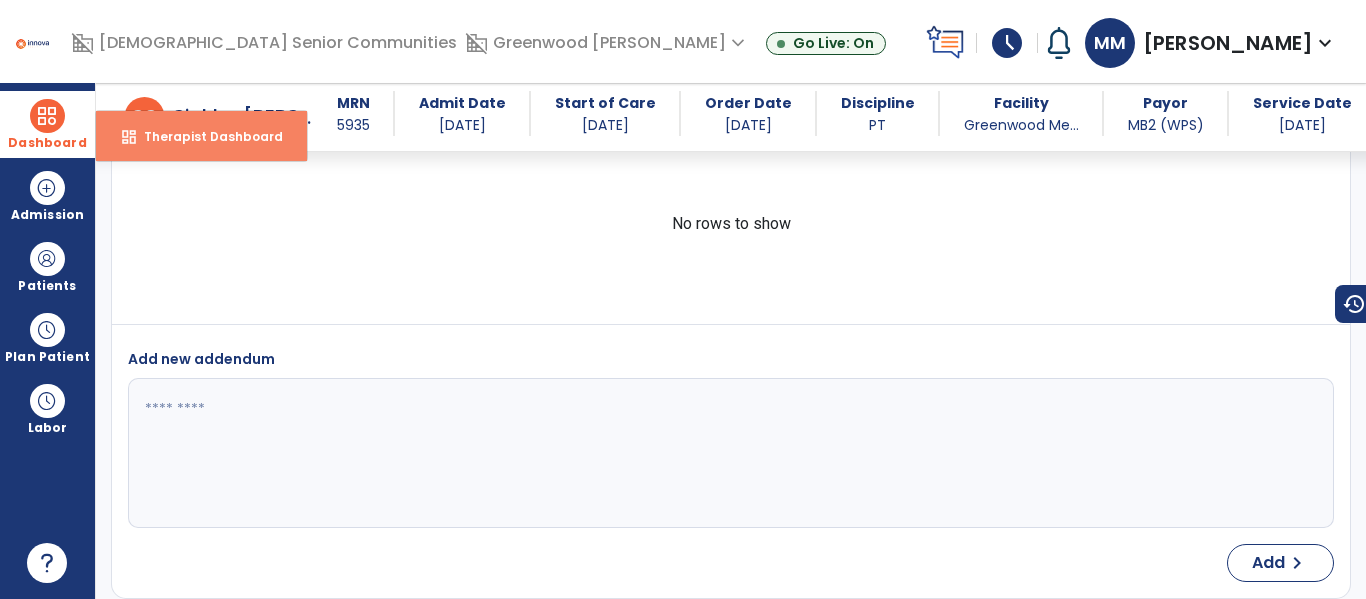 drag, startPoint x: 132, startPoint y: 119, endPoint x: 191, endPoint y: 131, distance: 60.207973 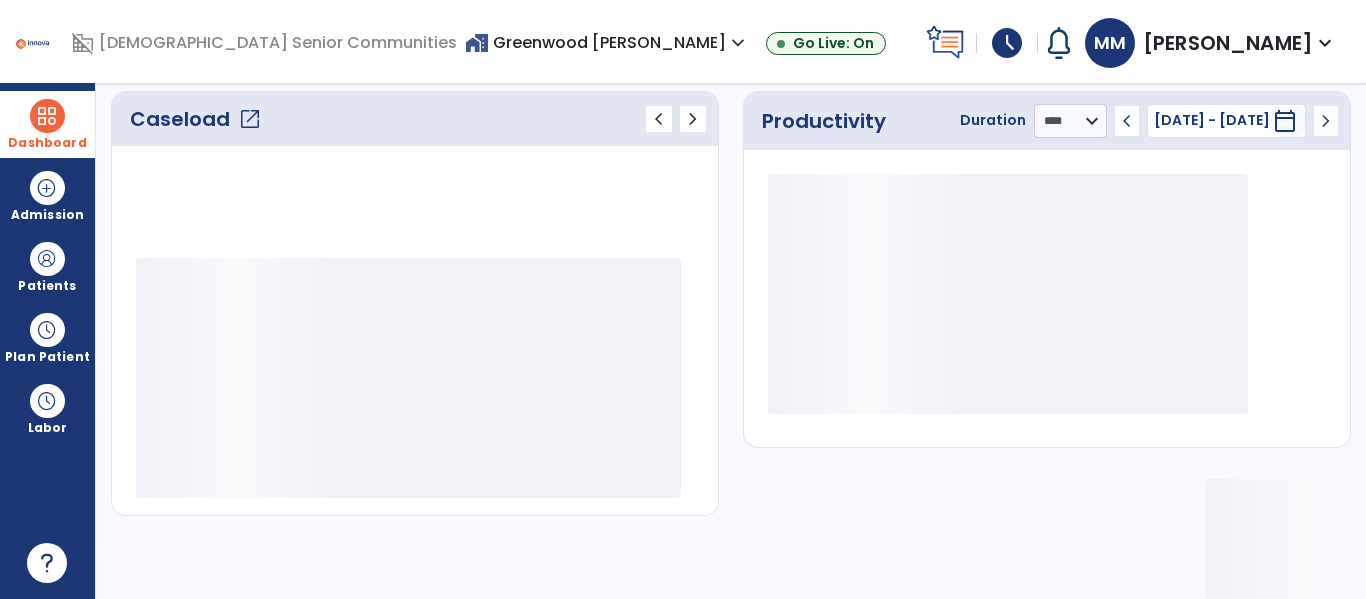 scroll, scrollTop: 276, scrollLeft: 0, axis: vertical 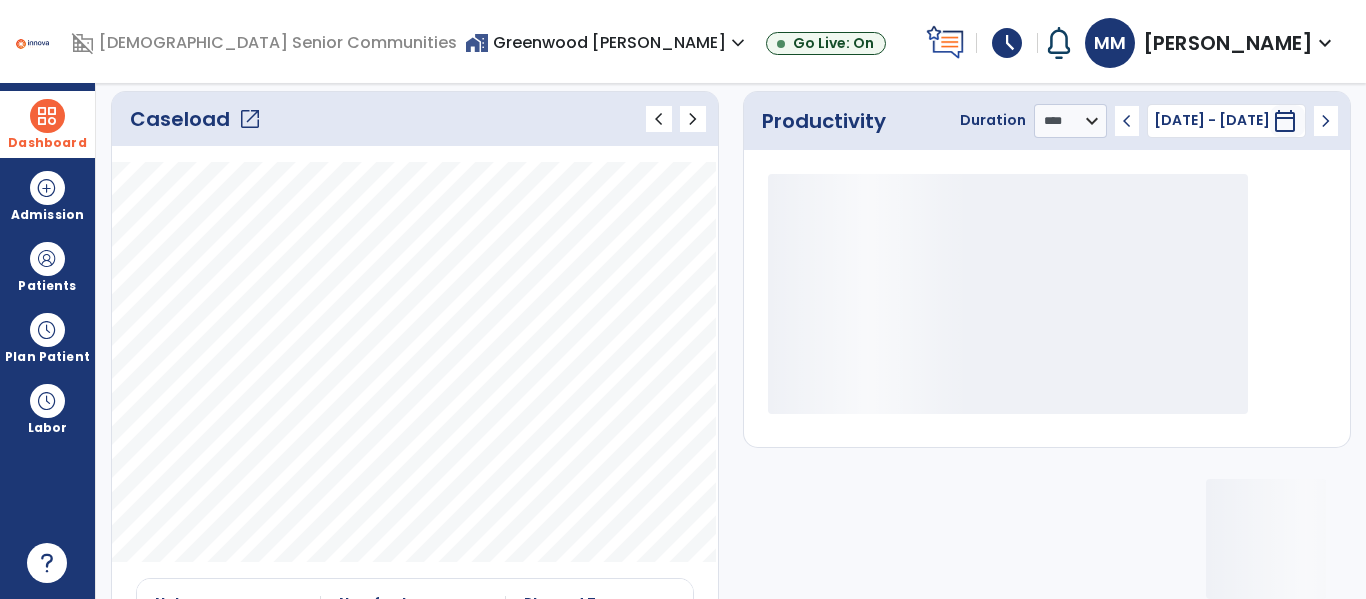 click on "open_in_new" 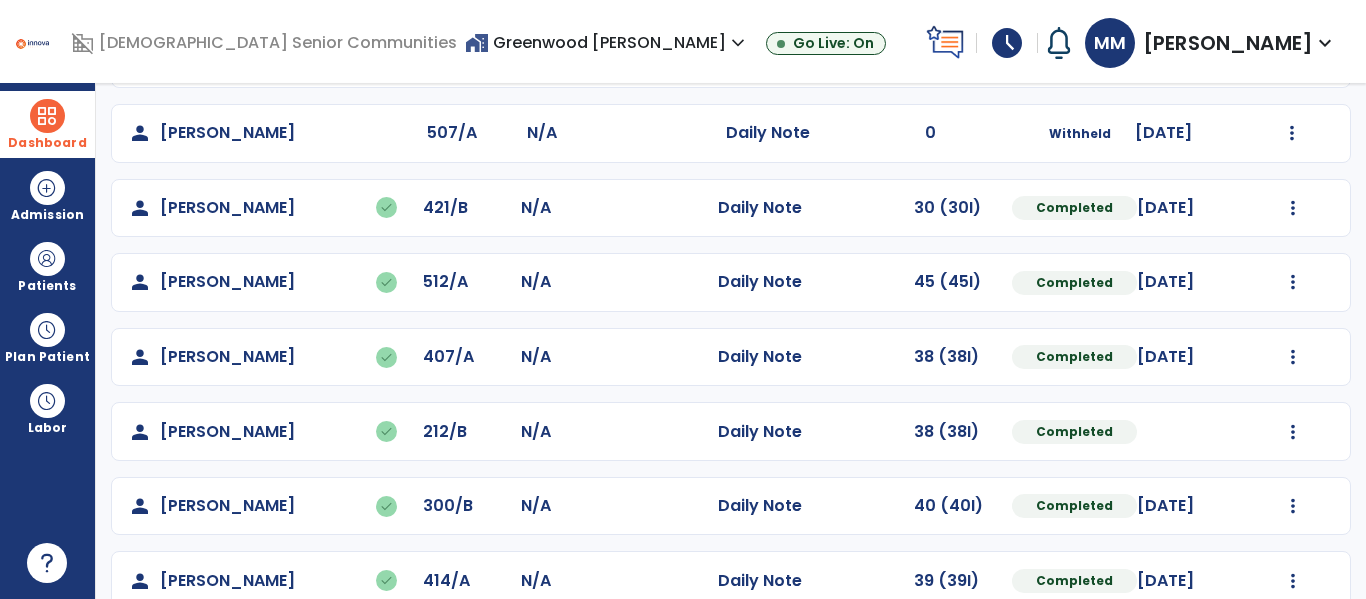 scroll, scrollTop: 563, scrollLeft: 0, axis: vertical 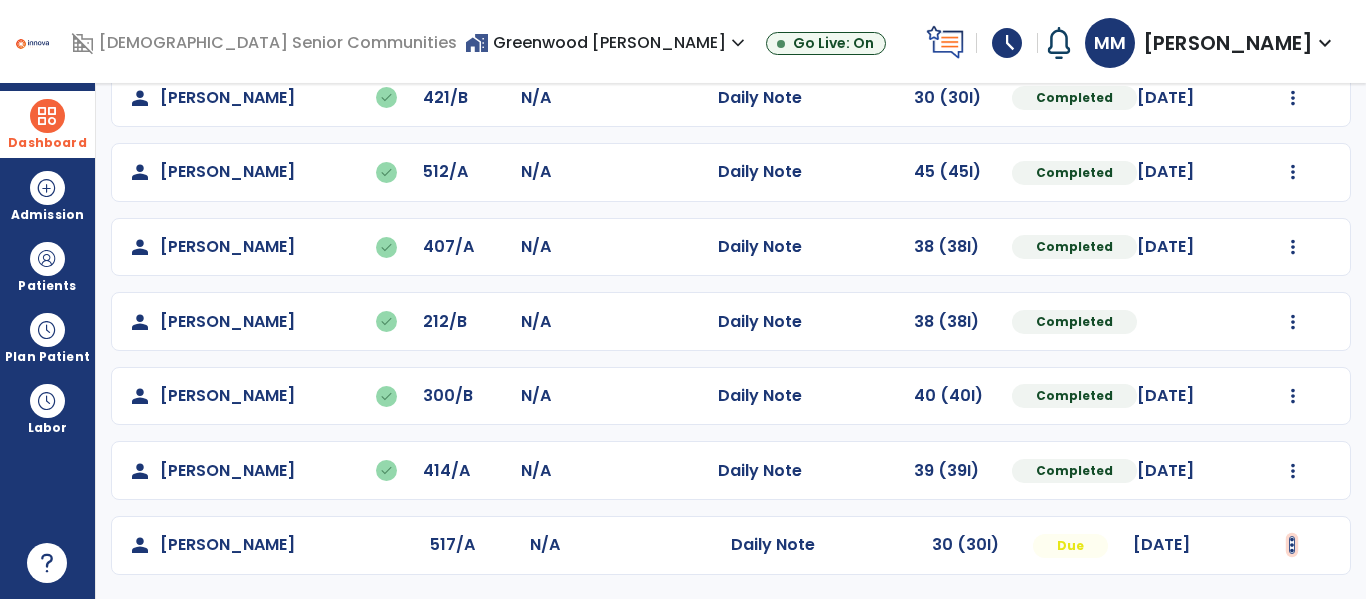 click at bounding box center (1293, -275) 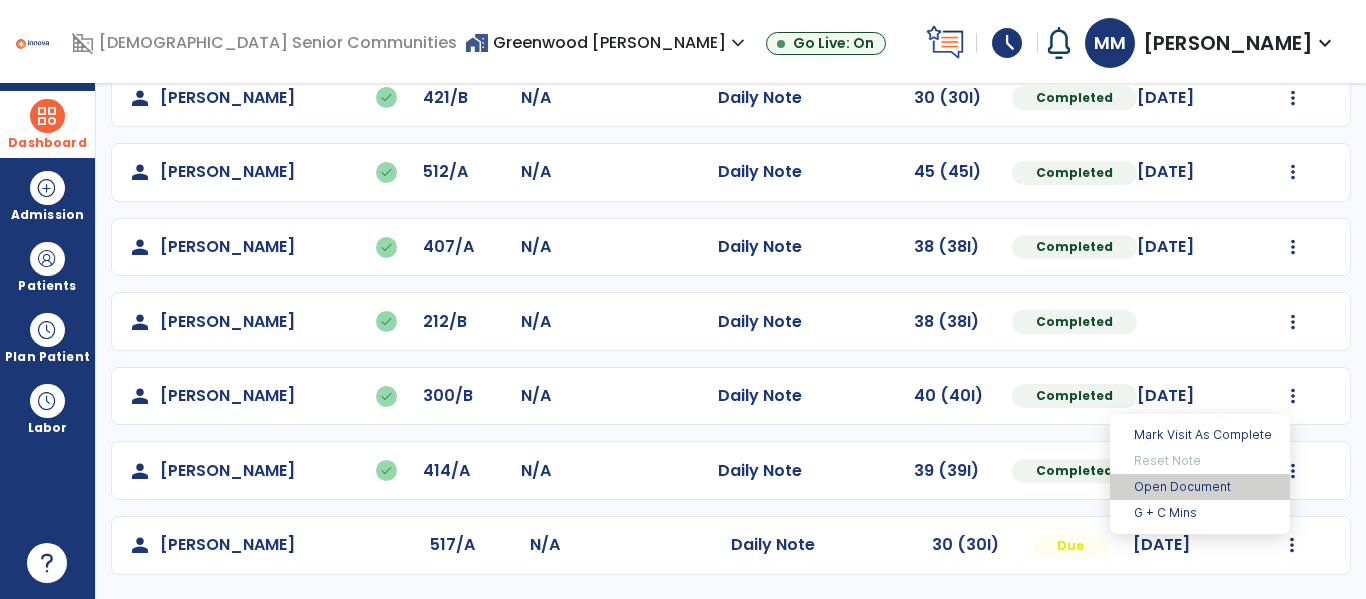 drag, startPoint x: 1161, startPoint y: 485, endPoint x: 1116, endPoint y: 490, distance: 45.276924 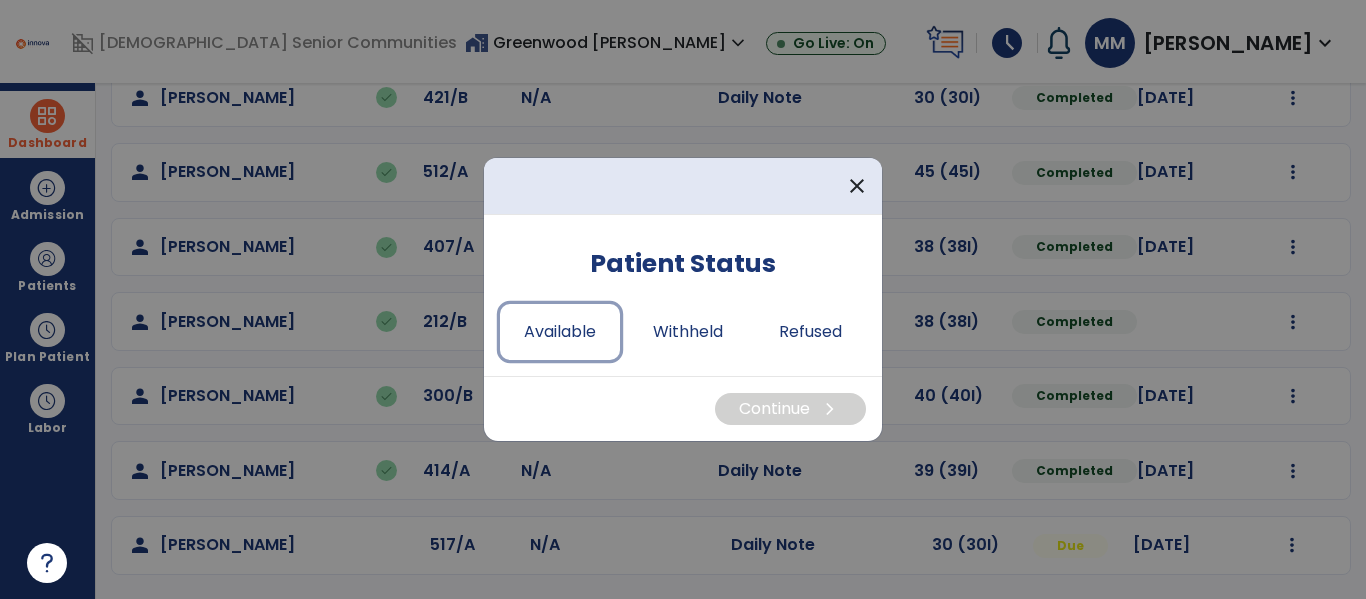 drag, startPoint x: 563, startPoint y: 329, endPoint x: 730, endPoint y: 410, distance: 185.60712 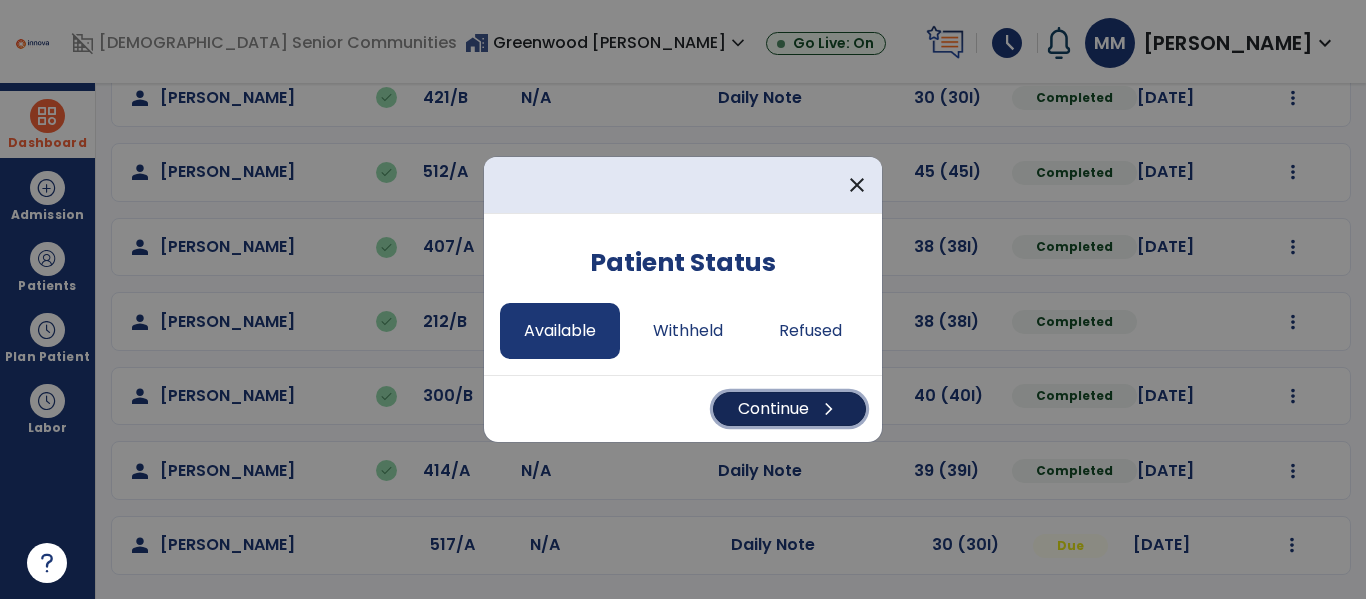 drag, startPoint x: 778, startPoint y: 407, endPoint x: 729, endPoint y: 404, distance: 49.09175 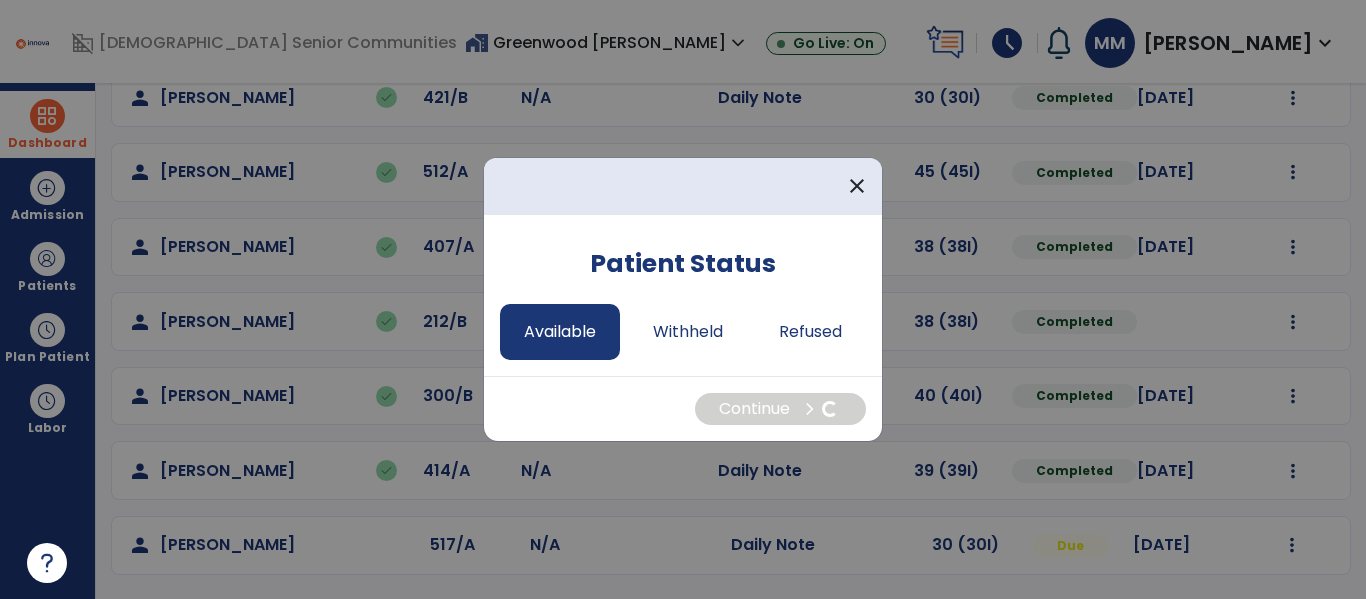select on "*" 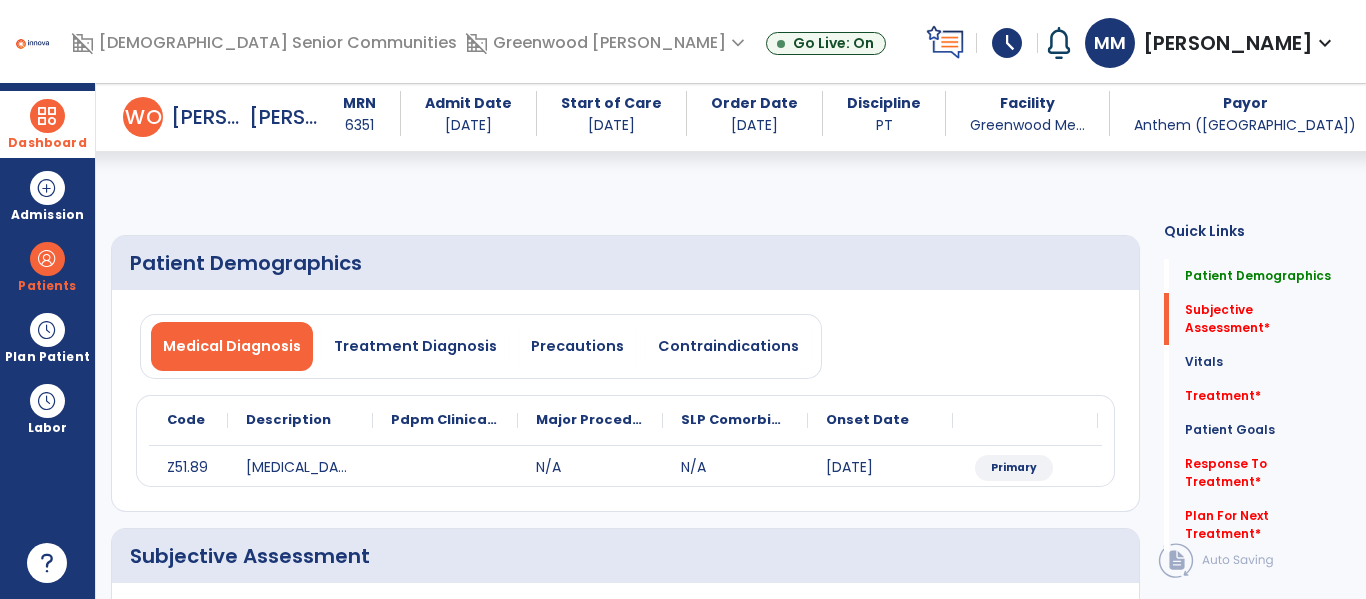scroll, scrollTop: 466, scrollLeft: 0, axis: vertical 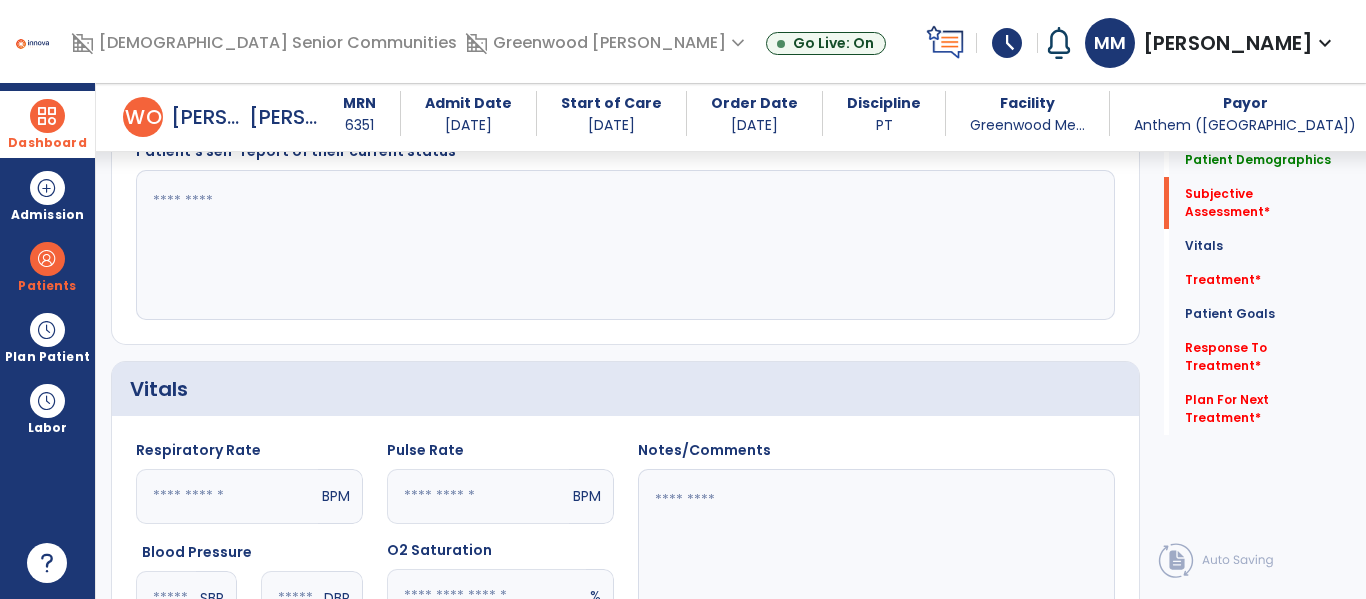 click 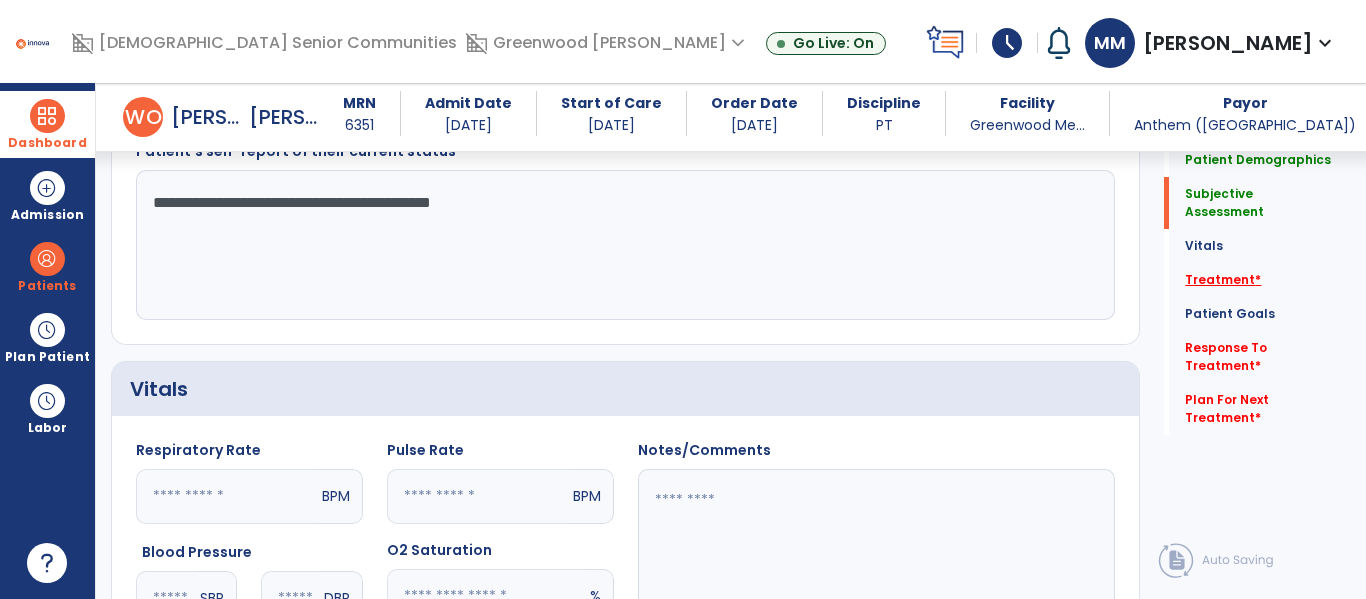type on "**********" 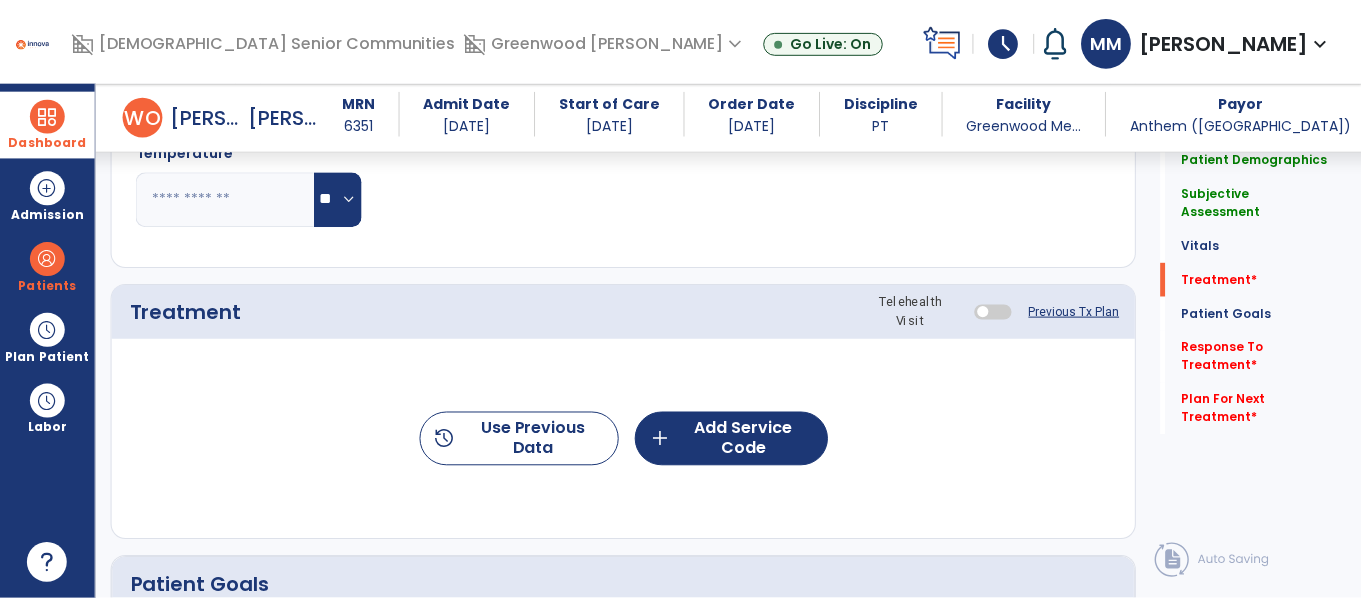 scroll, scrollTop: 1036, scrollLeft: 0, axis: vertical 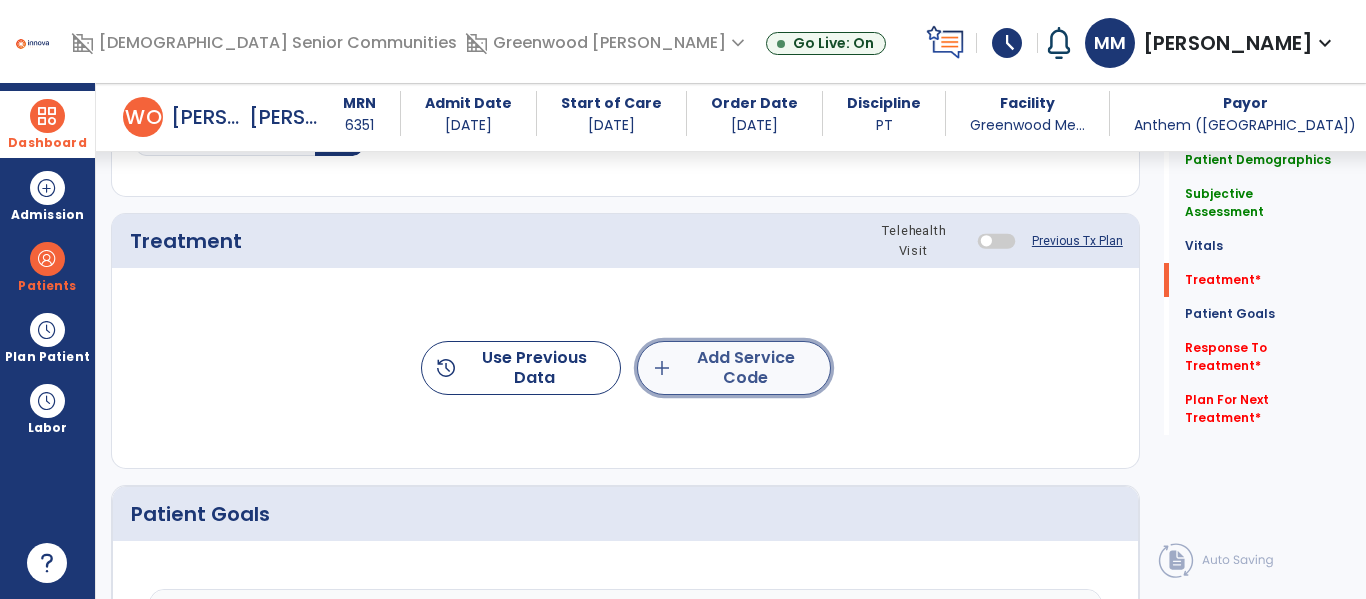click on "add  Add Service Code" 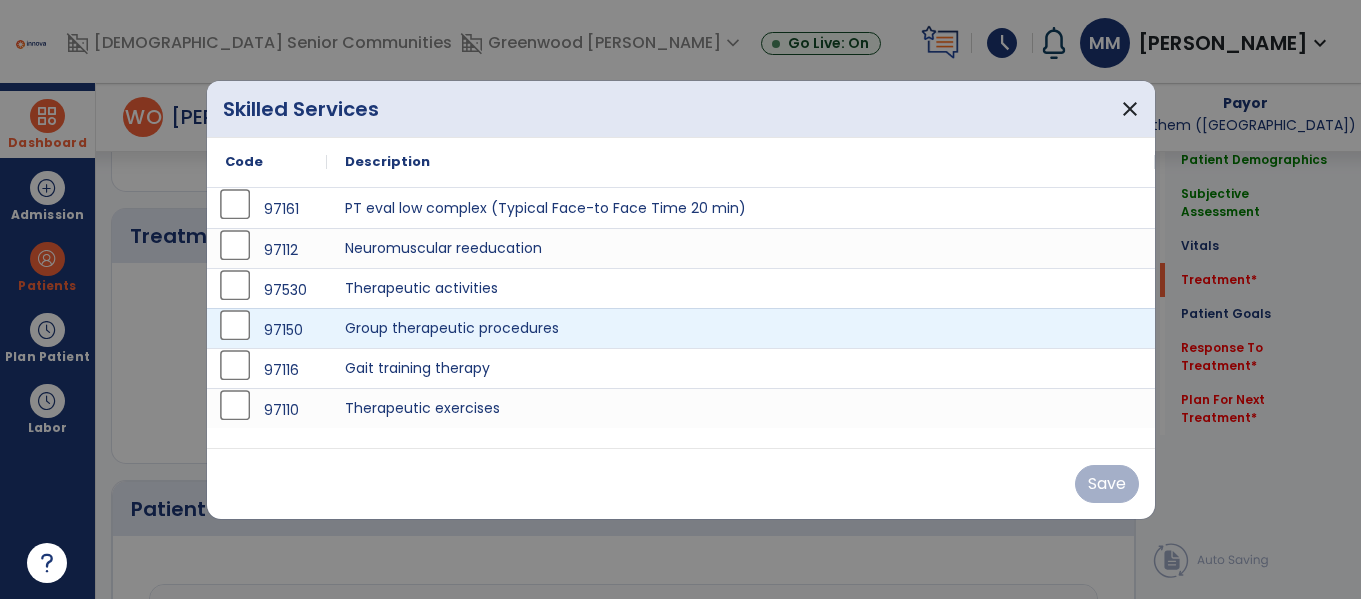 scroll, scrollTop: 1036, scrollLeft: 0, axis: vertical 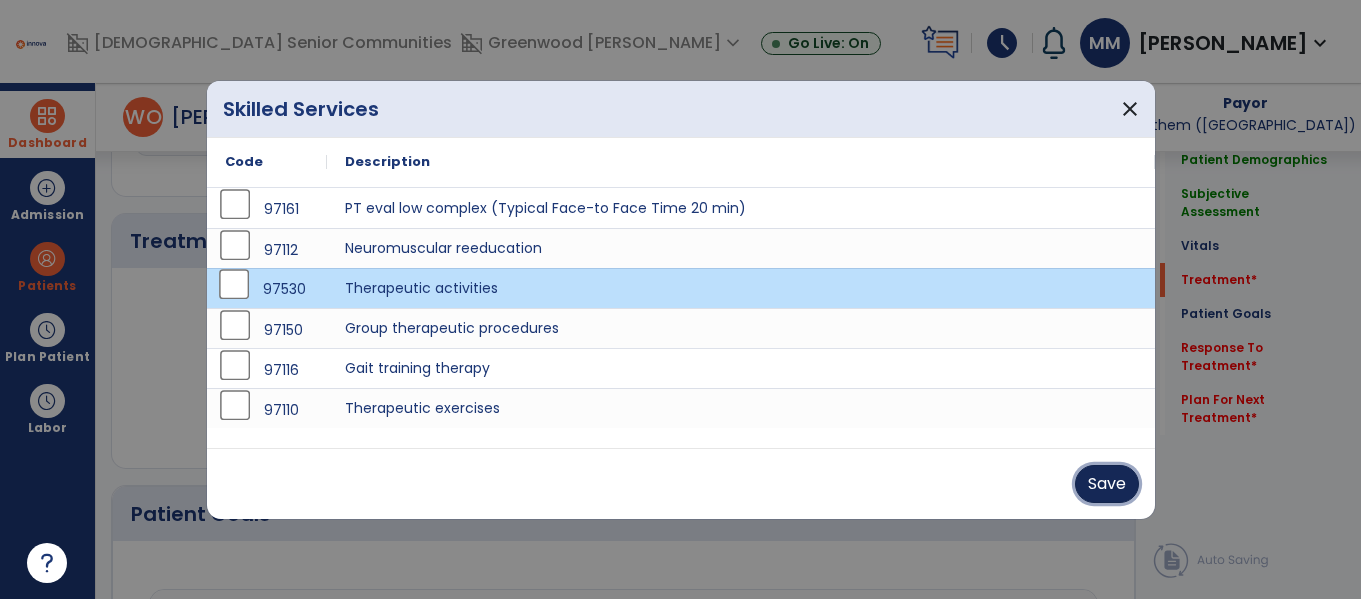 drag, startPoint x: 1092, startPoint y: 481, endPoint x: 992, endPoint y: 471, distance: 100.49876 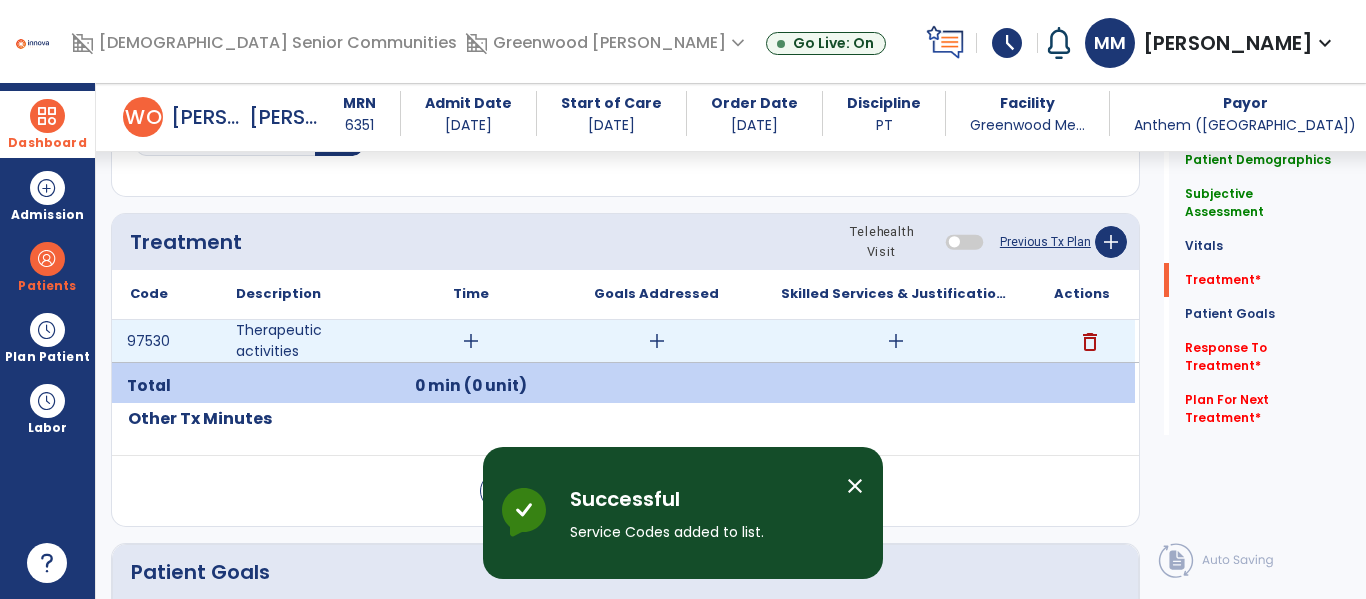 click on "add" at bounding box center (471, 341) 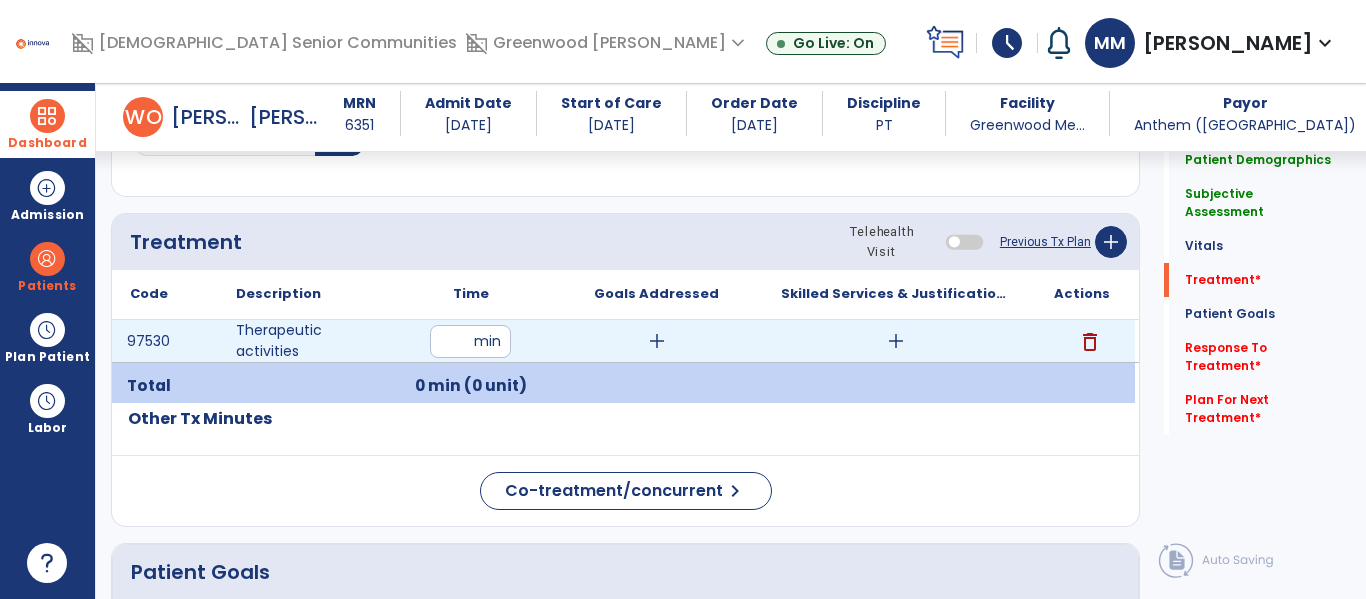 type on "**" 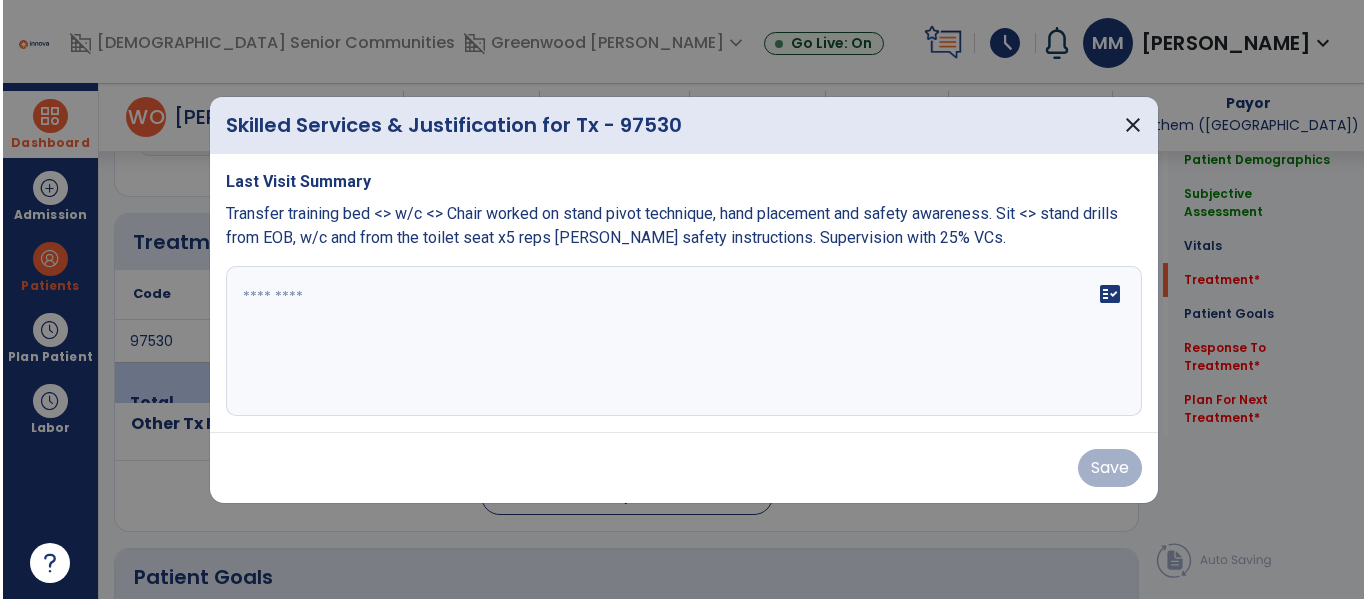 scroll, scrollTop: 1036, scrollLeft: 0, axis: vertical 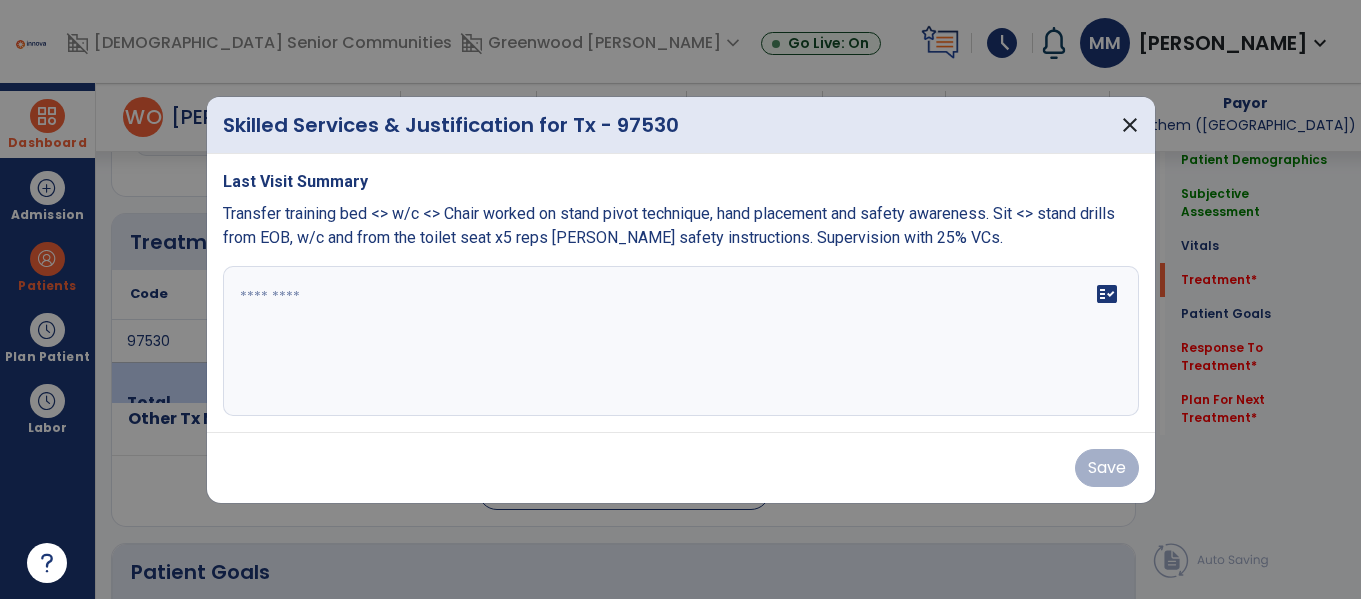 click on "fact_check" at bounding box center (681, 341) 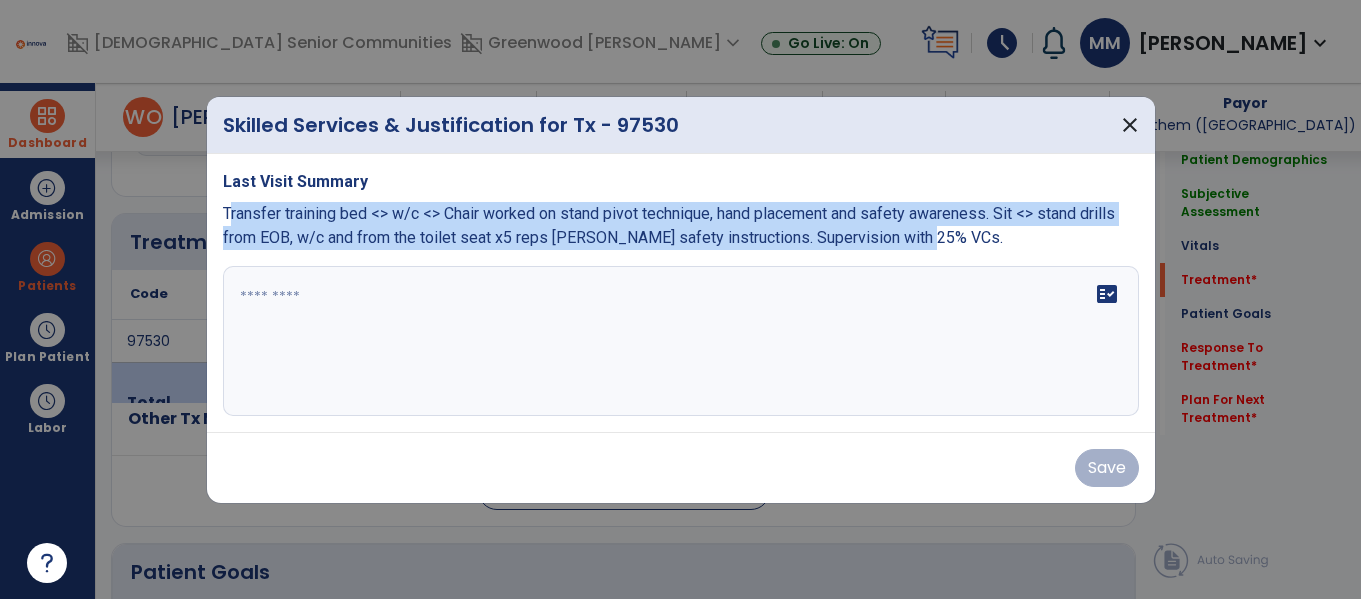 drag, startPoint x: 227, startPoint y: 211, endPoint x: 919, endPoint y: 245, distance: 692.8348 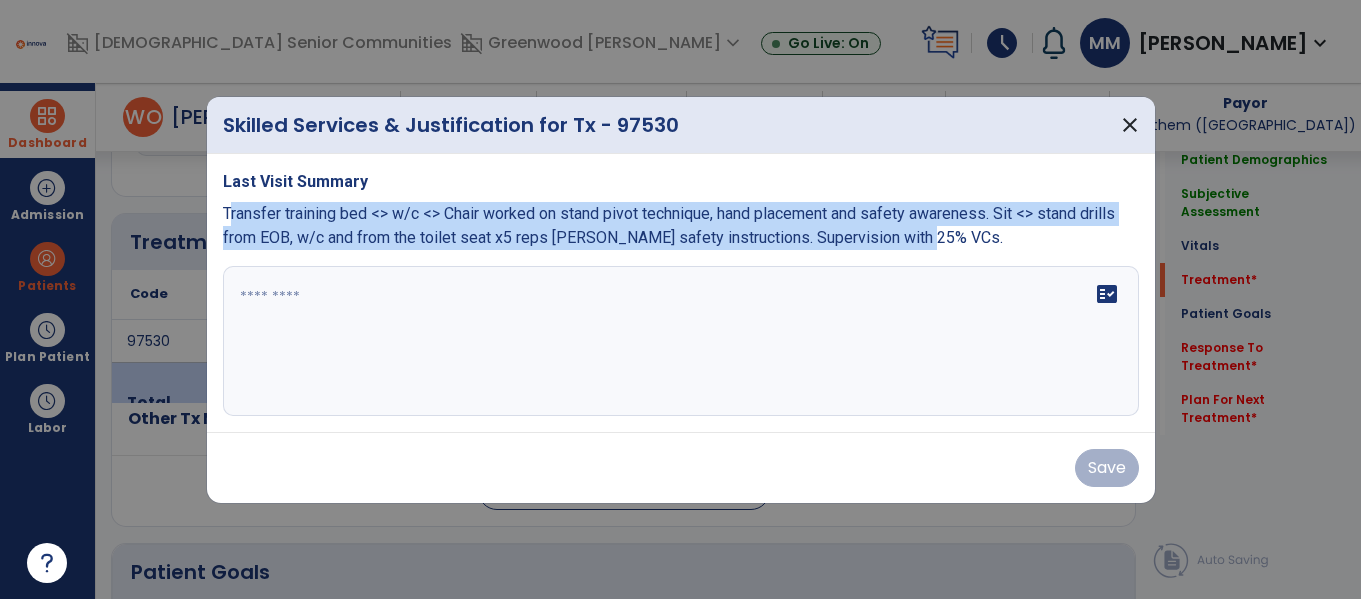 click on "Transfer training bed <> w/c <> Chair worked on stand pivot technique, hand placement and safety awareness. Sit <> stand drills from EOB, w/c and from the toilet seat x5 reps [PERSON_NAME] safety instructions. Supervision with 25% VCs." at bounding box center (681, 226) 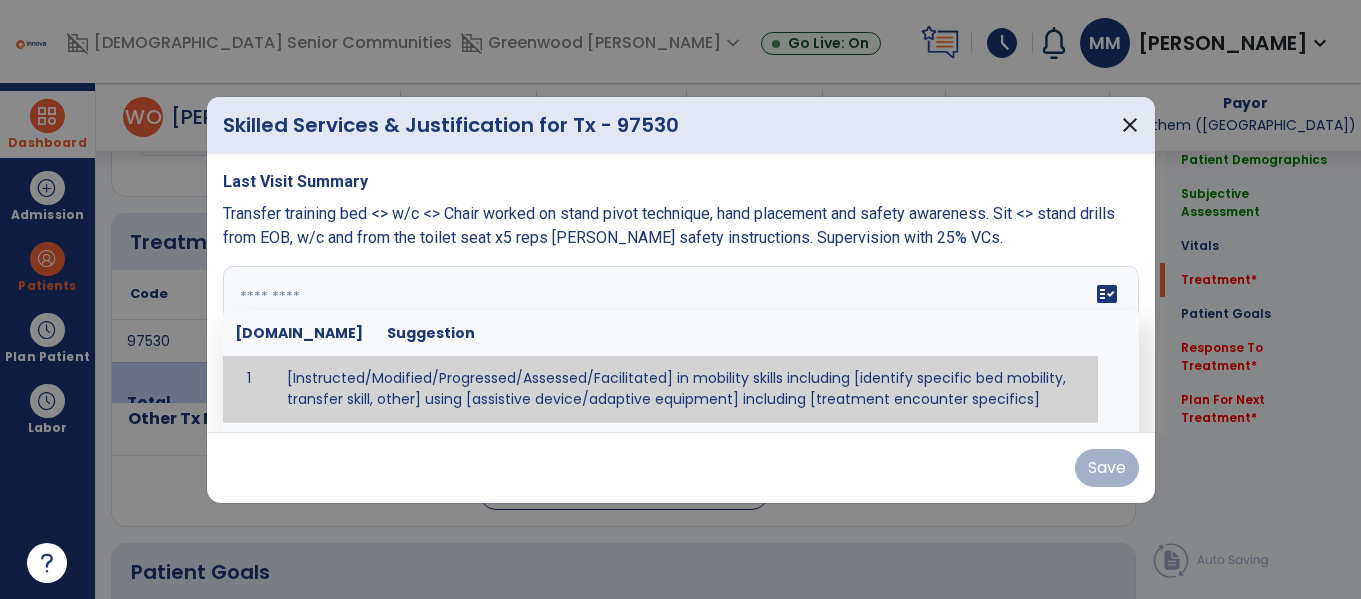 click at bounding box center (678, 341) 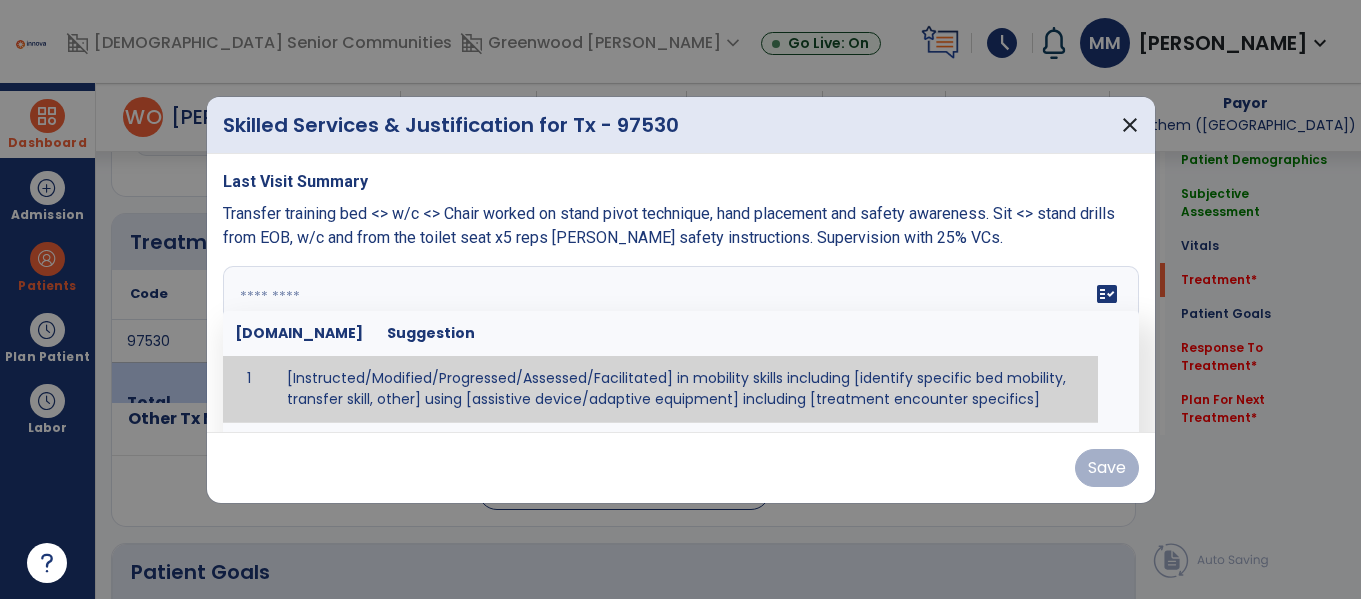 paste on "**********" 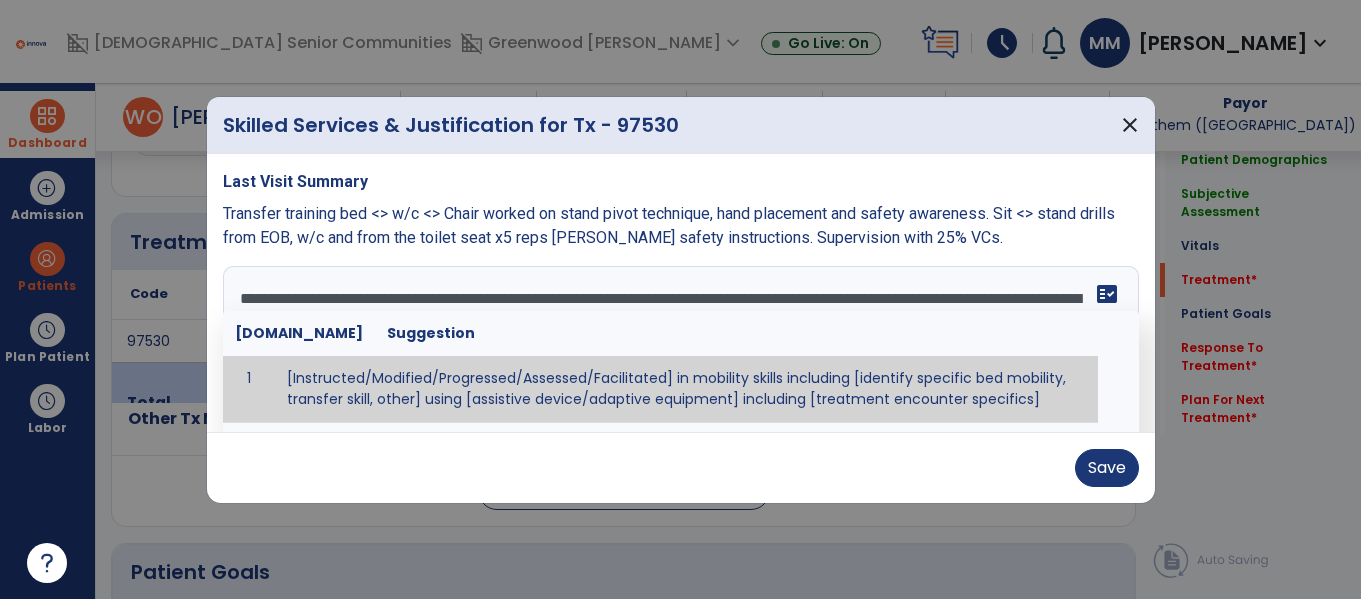 click on "Transfer training bed <> w/c <> Chair worked on stand pivot technique, hand placement and safety awareness. Sit <> stand drills from EOB, w/c and from the toilet seat x5 reps [PERSON_NAME] safety instructions. Supervision with 25% VCs." at bounding box center (669, 225) 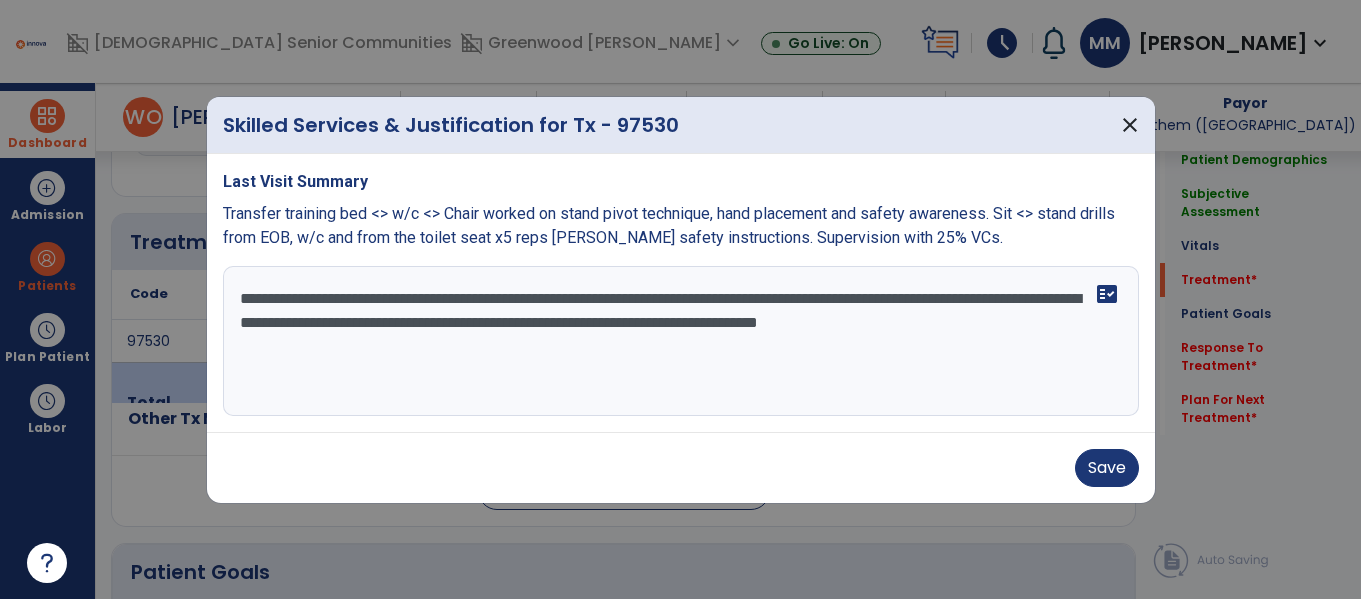click on "**********" at bounding box center (681, 341) 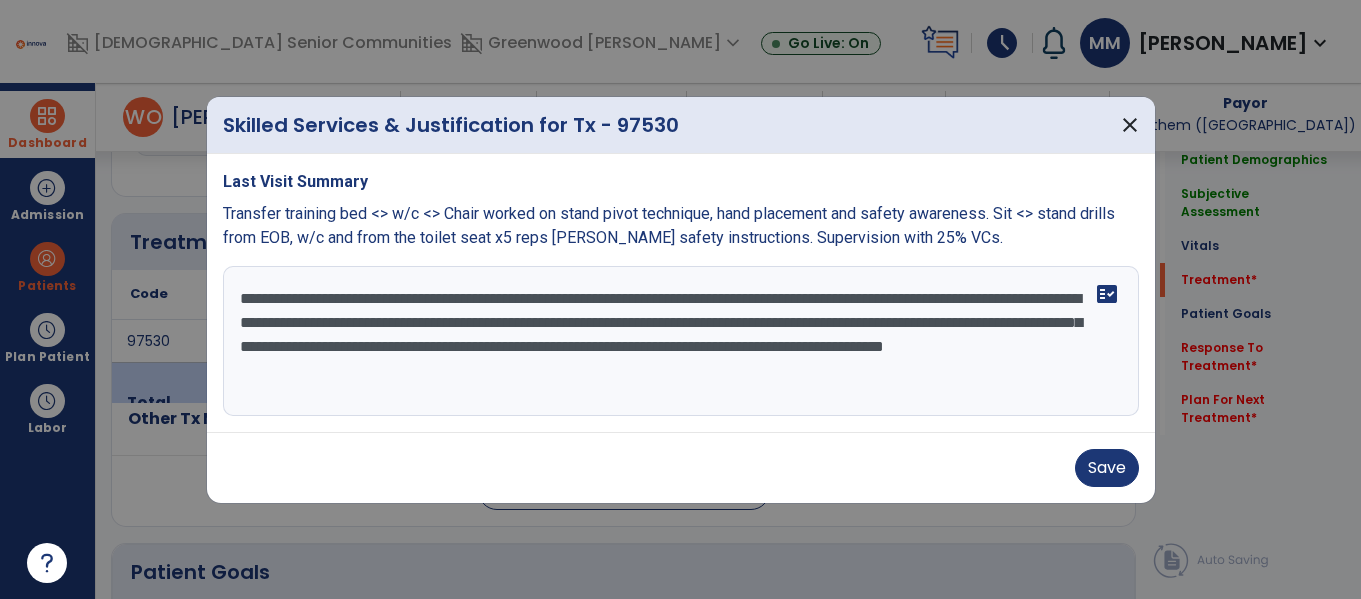click on "**********" at bounding box center [681, 341] 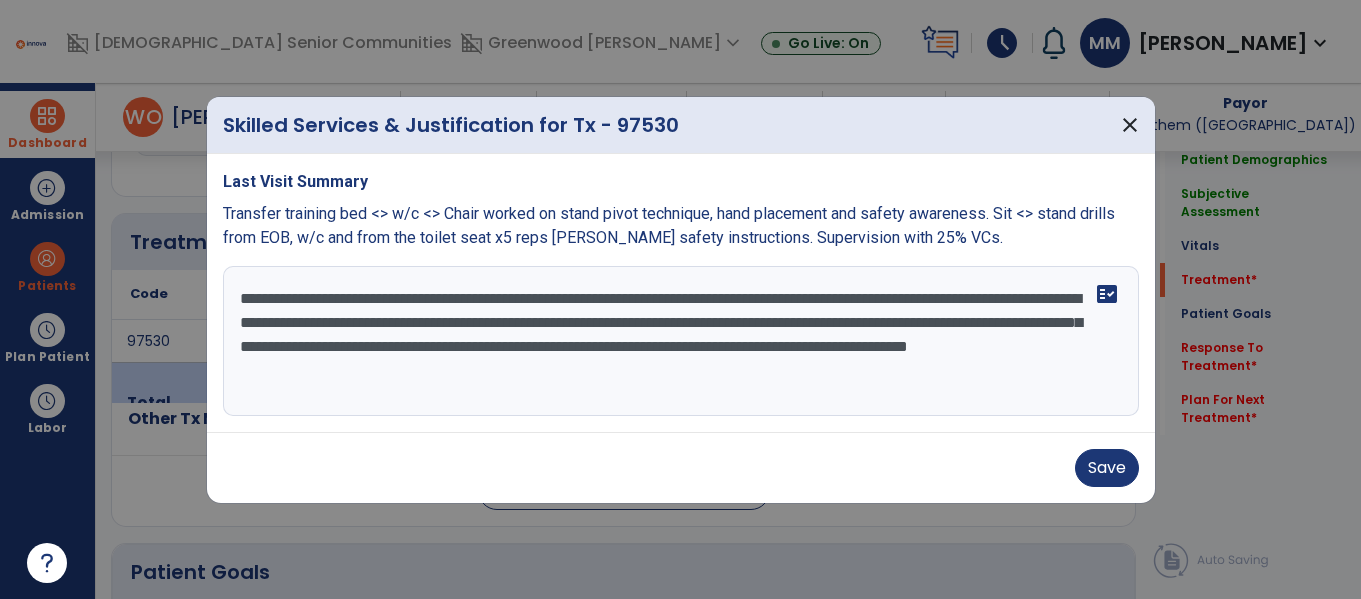 drag, startPoint x: 854, startPoint y: 386, endPoint x: 866, endPoint y: 377, distance: 15 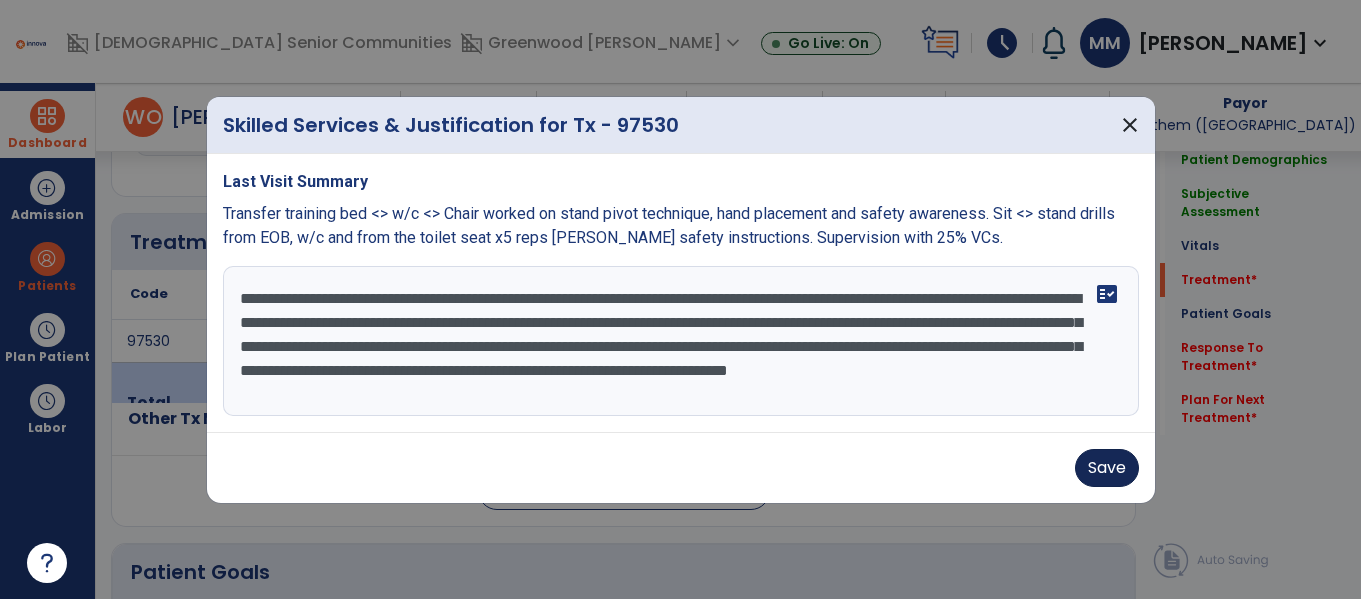 type on "**********" 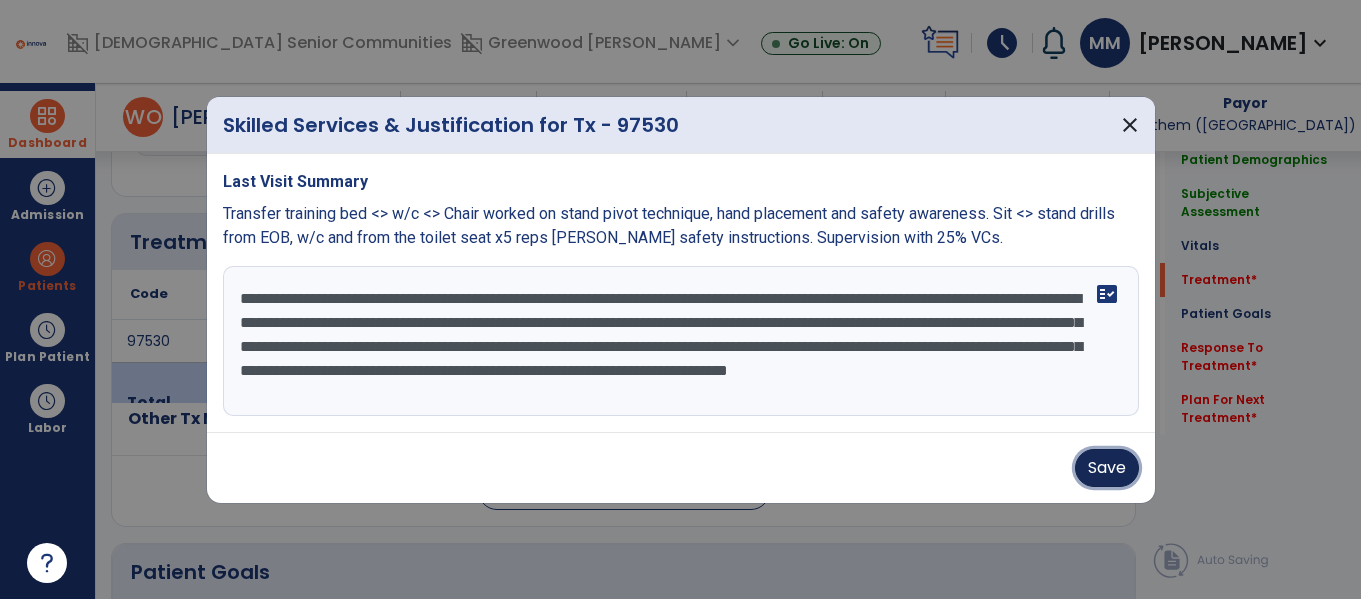 drag, startPoint x: 1106, startPoint y: 473, endPoint x: 1194, endPoint y: 453, distance: 90.24411 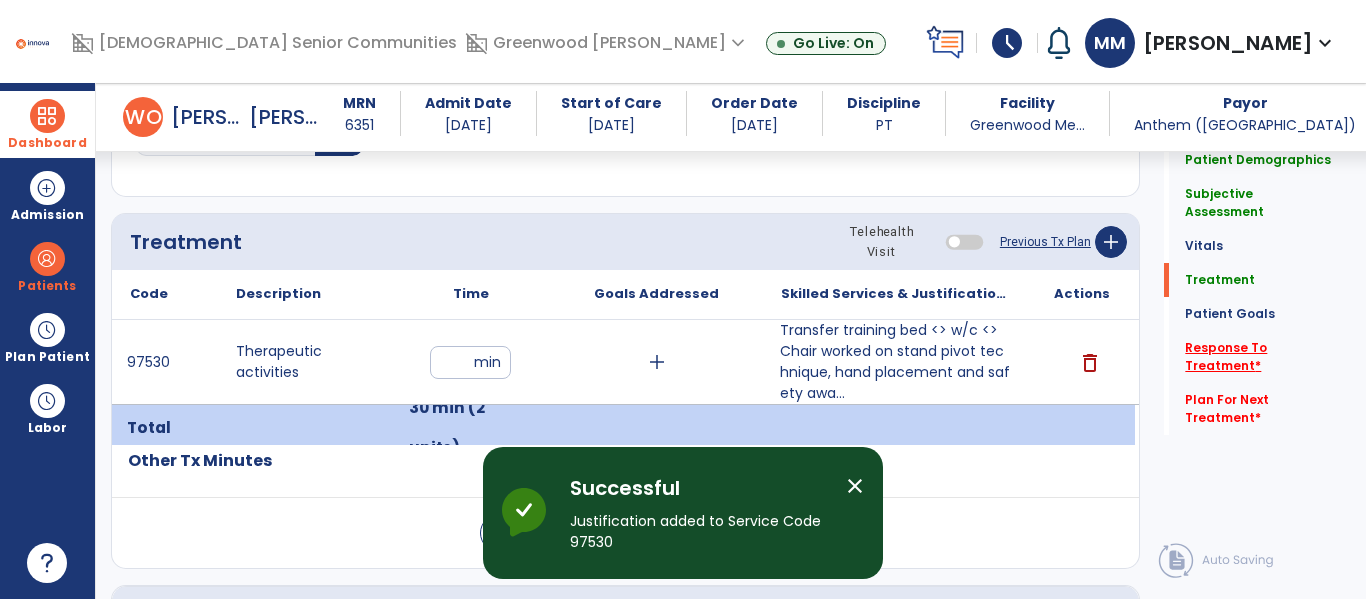 click on "Response To Treatment   *" 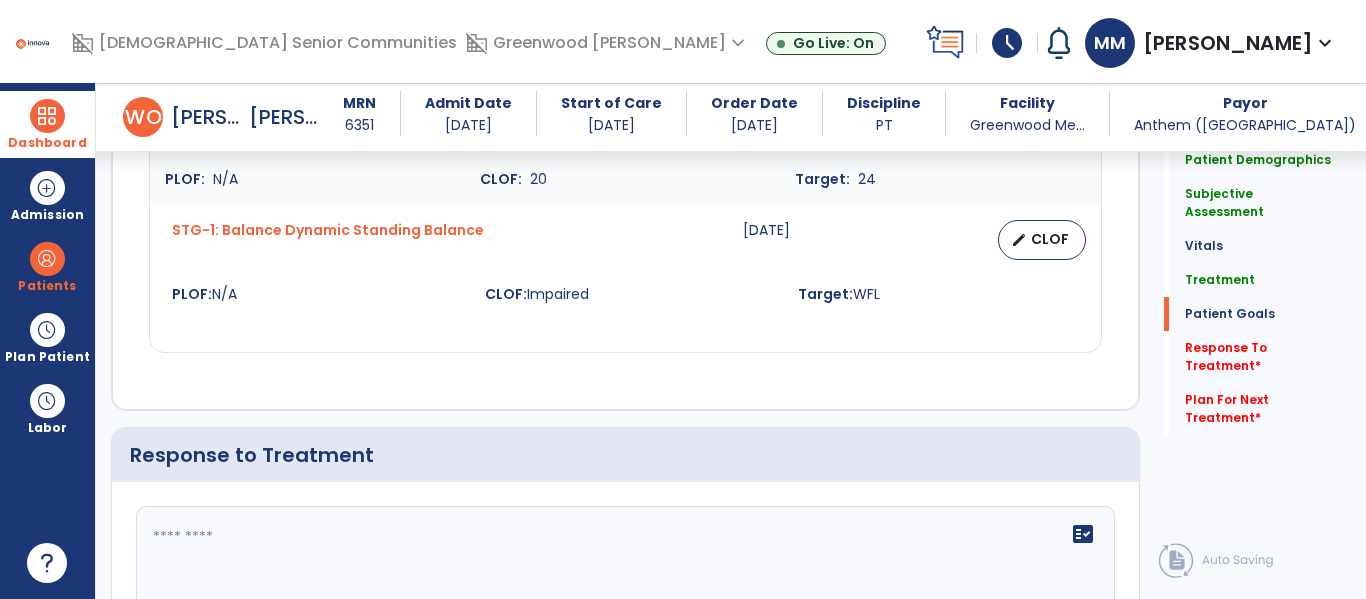 scroll, scrollTop: 2569, scrollLeft: 0, axis: vertical 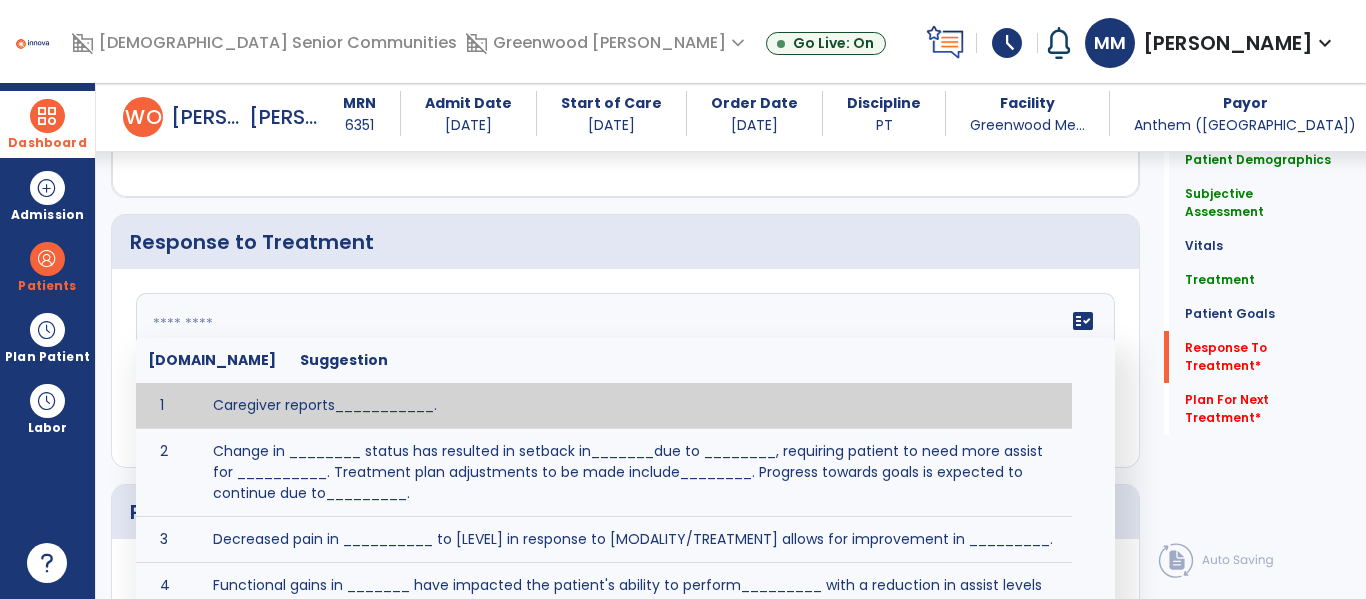click on "fact_check  [DOMAIN_NAME] Suggestion 1 Caregiver reports___________. 2 Change in ________ status has resulted in setback in_______due to ________, requiring patient to need more assist for __________.   Treatment plan adjustments to be made include________.  Progress towards goals is expected to continue due to_________. 3 Decreased pain in __________ to [LEVEL] in response to [MODALITY/TREATMENT] allows for improvement in _________. 4 Functional gains in _______ have impacted the patient's ability to perform_________ with a reduction in assist levels to_________. 5 Functional progress this week has been significant due to__________. 6 Gains in ________ have improved the patient's ability to perform ______with decreased levels of assist to___________. 7 Improvement in ________allows patient to tolerate higher levels of challenges in_________. 8 Pain in [AREA] has decreased to [LEVEL] in response to [TREATMENT/MODALITY], allowing fore ease in completing__________. 9 10 11 12 13 14 15 16 17 18 19 20 21" 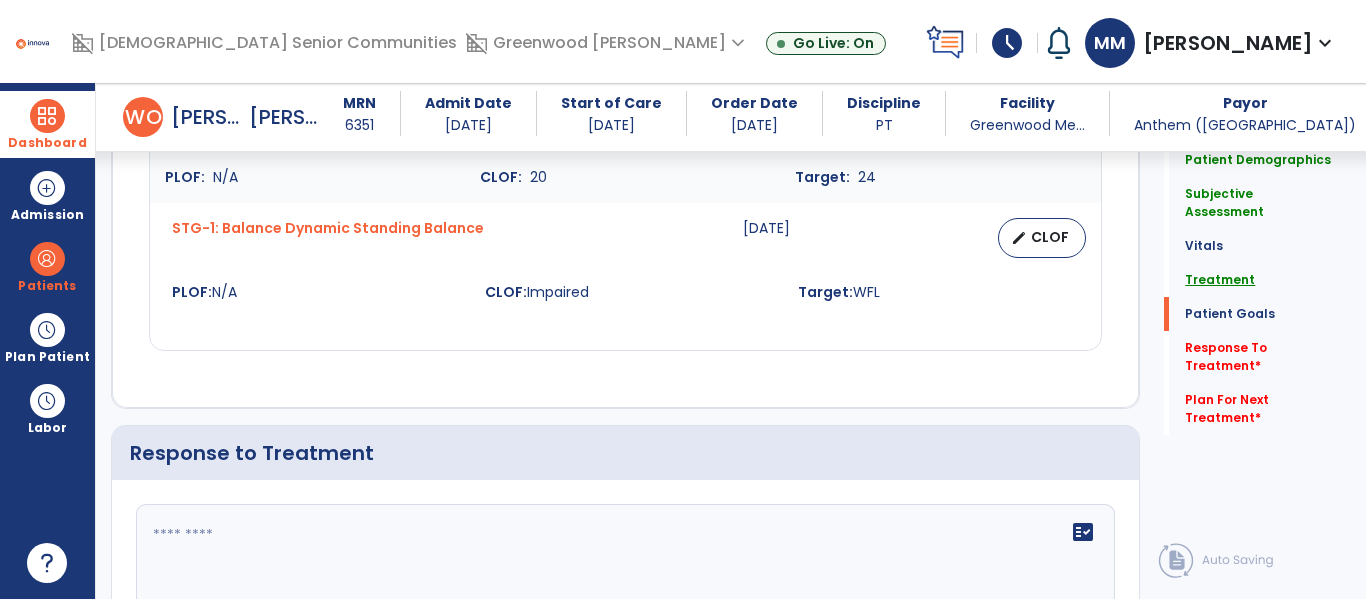 click on "Treatment" 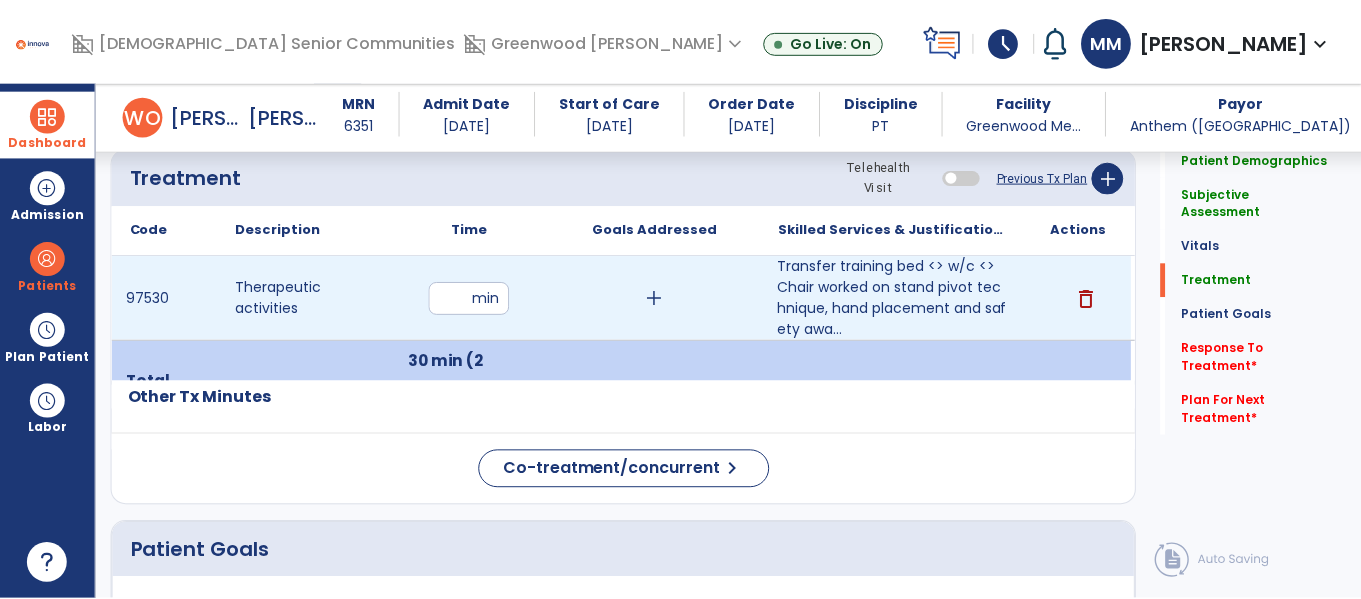 scroll, scrollTop: 1086, scrollLeft: 0, axis: vertical 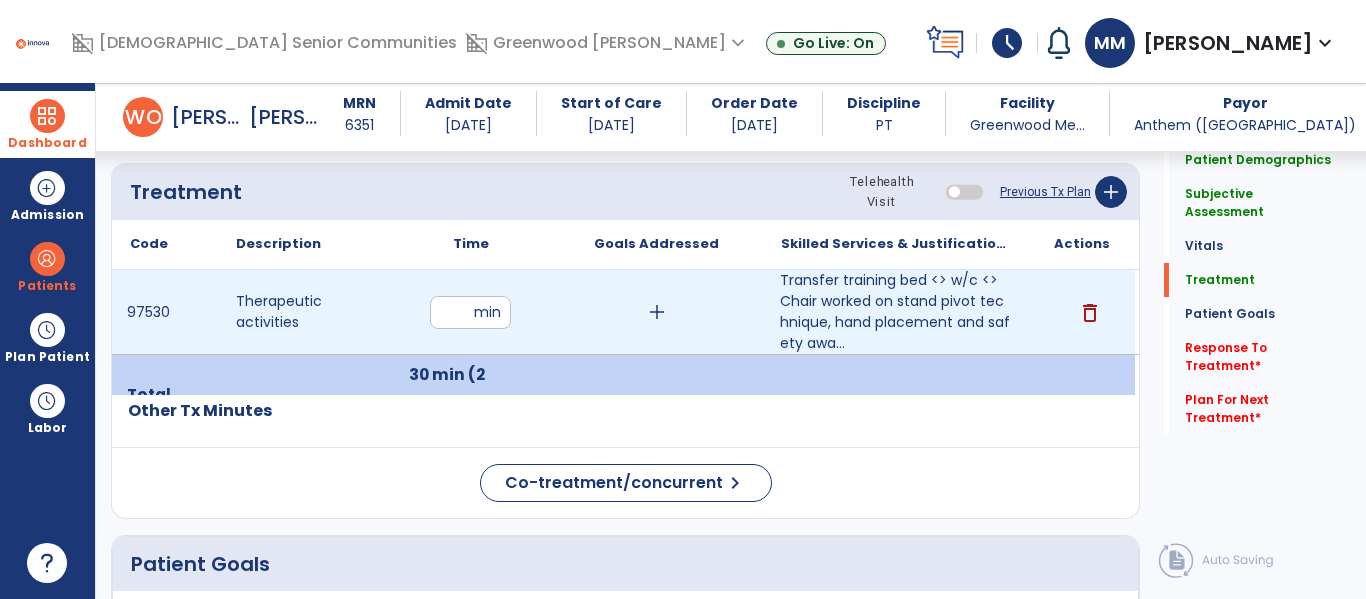 click on "97530  Therapeutic activities  ** min add  Transfer training bed <> w/c <> Chair worked on stand pivot technique, hand placement and safety awa...  delete" at bounding box center (623, 312) 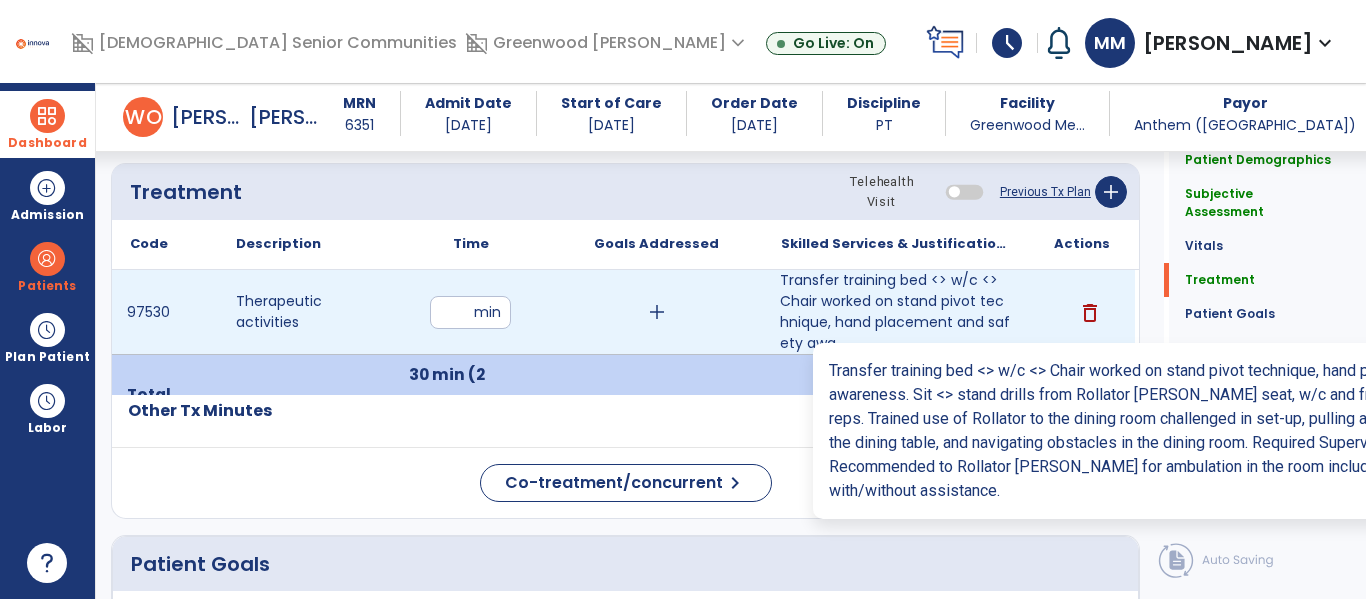 click on "Transfer training bed <> w/c <> Chair worked on stand pivot technique, hand placement and safety awa..." at bounding box center [896, 312] 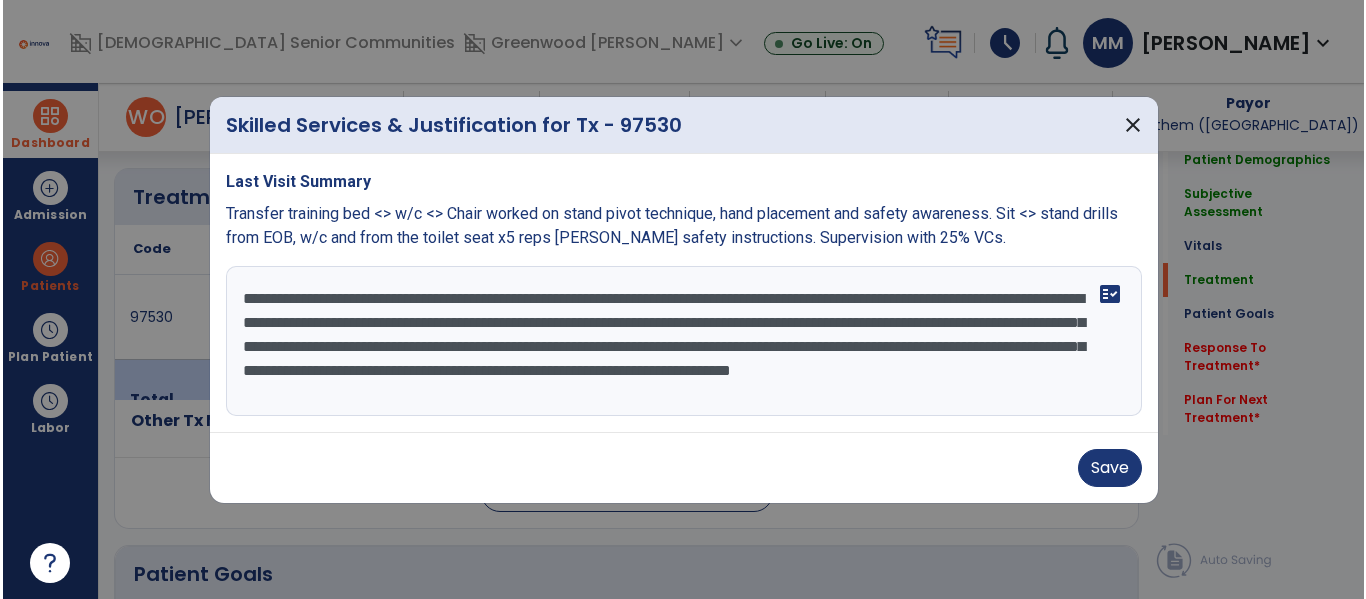 scroll, scrollTop: 1086, scrollLeft: 0, axis: vertical 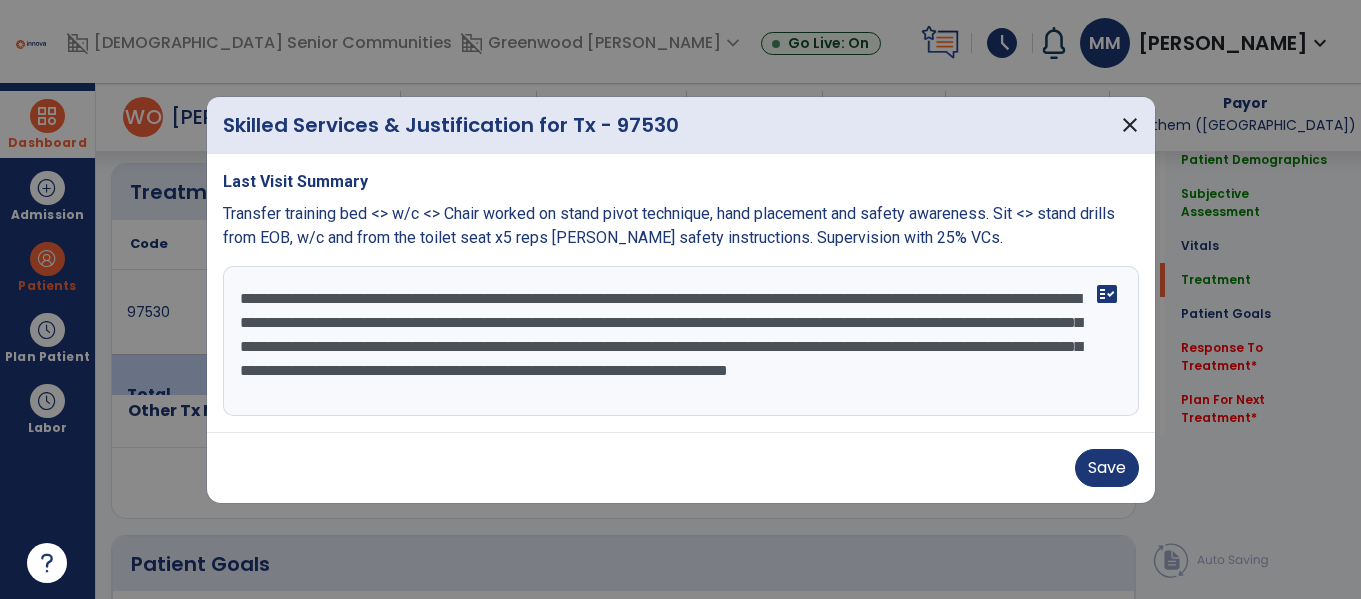 click on "**********" at bounding box center (681, 341) 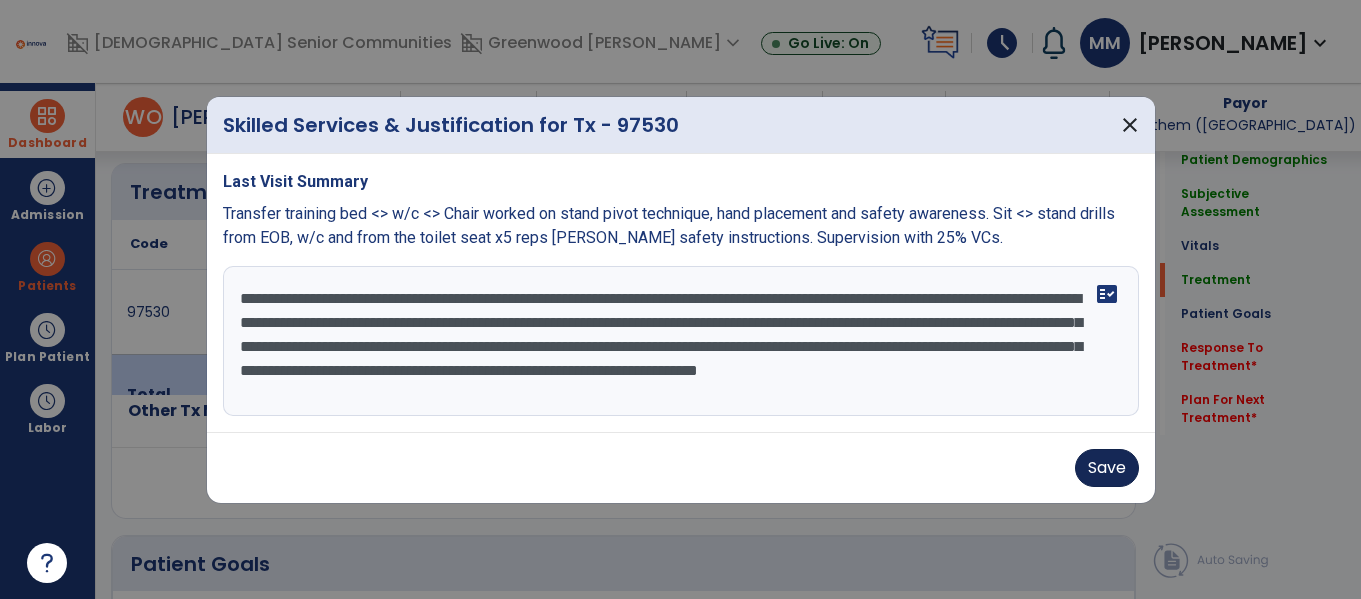 type on "**********" 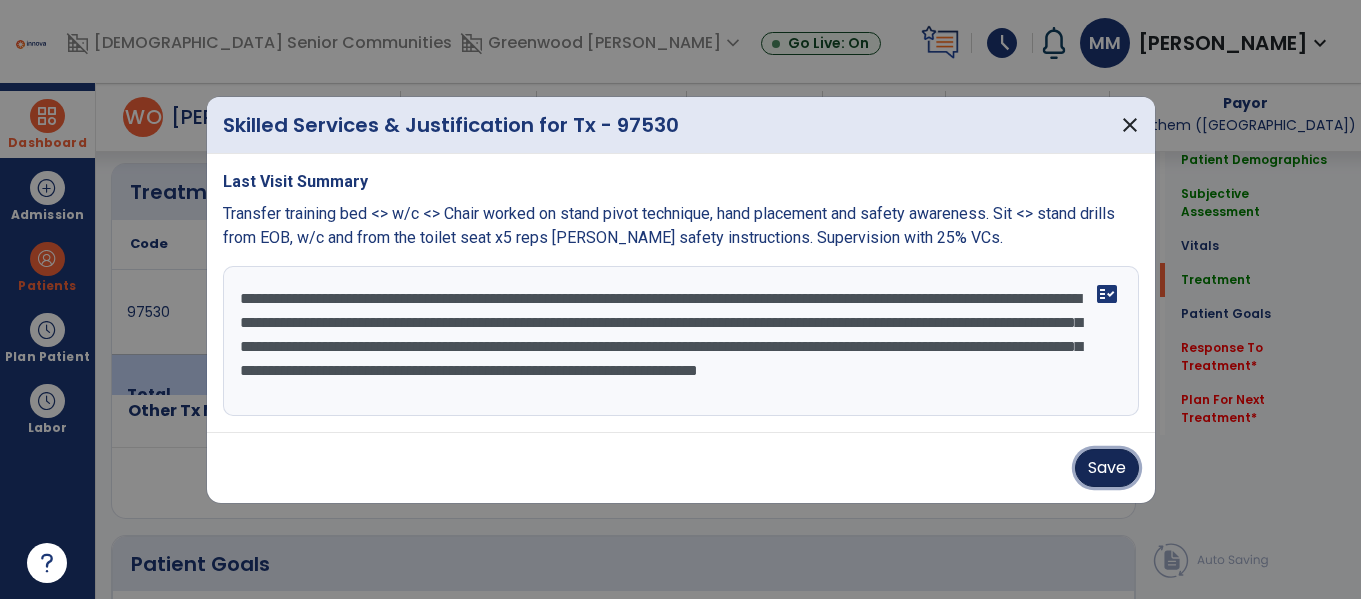click on "Save" at bounding box center (1107, 468) 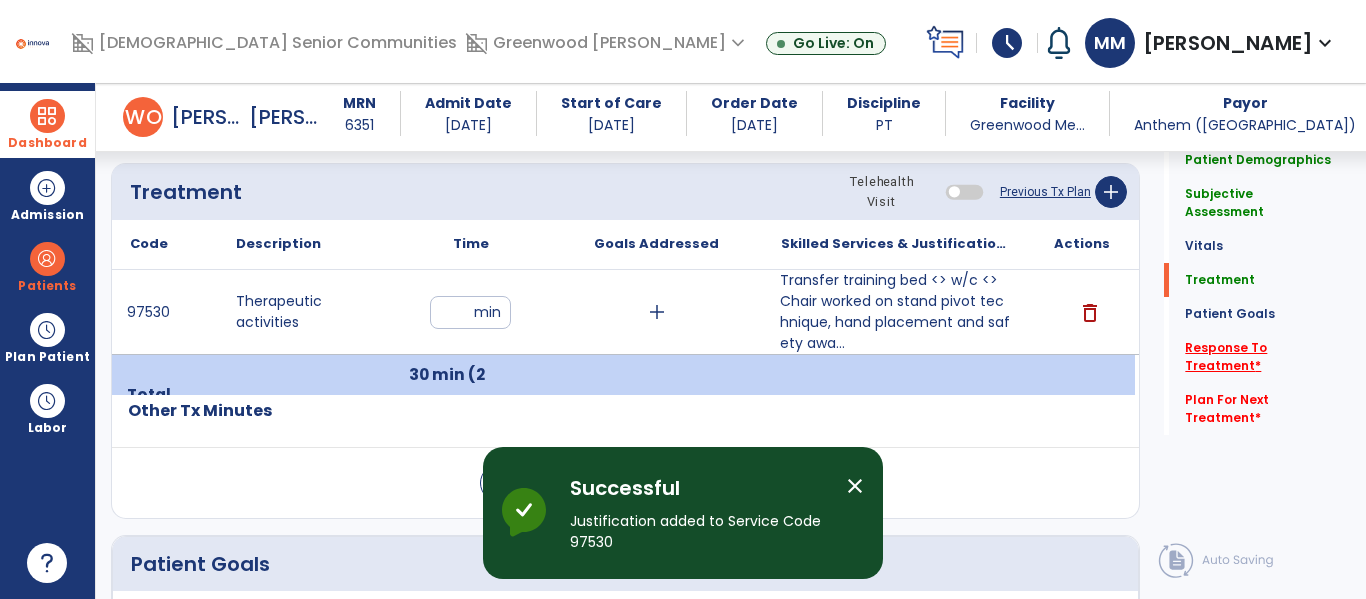 click on "Response To Treatment   *" 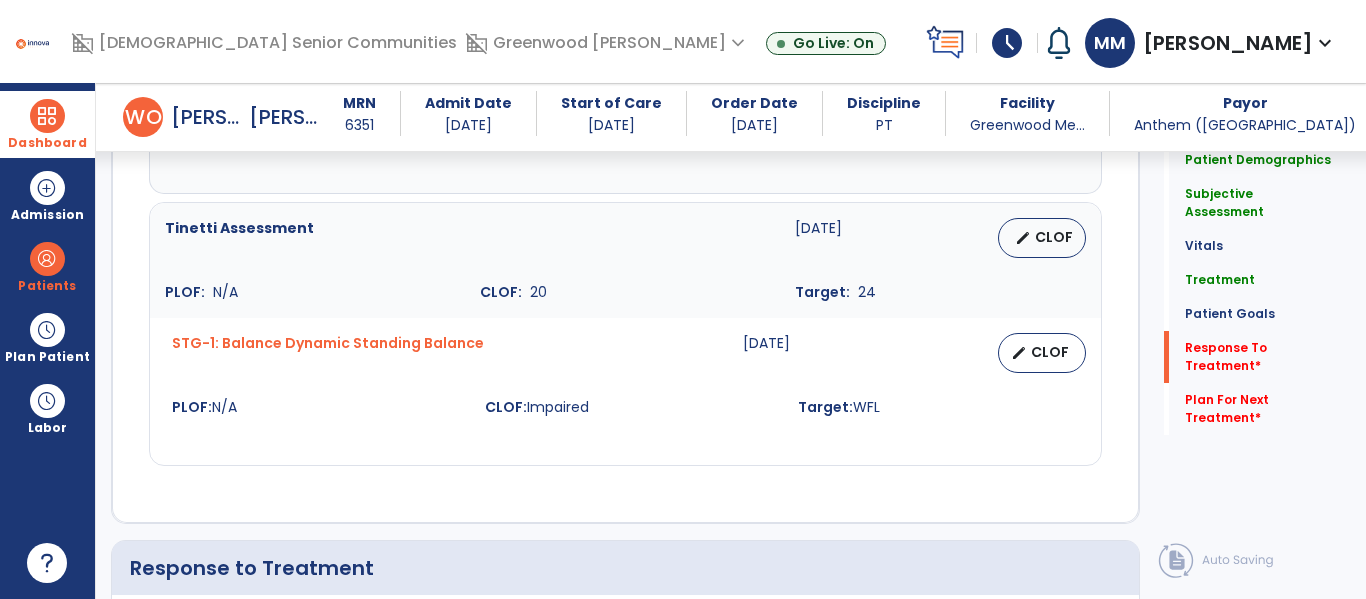 scroll, scrollTop: 2569, scrollLeft: 0, axis: vertical 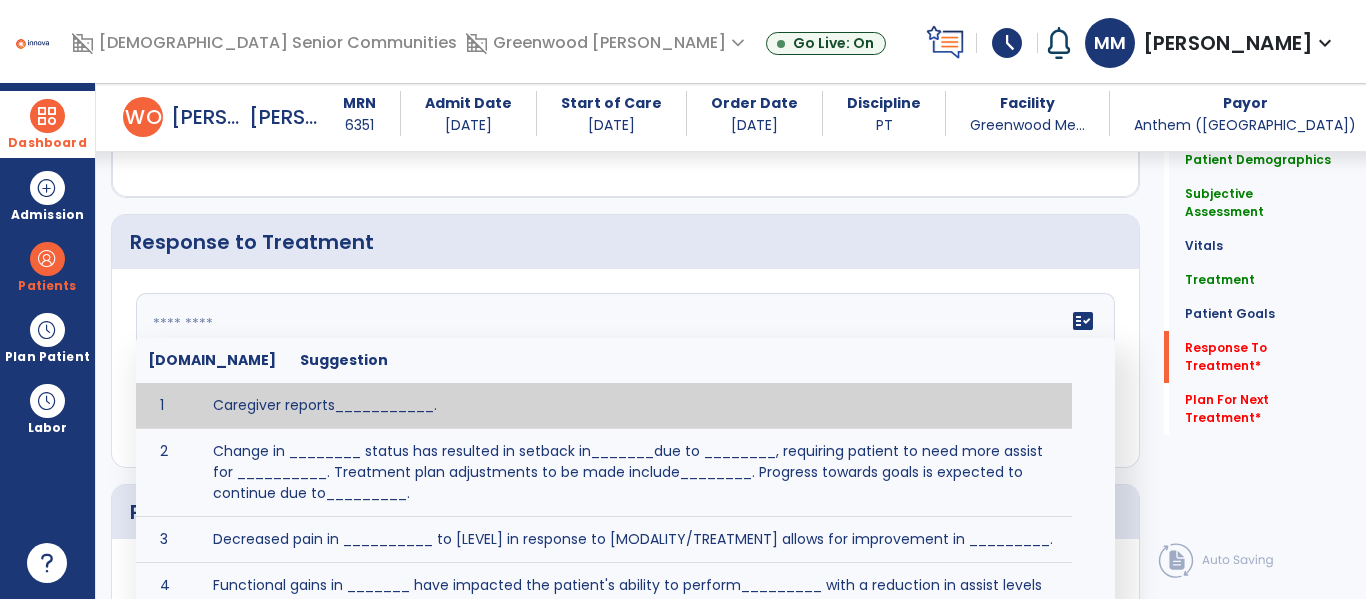click on "fact_check  [DOMAIN_NAME] Suggestion 1 Caregiver reports___________. 2 Change in ________ status has resulted in setback in_______due to ________, requiring patient to need more assist for __________.   Treatment plan adjustments to be made include________.  Progress towards goals is expected to continue due to_________. 3 Decreased pain in __________ to [LEVEL] in response to [MODALITY/TREATMENT] allows for improvement in _________. 4 Functional gains in _______ have impacted the patient's ability to perform_________ with a reduction in assist levels to_________. 5 Functional progress this week has been significant due to__________. 6 Gains in ________ have improved the patient's ability to perform ______with decreased levels of assist to___________. 7 Improvement in ________allows patient to tolerate higher levels of challenges in_________. 8 Pain in [AREA] has decreased to [LEVEL] in response to [TREATMENT/MODALITY], allowing fore ease in completing__________. 9 10 11 12 13 14 15 16 17 18 19 20 21" 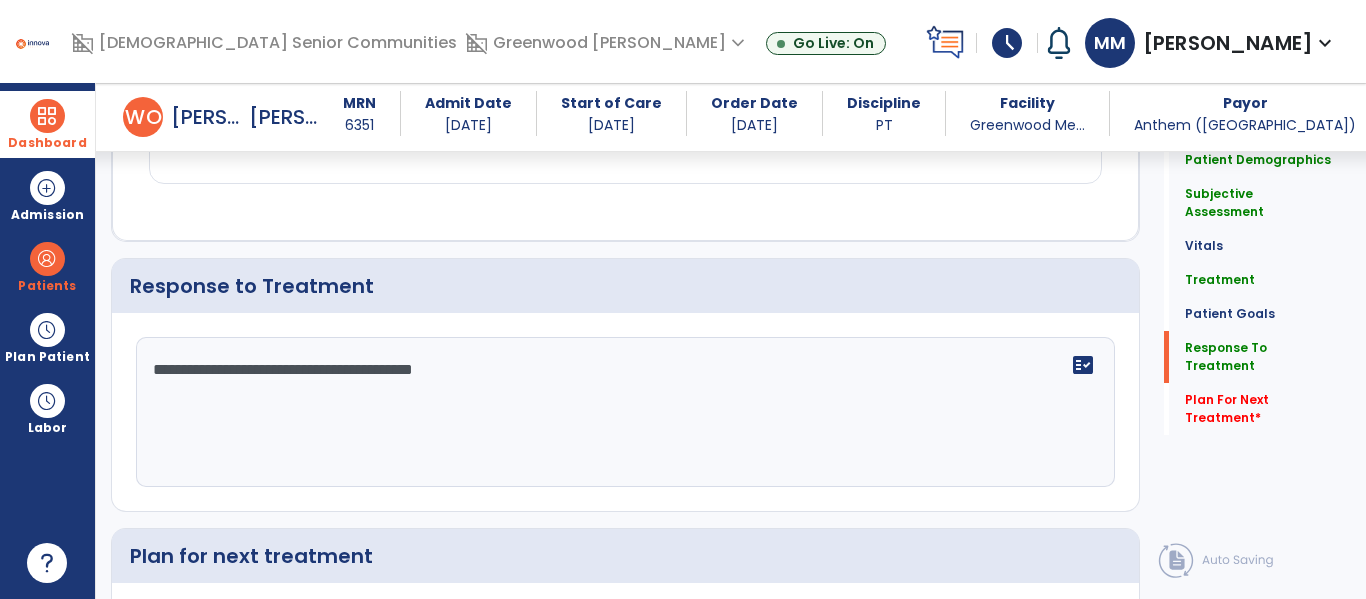 scroll, scrollTop: 2569, scrollLeft: 0, axis: vertical 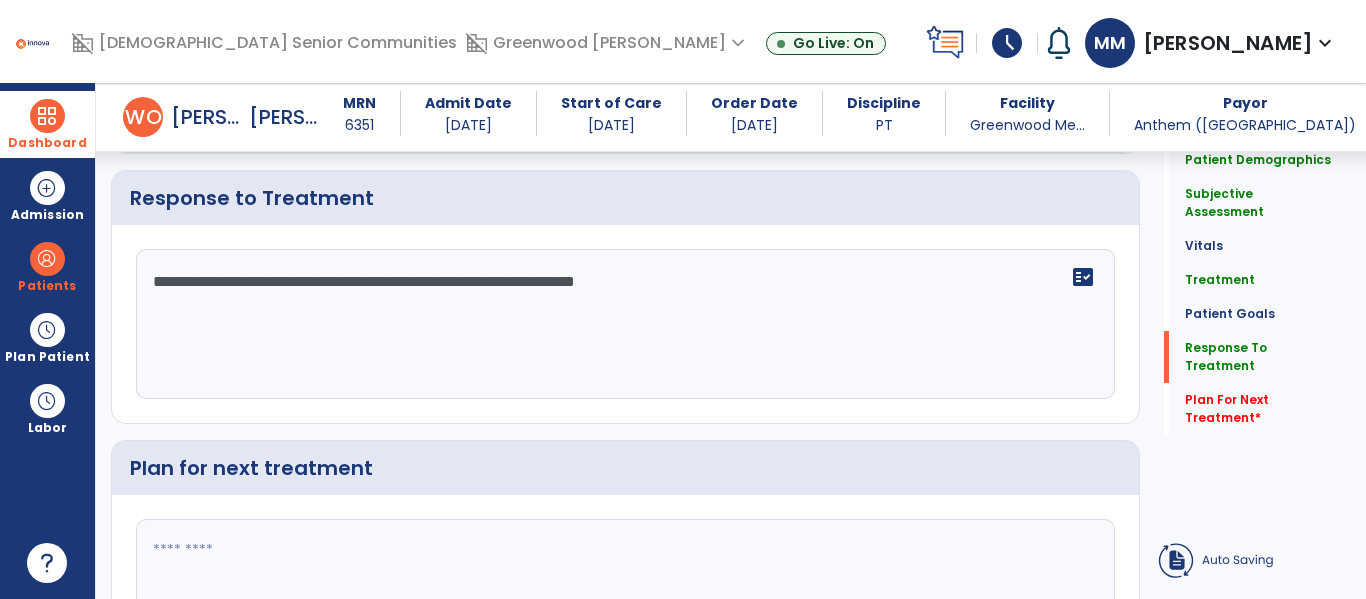 click on "**********" 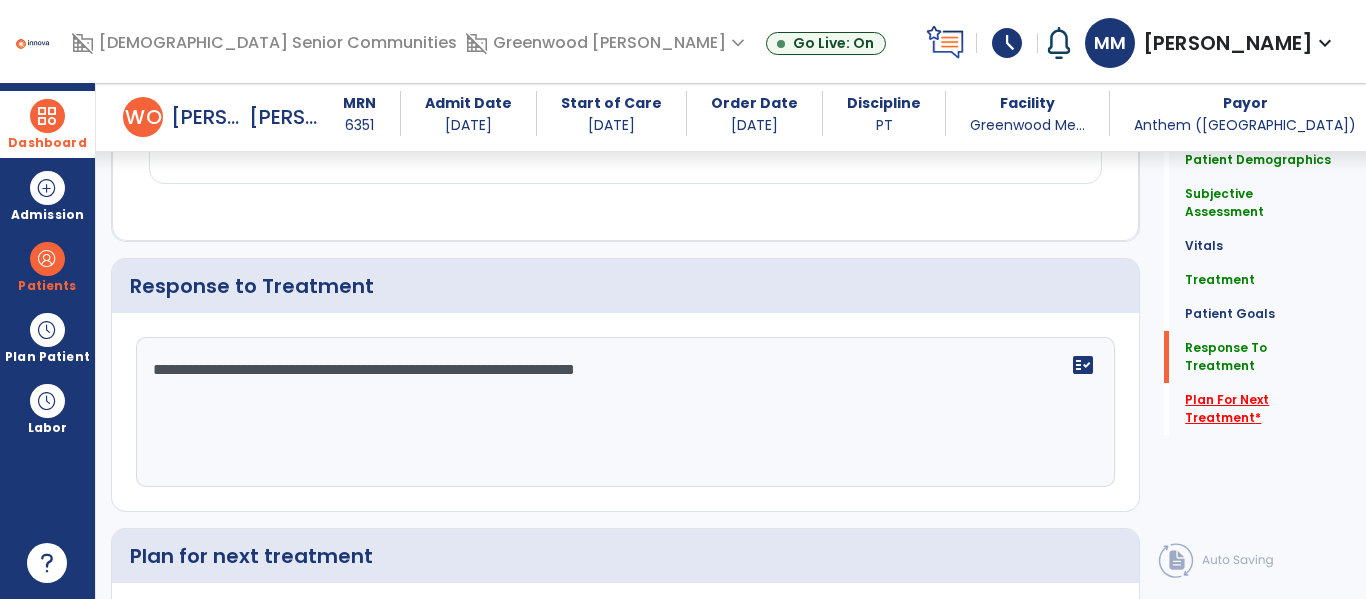 scroll, scrollTop: 2569, scrollLeft: 0, axis: vertical 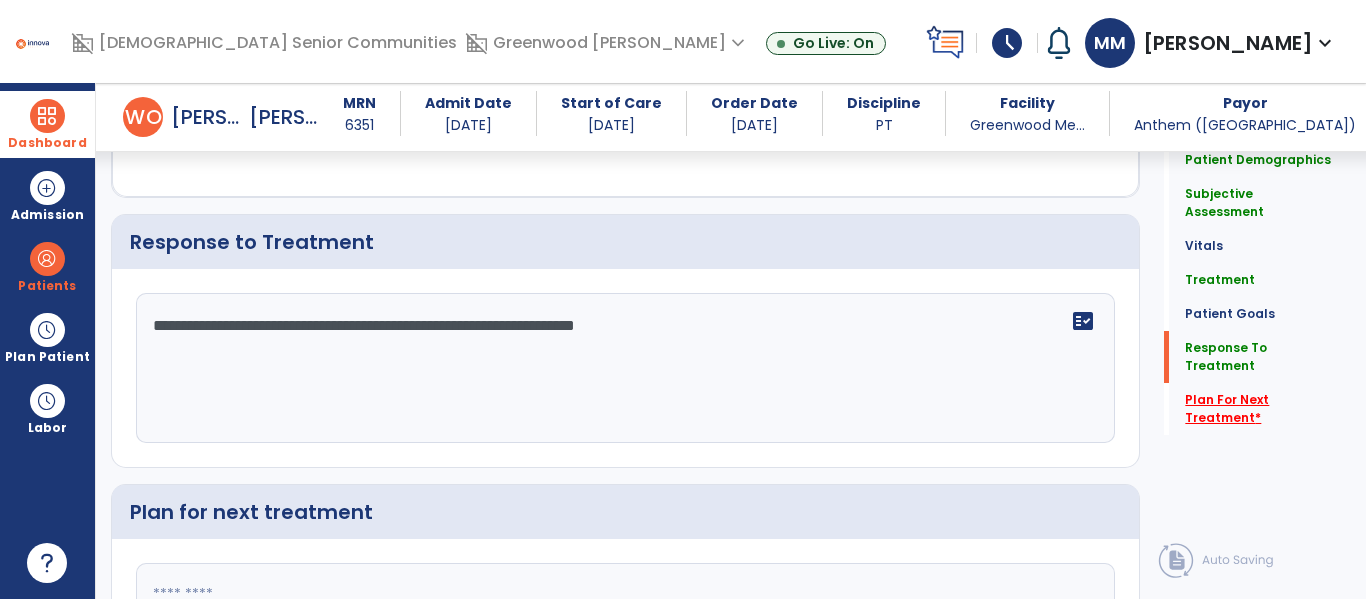 type on "**********" 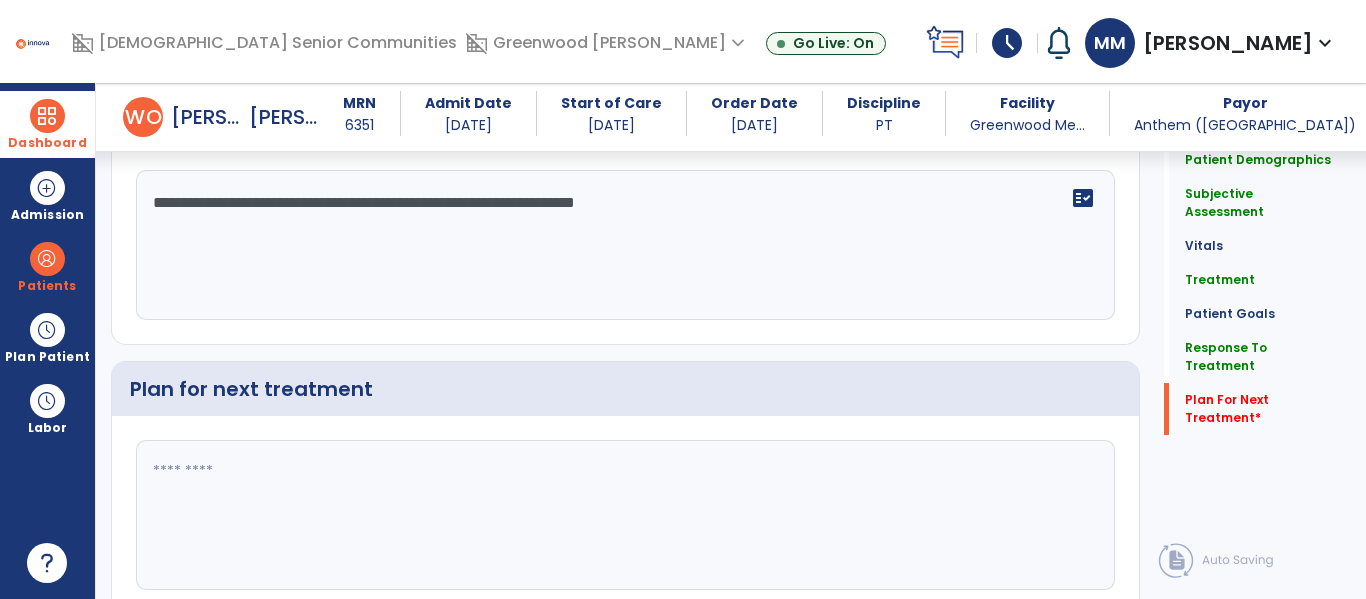 scroll, scrollTop: 2774, scrollLeft: 0, axis: vertical 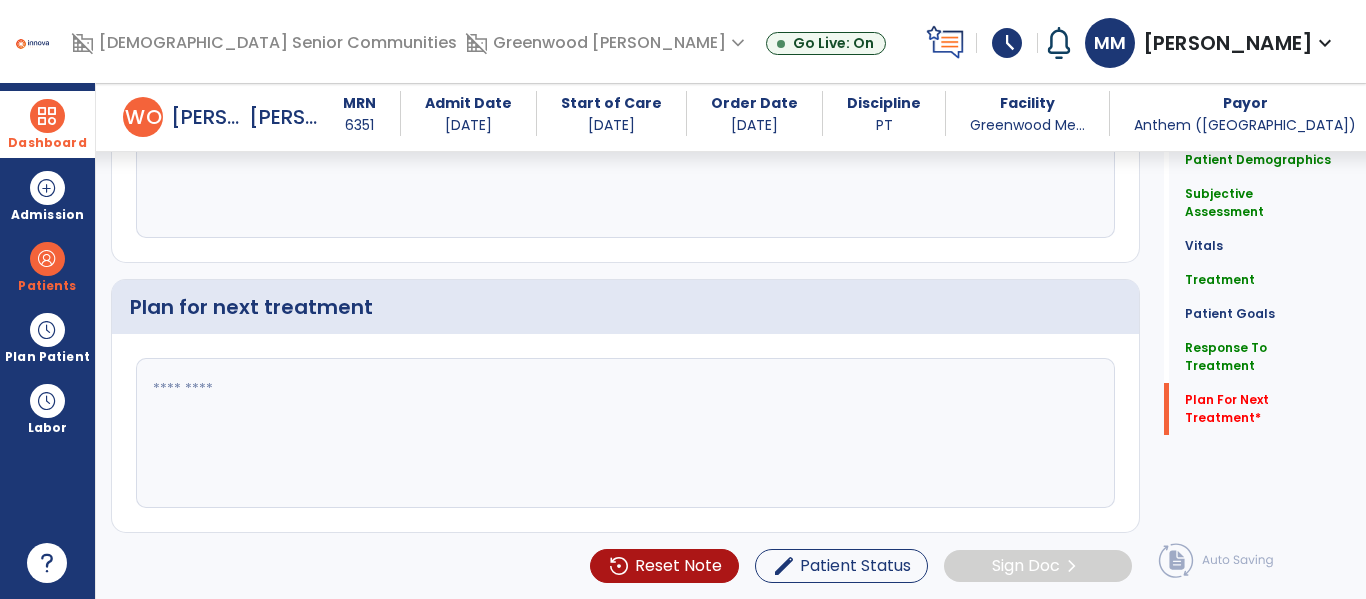click 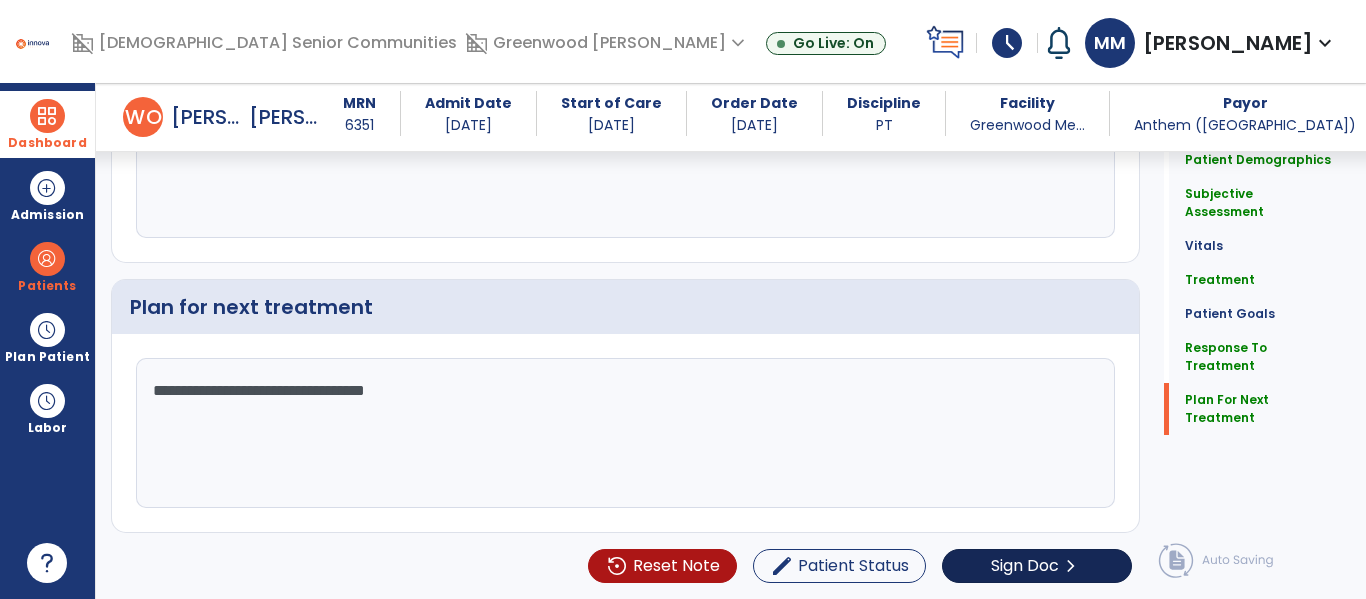 type on "**********" 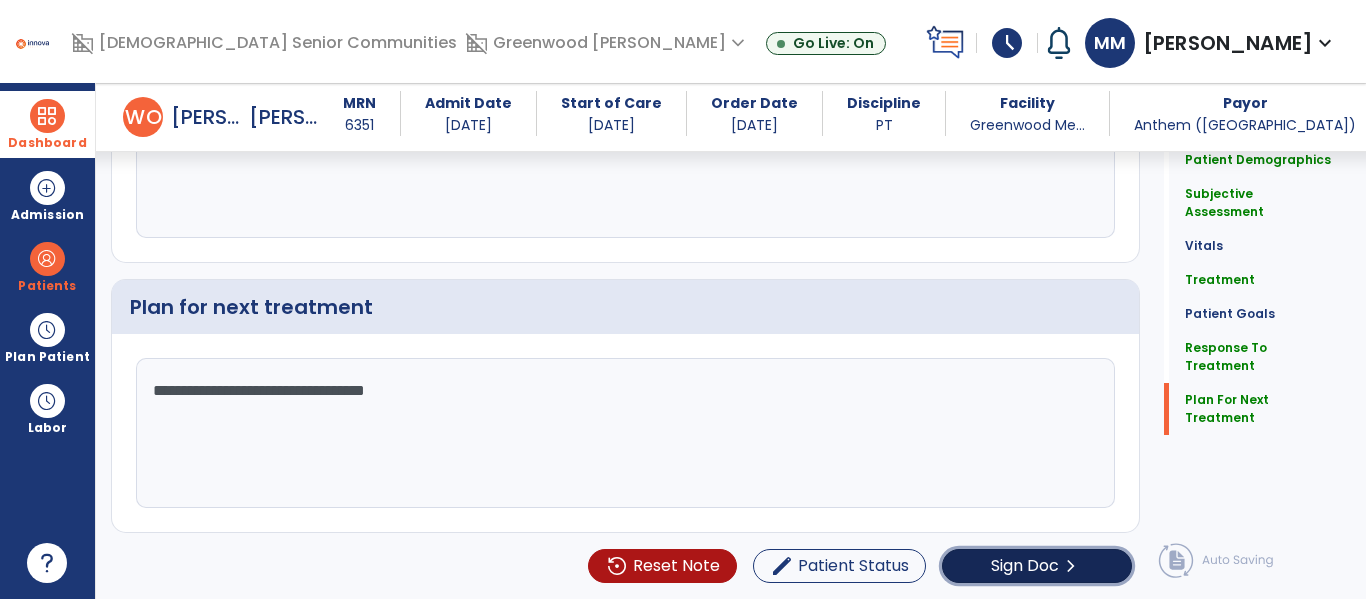 click on "Sign Doc" 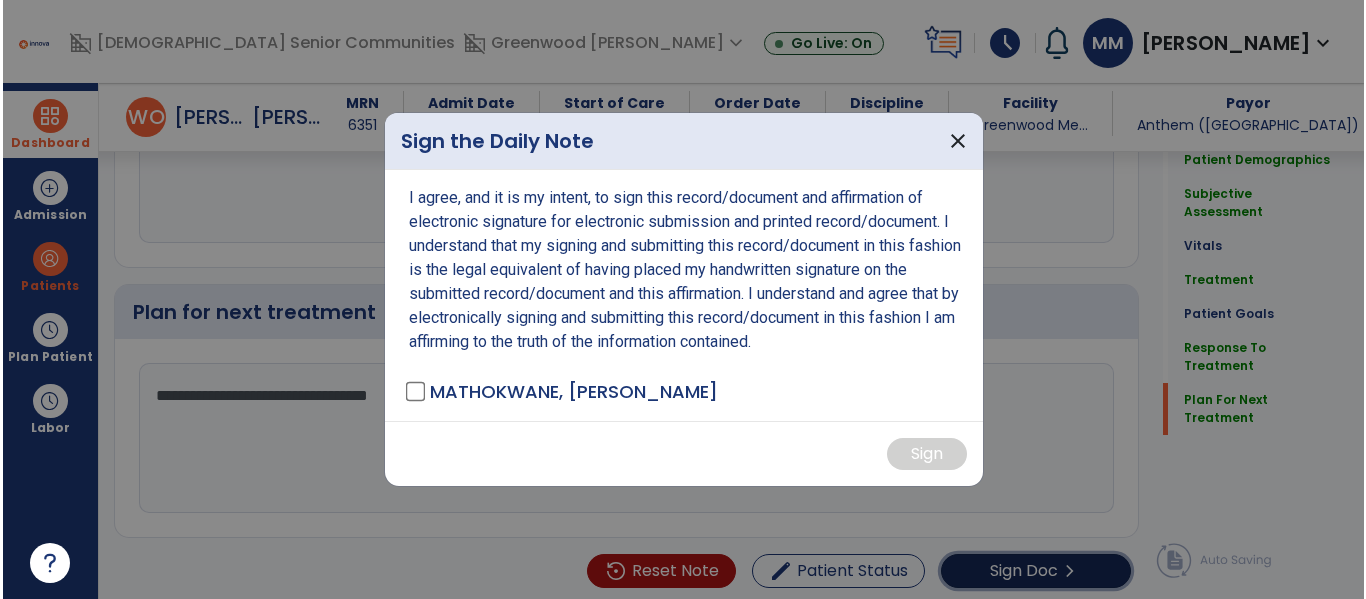 scroll, scrollTop: 2774, scrollLeft: 0, axis: vertical 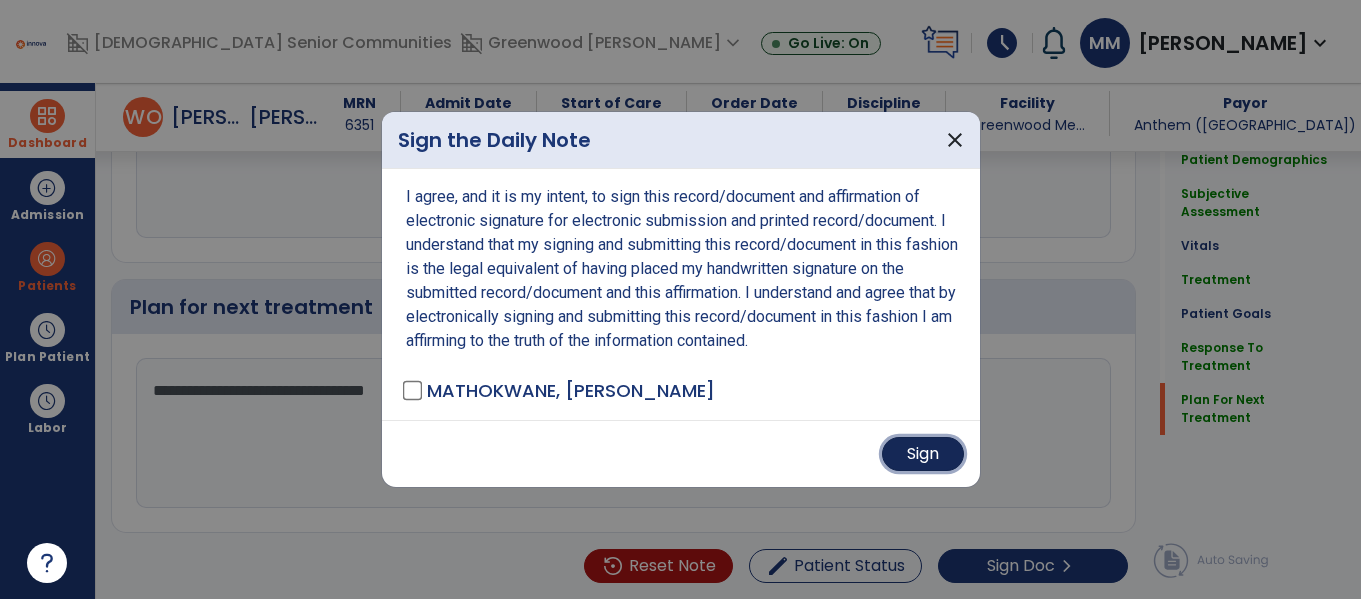 click on "Sign" at bounding box center [923, 454] 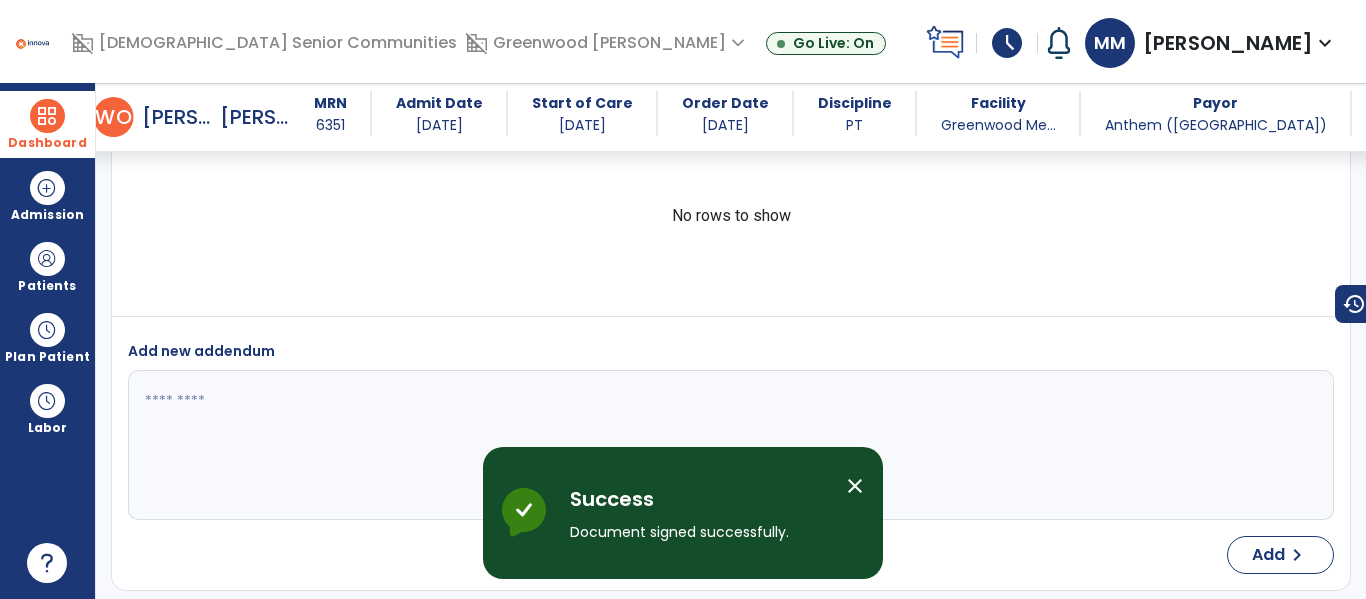 scroll, scrollTop: 3918, scrollLeft: 0, axis: vertical 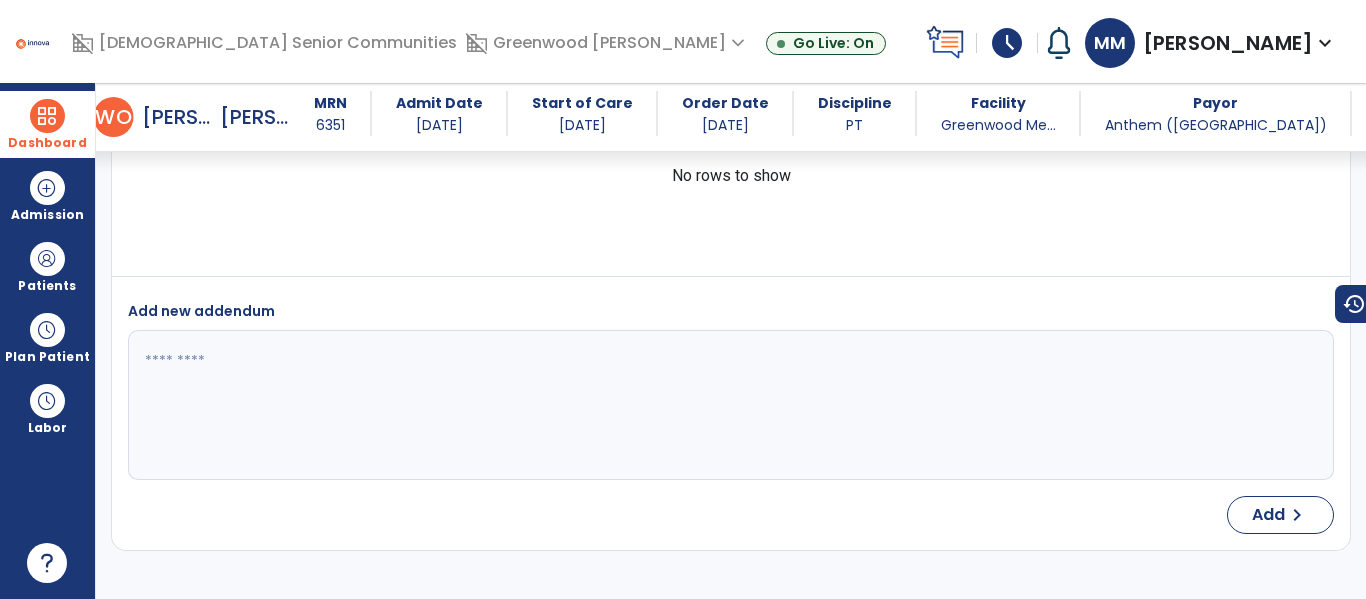 drag, startPoint x: 52, startPoint y: 120, endPoint x: 83, endPoint y: 120, distance: 31 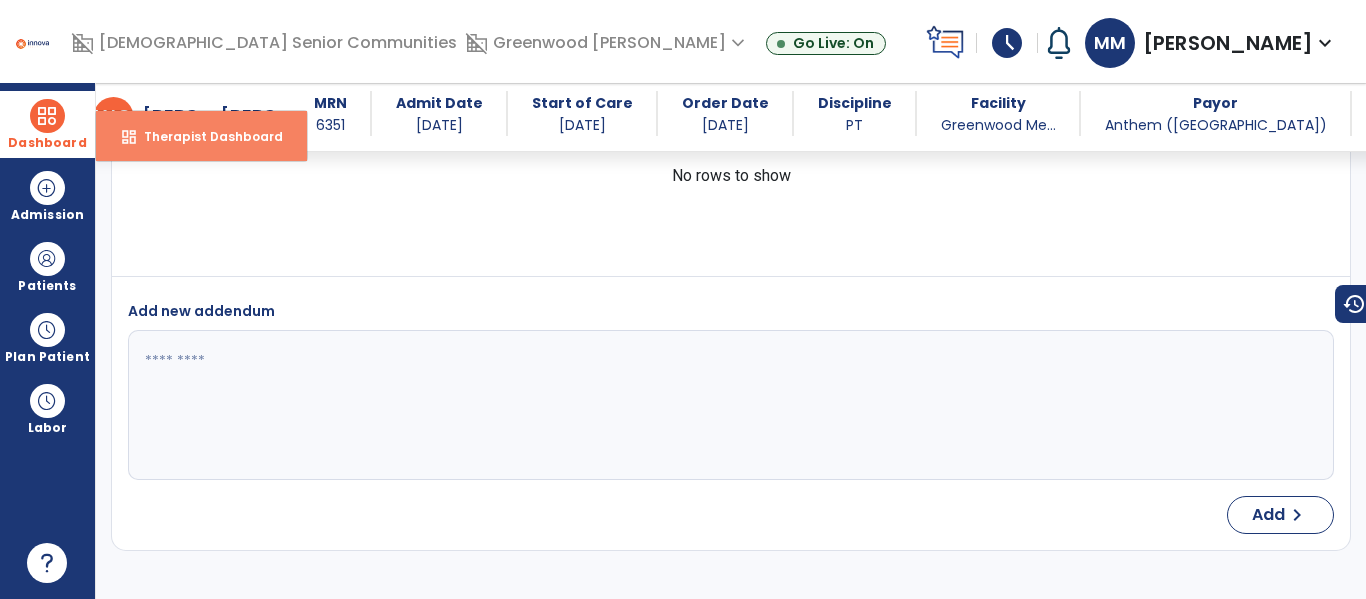 drag, startPoint x: 178, startPoint y: 133, endPoint x: 255, endPoint y: 141, distance: 77.41447 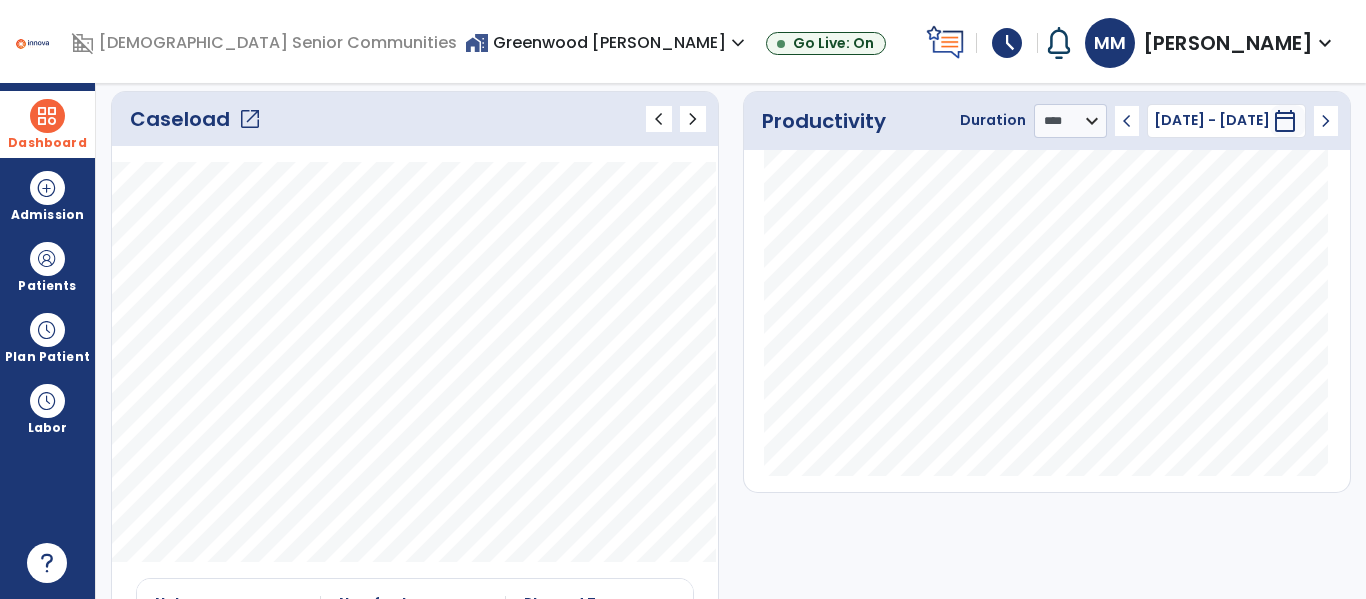 scroll, scrollTop: 0, scrollLeft: 0, axis: both 